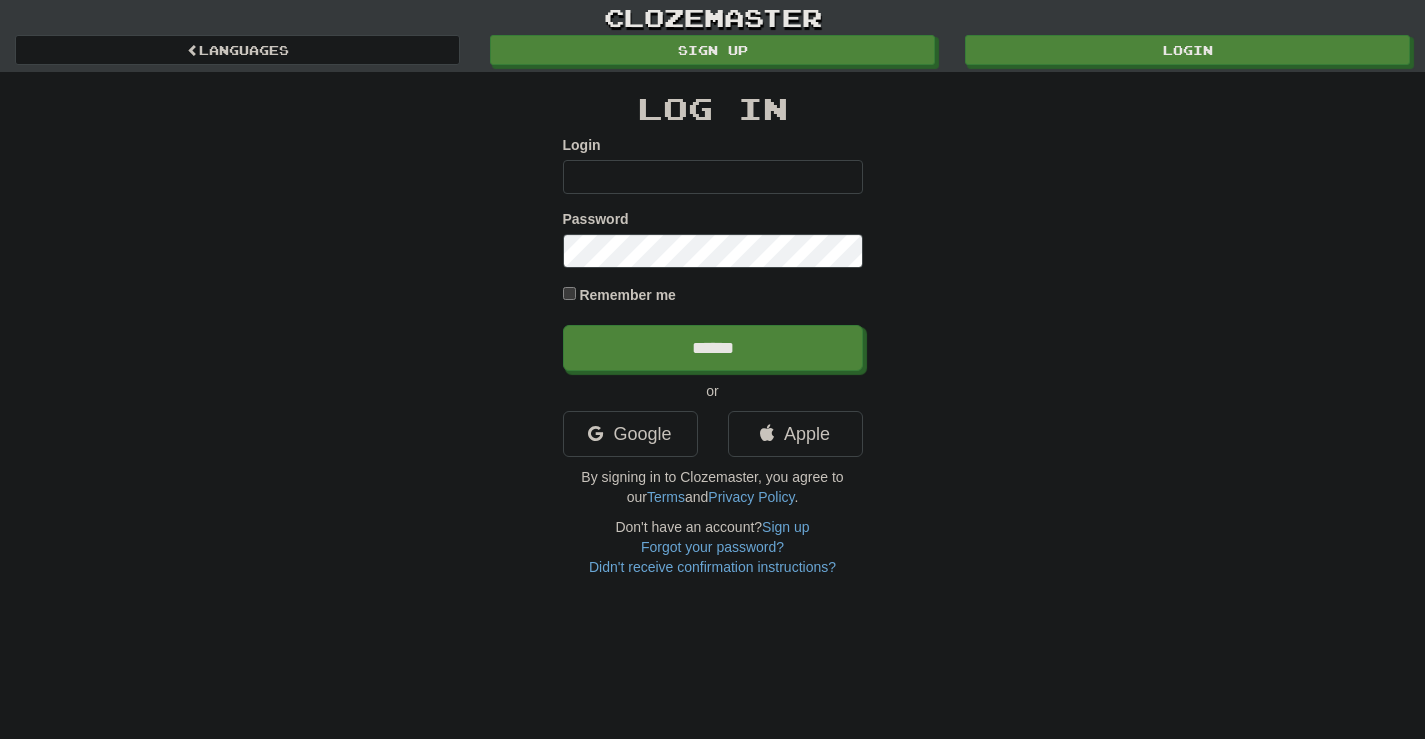 scroll, scrollTop: 0, scrollLeft: 0, axis: both 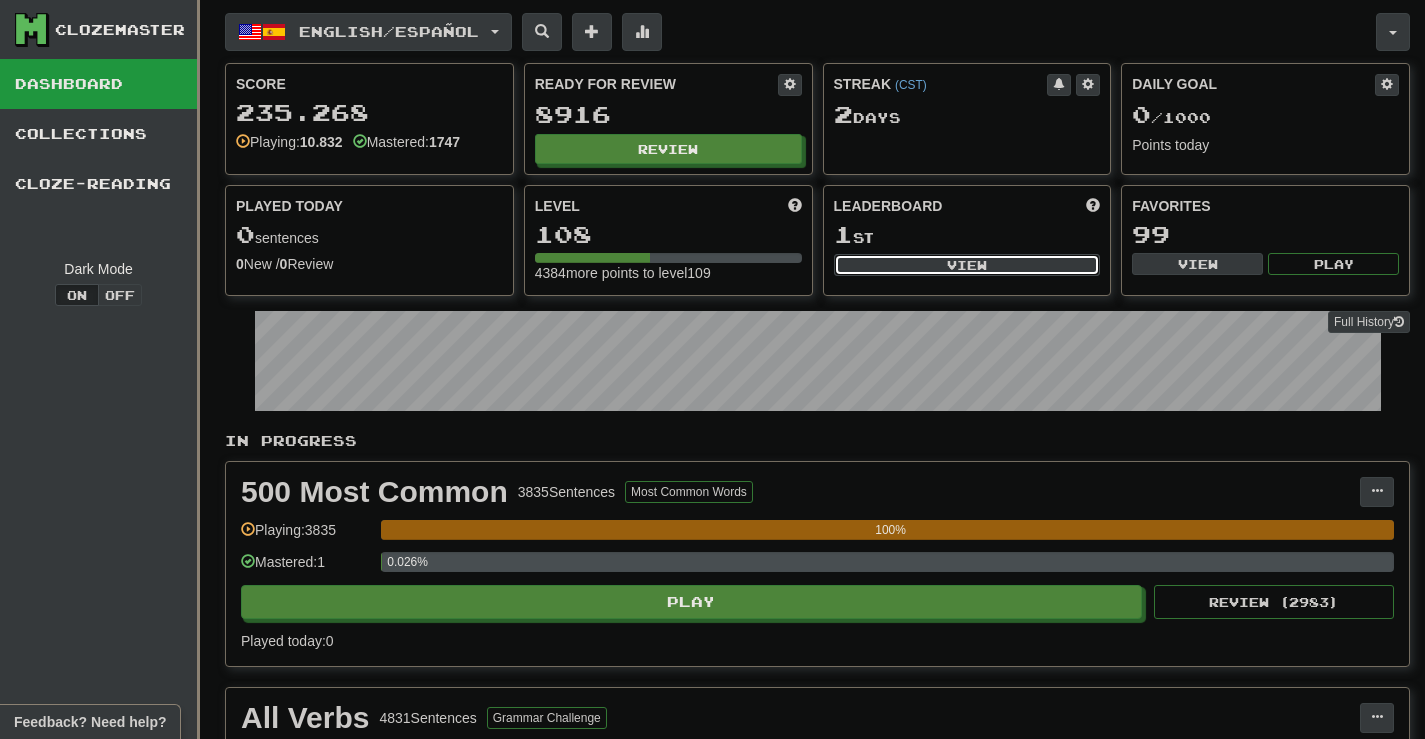 click on "View" at bounding box center (967, 265) 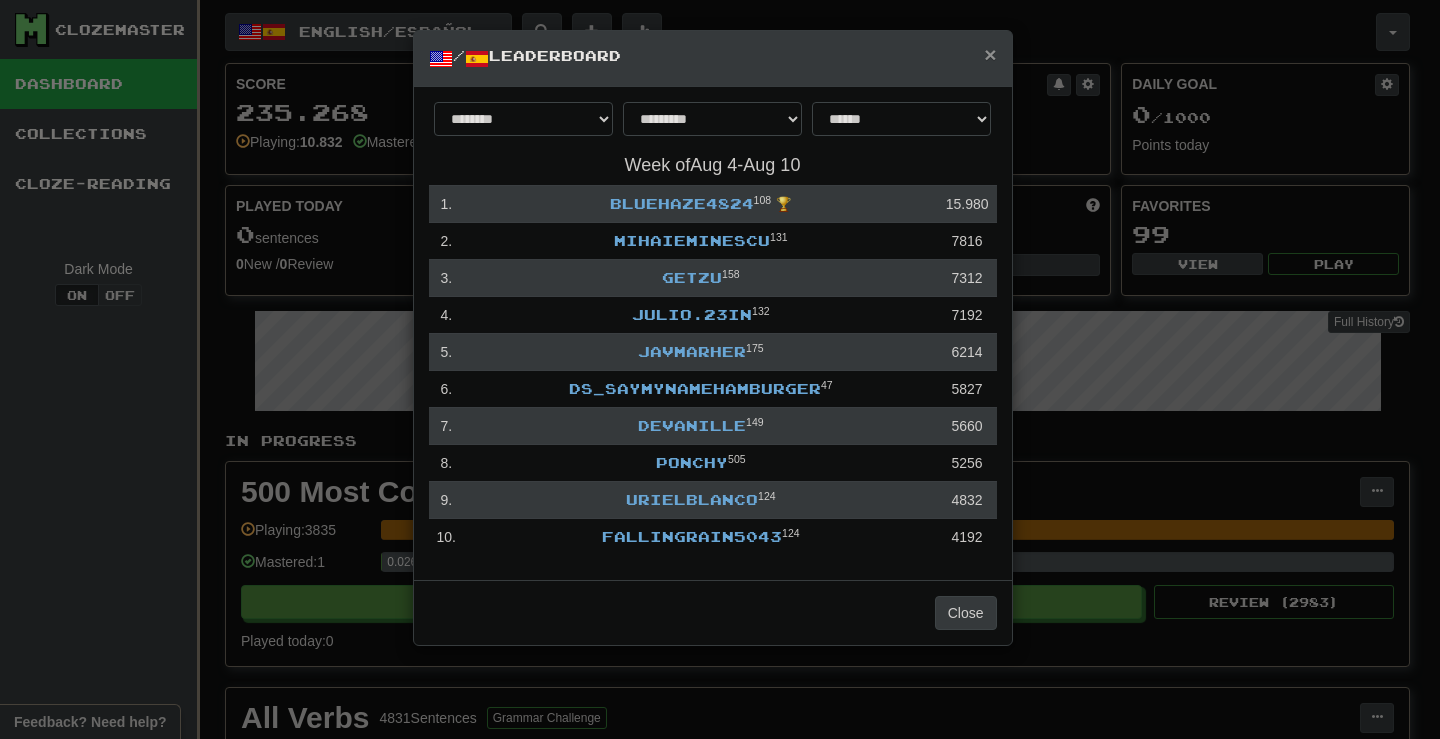 click on "×" at bounding box center [990, 54] 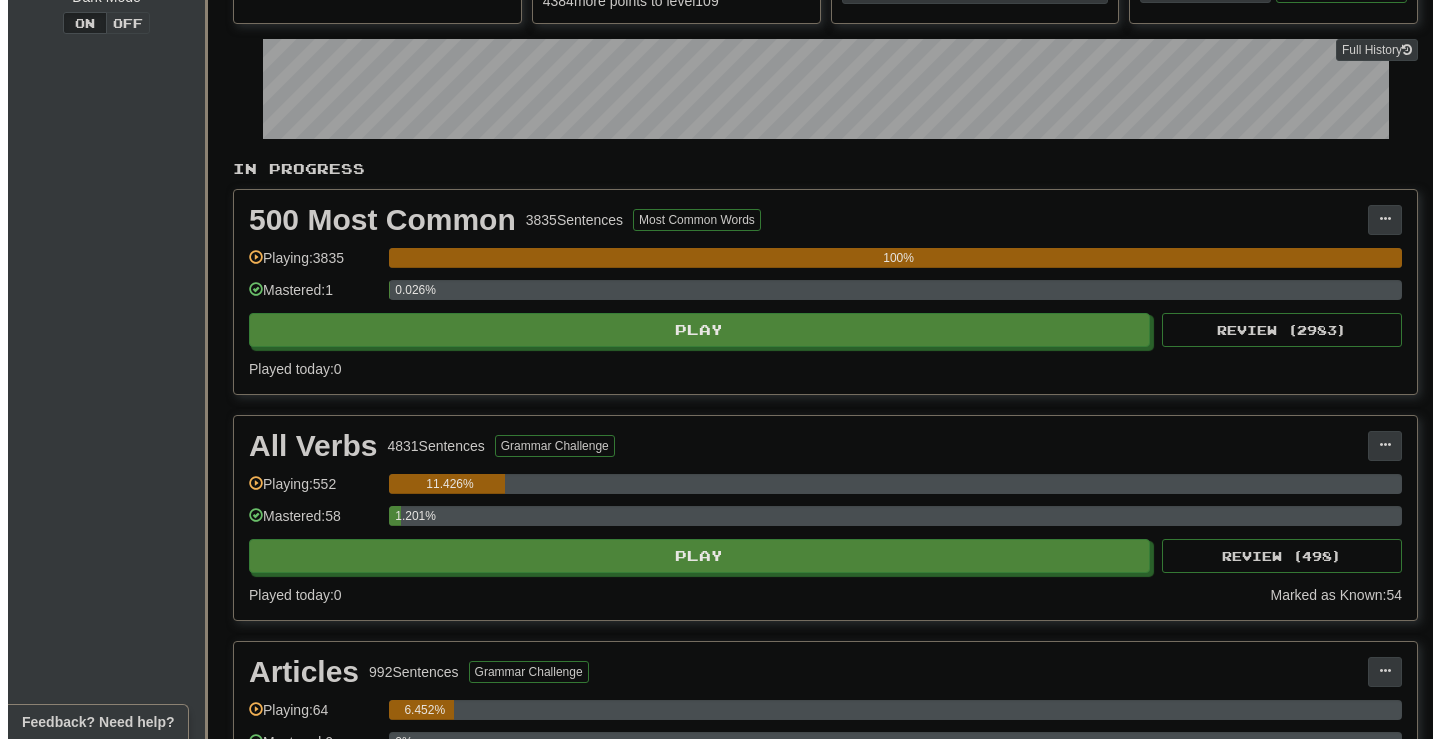 scroll, scrollTop: 300, scrollLeft: 0, axis: vertical 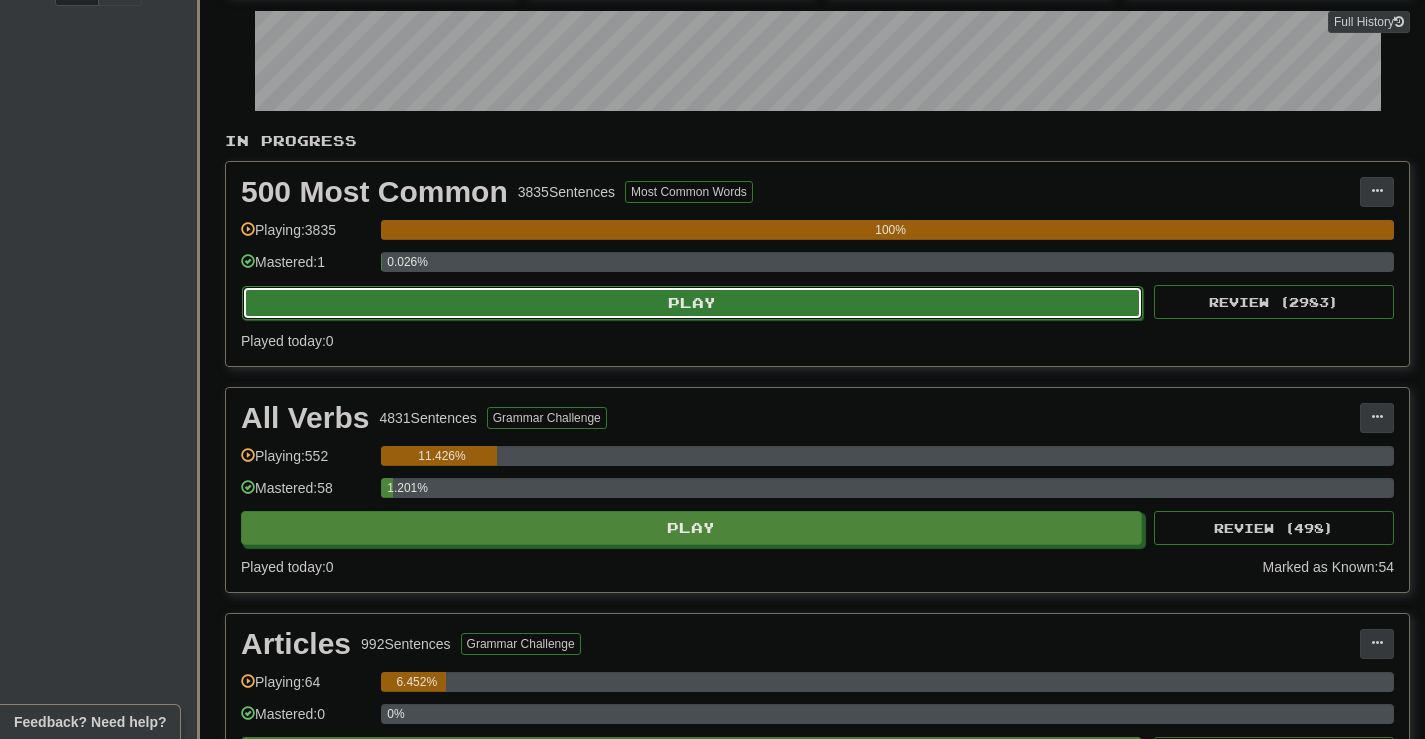 click on "Play" at bounding box center [692, 303] 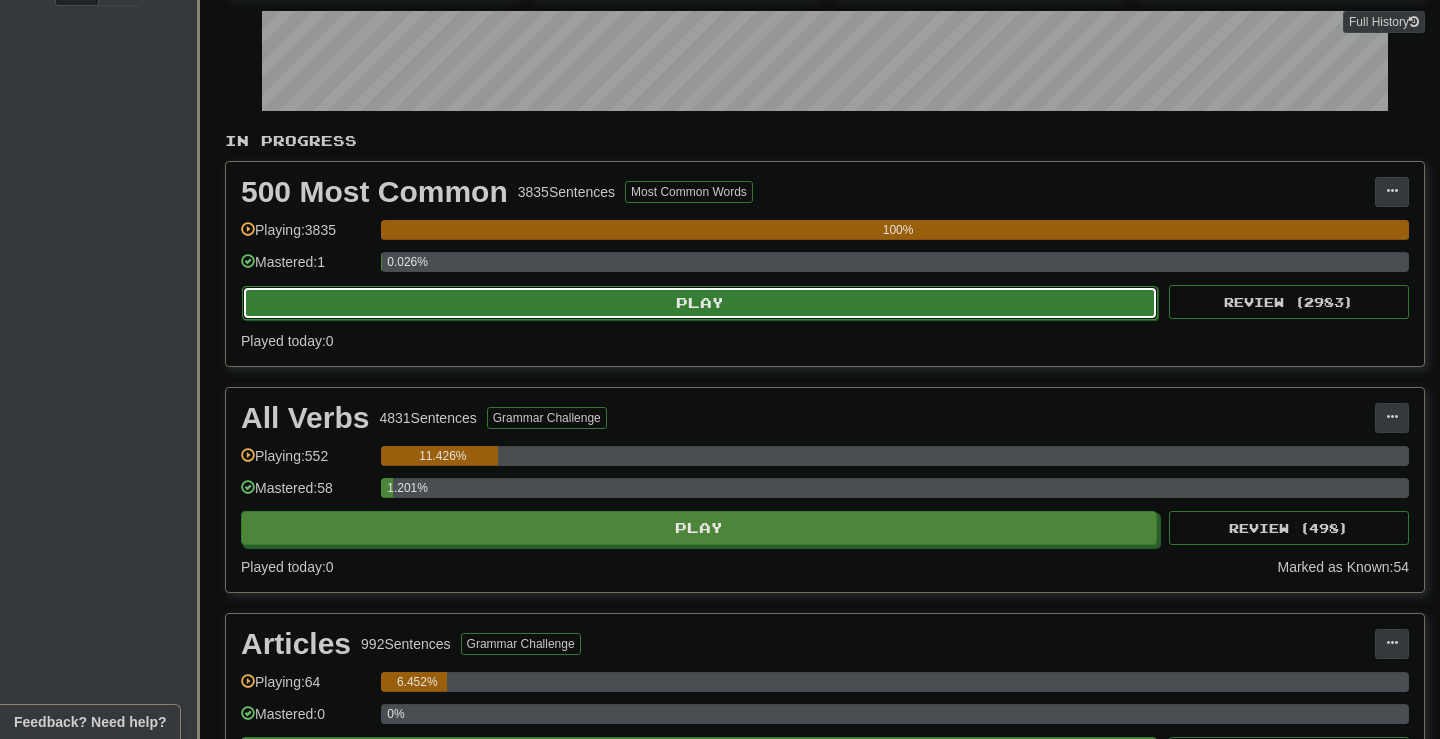 select on "********" 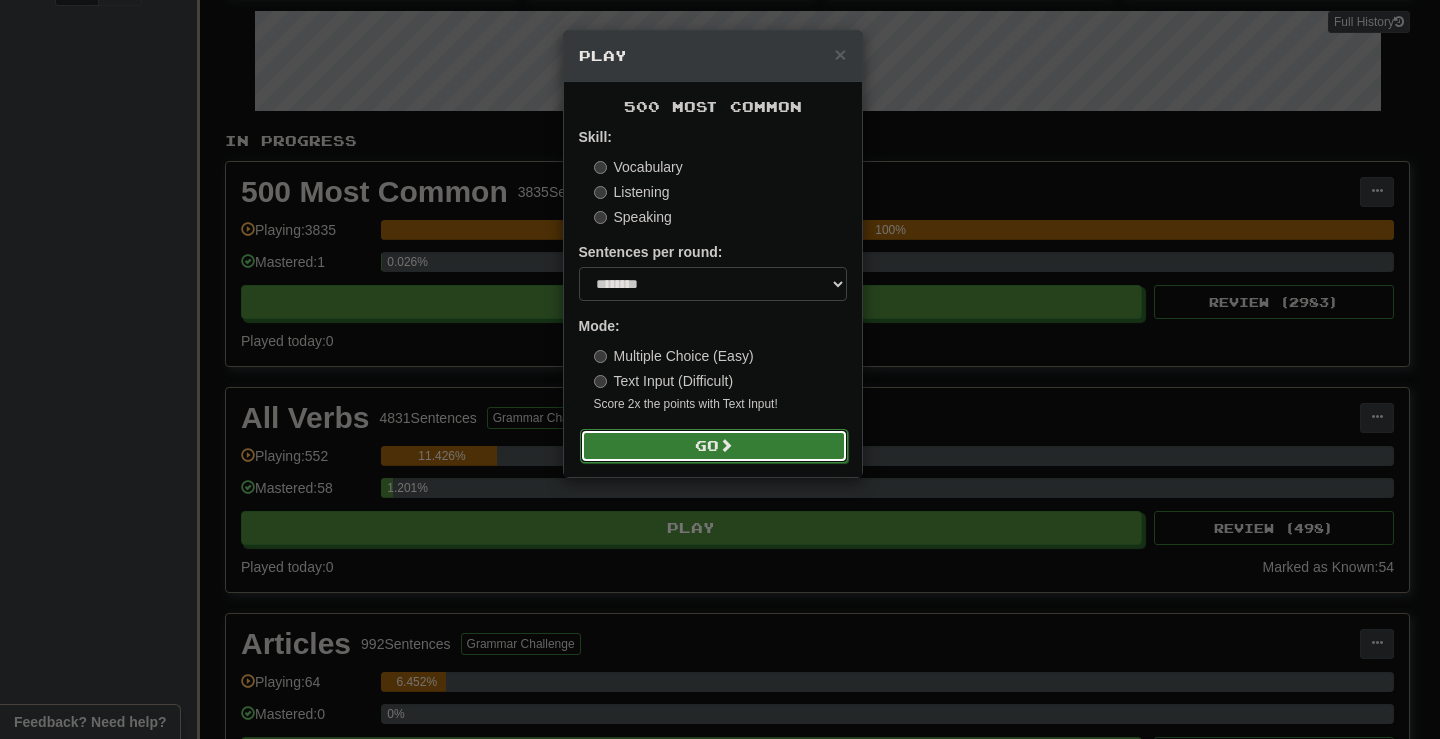 click on "Go" at bounding box center [714, 446] 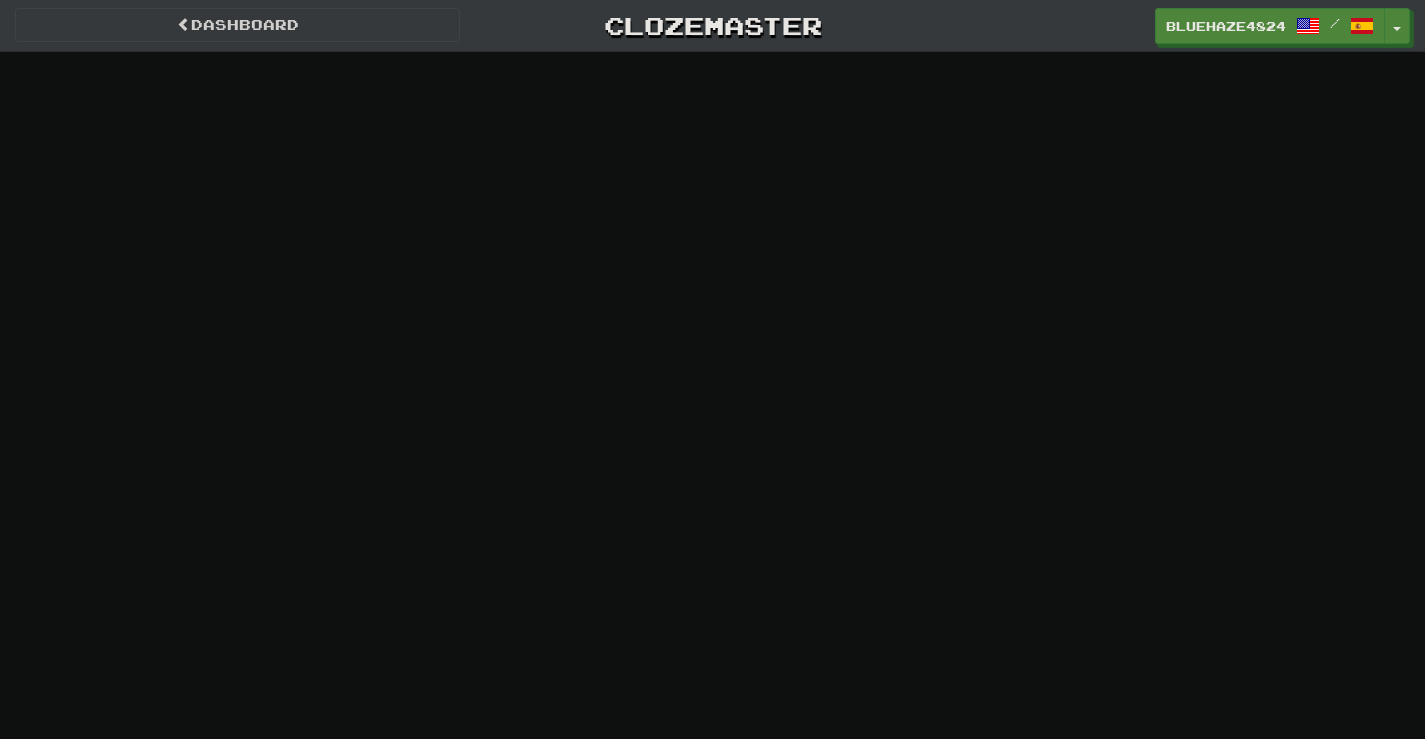 scroll, scrollTop: 0, scrollLeft: 0, axis: both 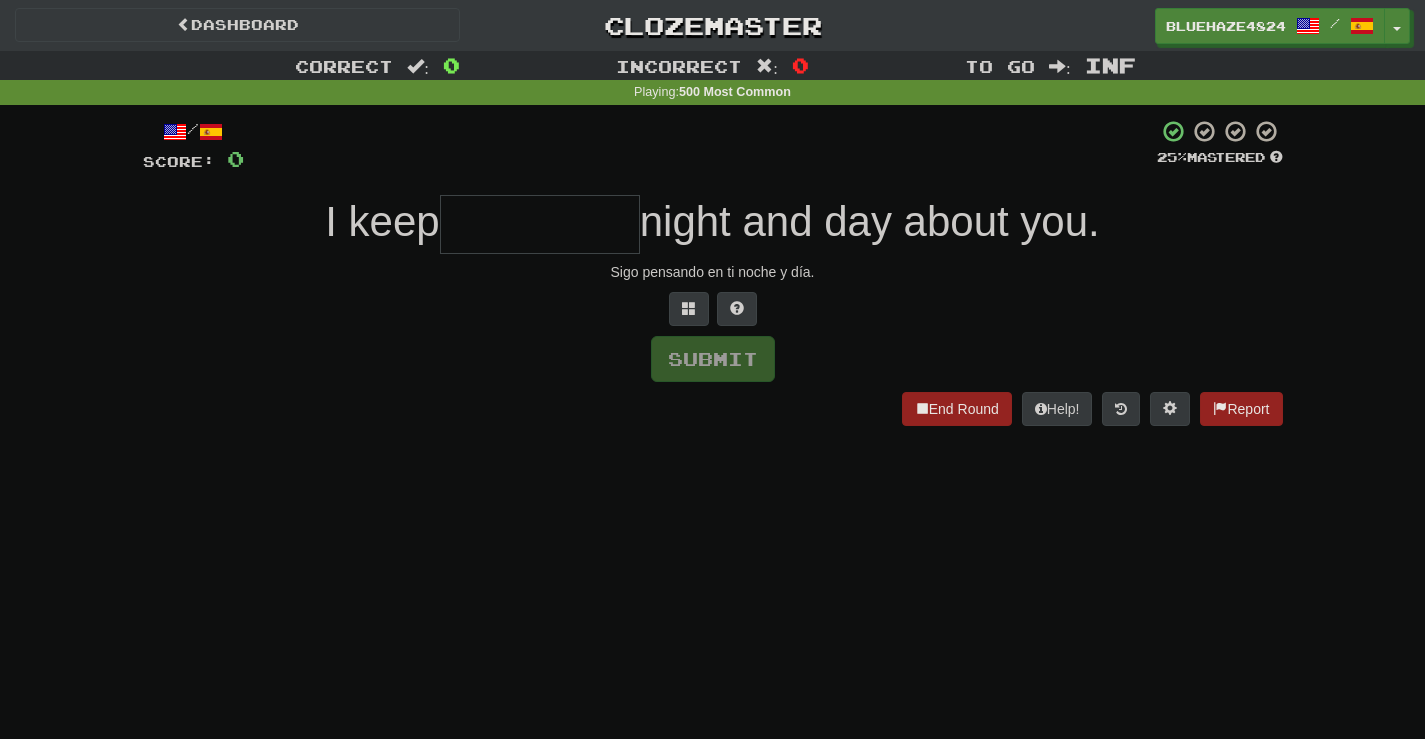 click at bounding box center (540, 224) 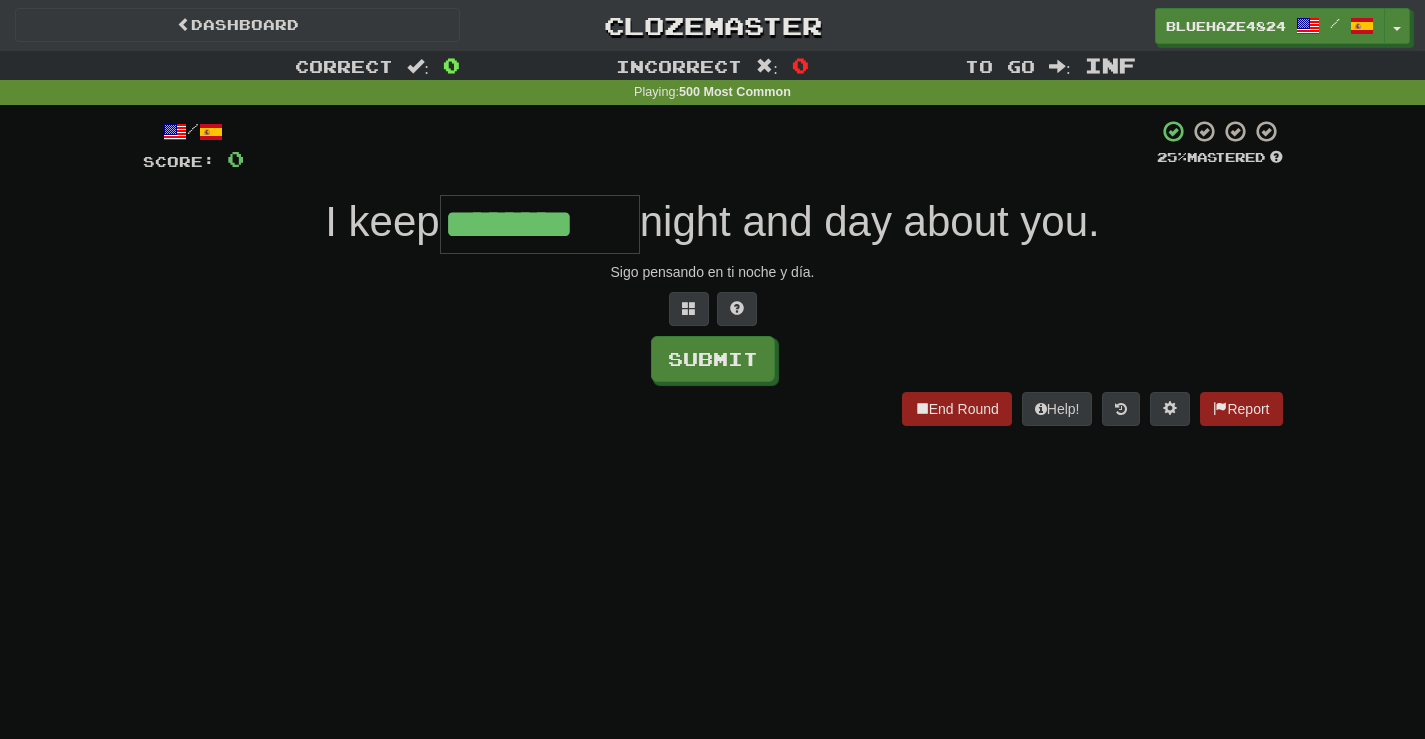 type on "********" 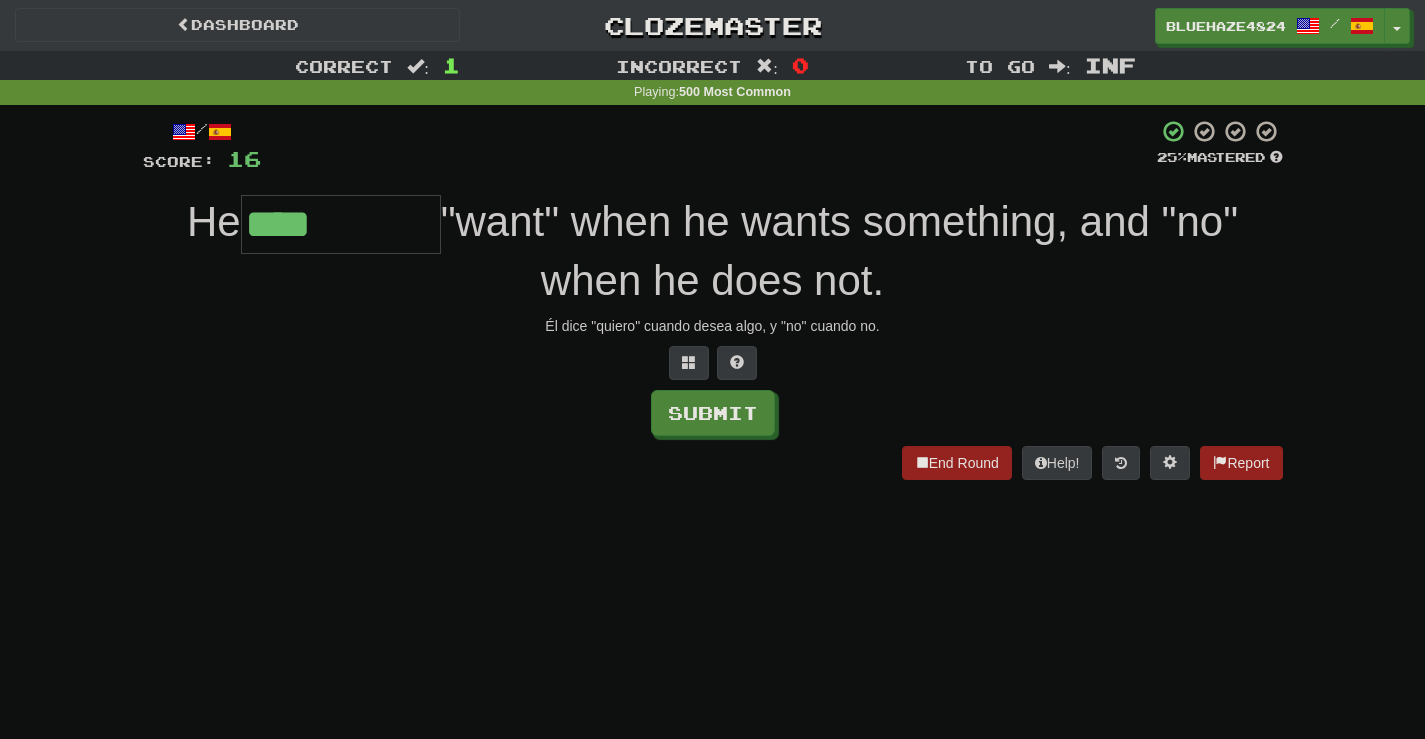 type on "****" 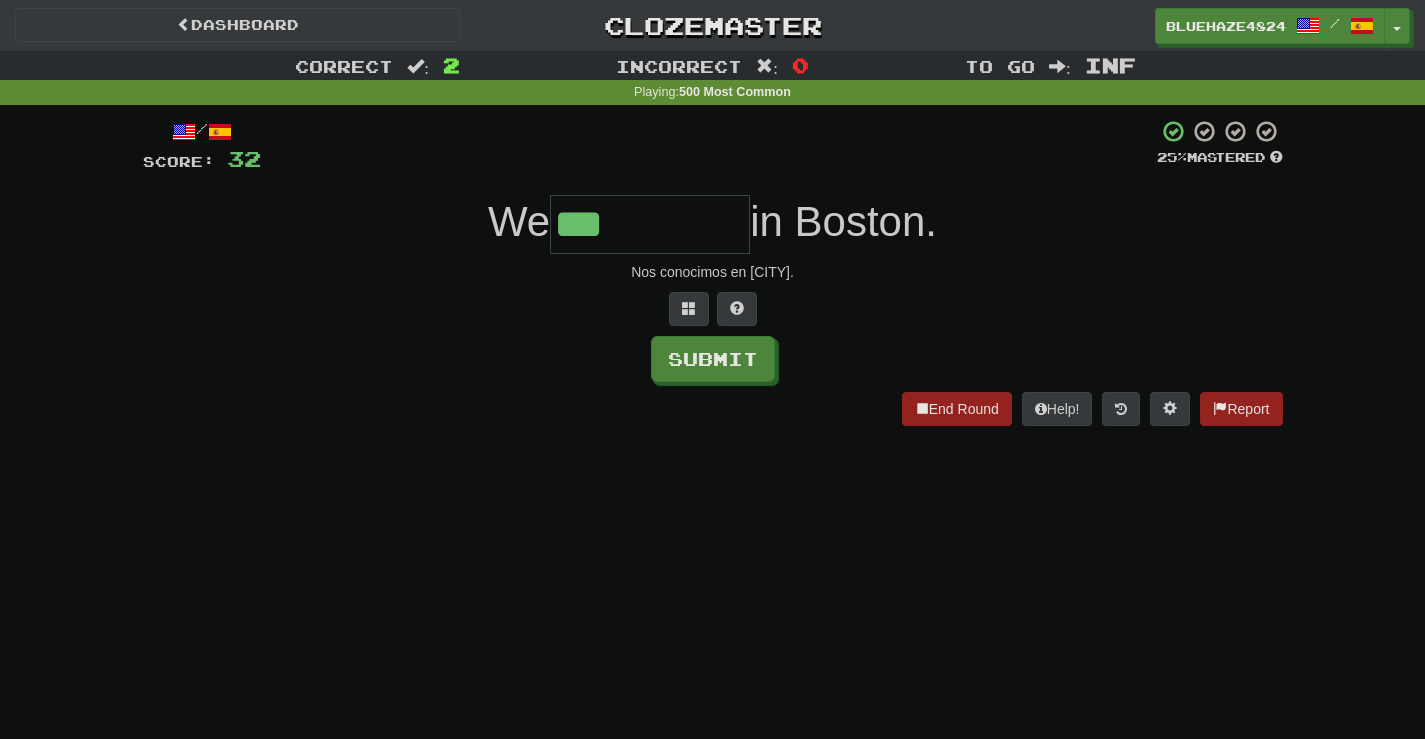 type on "***" 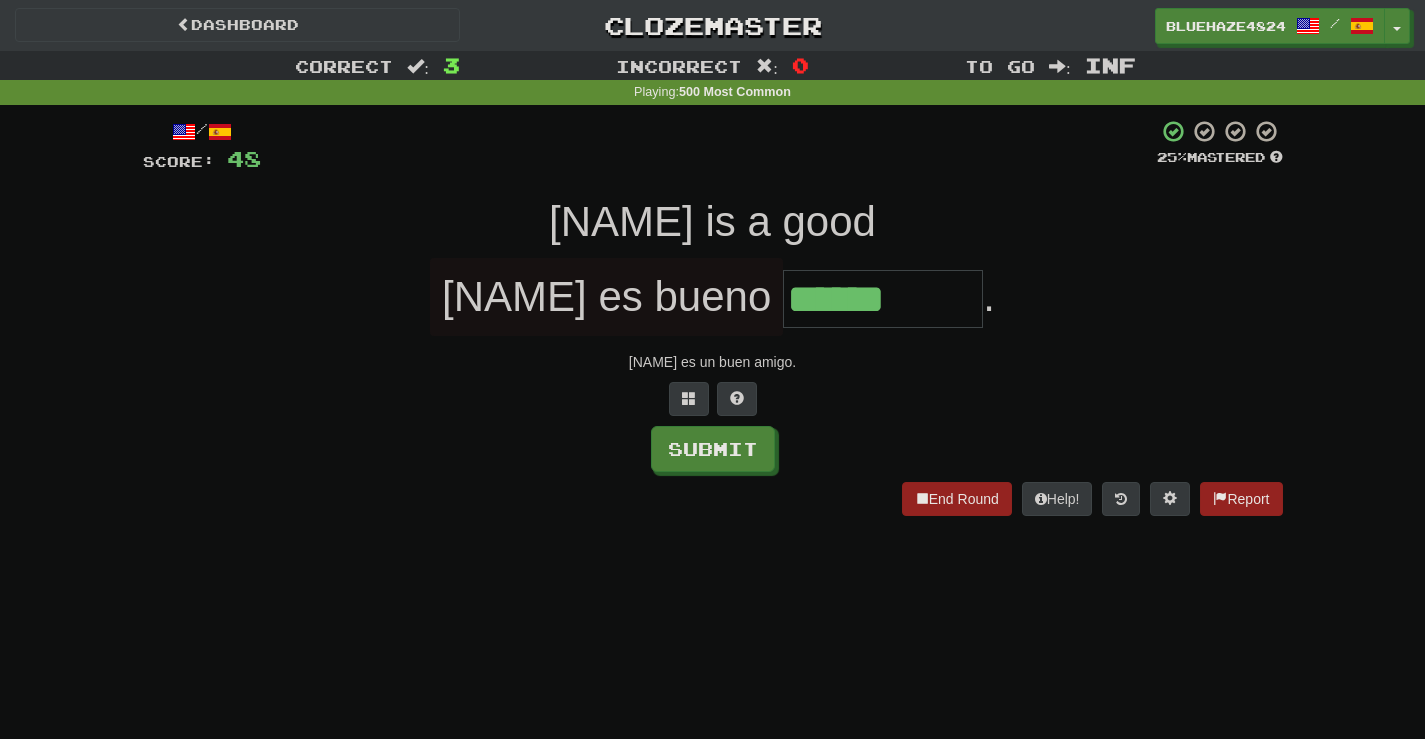 type on "******" 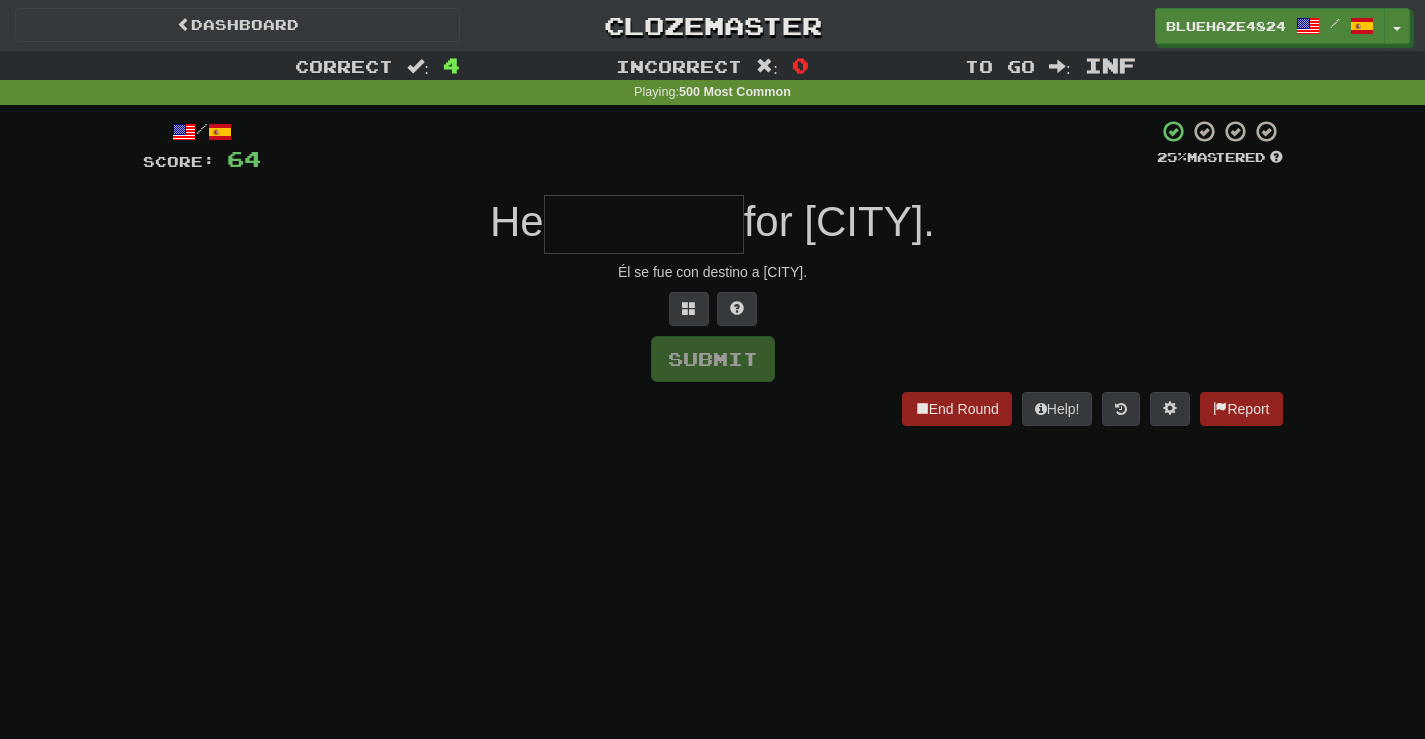 type on "*" 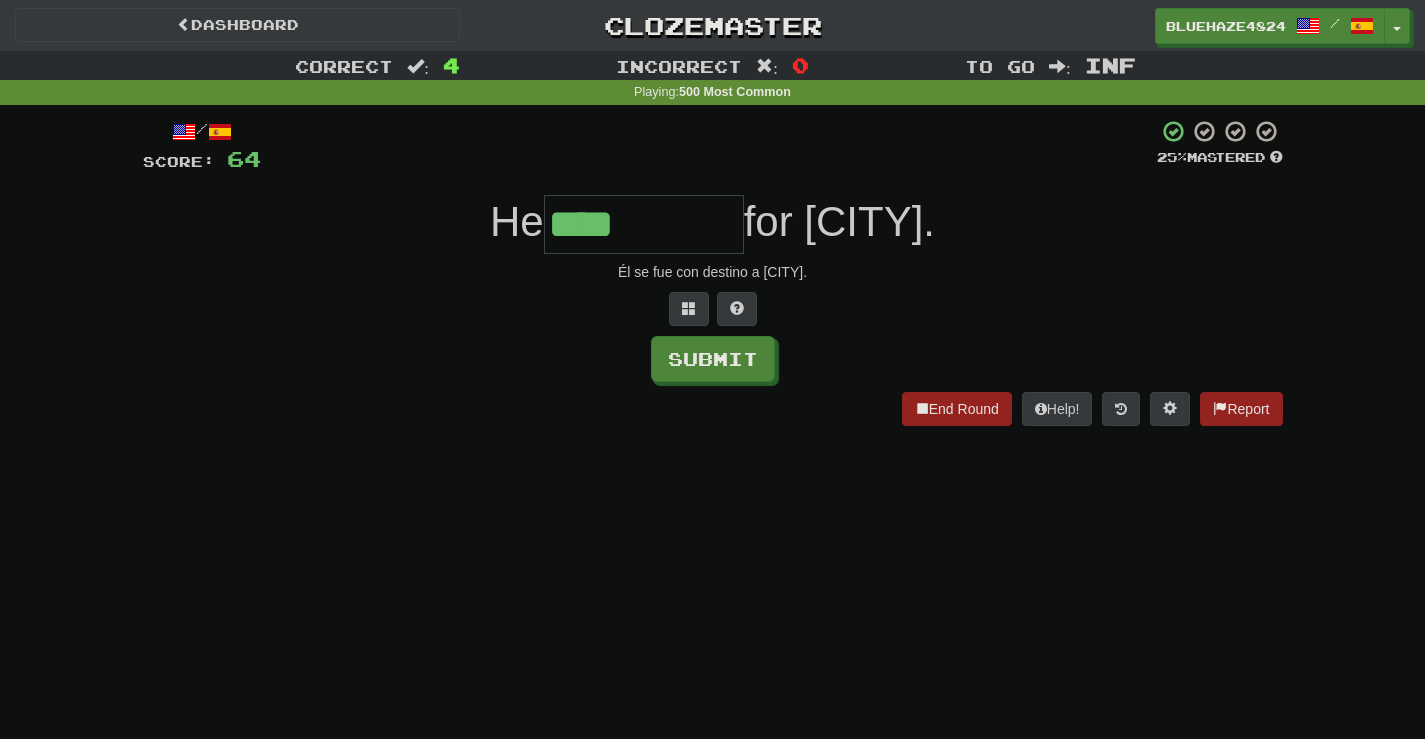 type on "****" 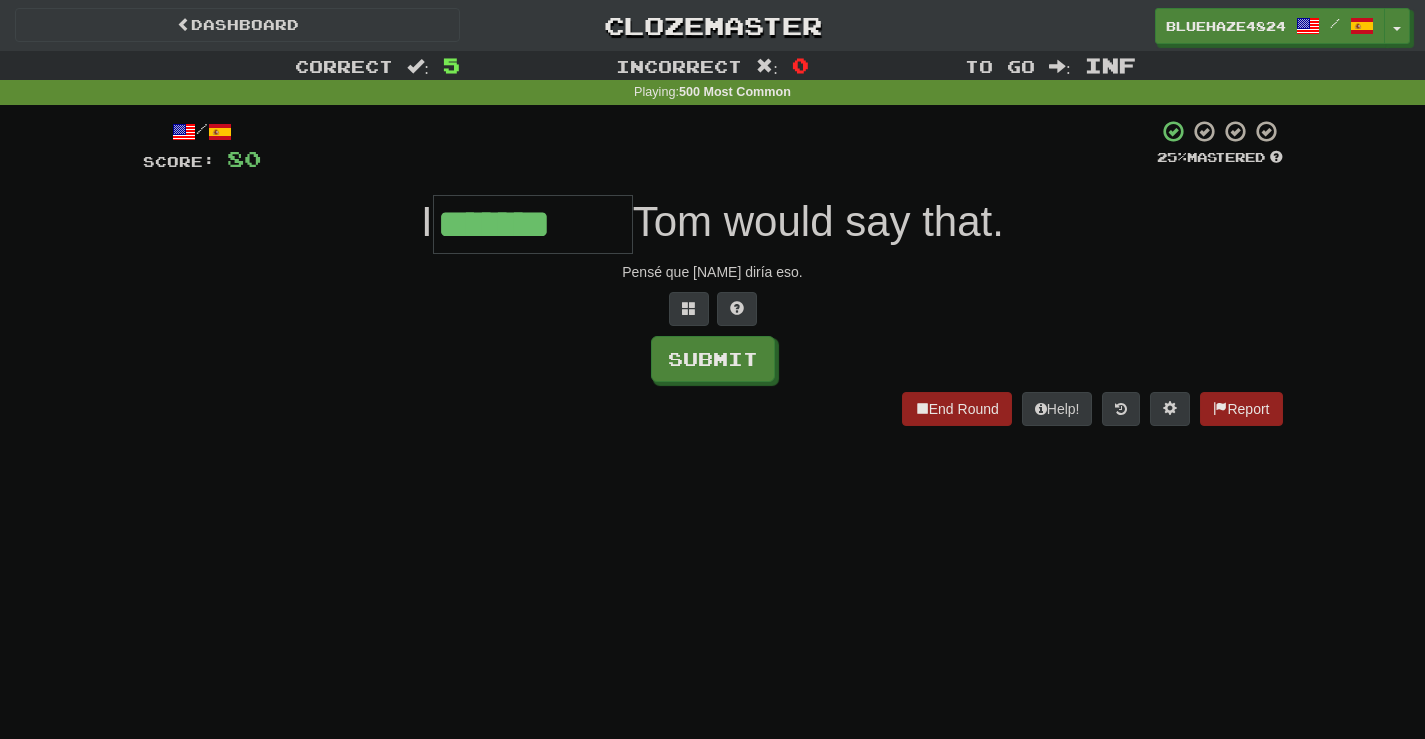 type on "*******" 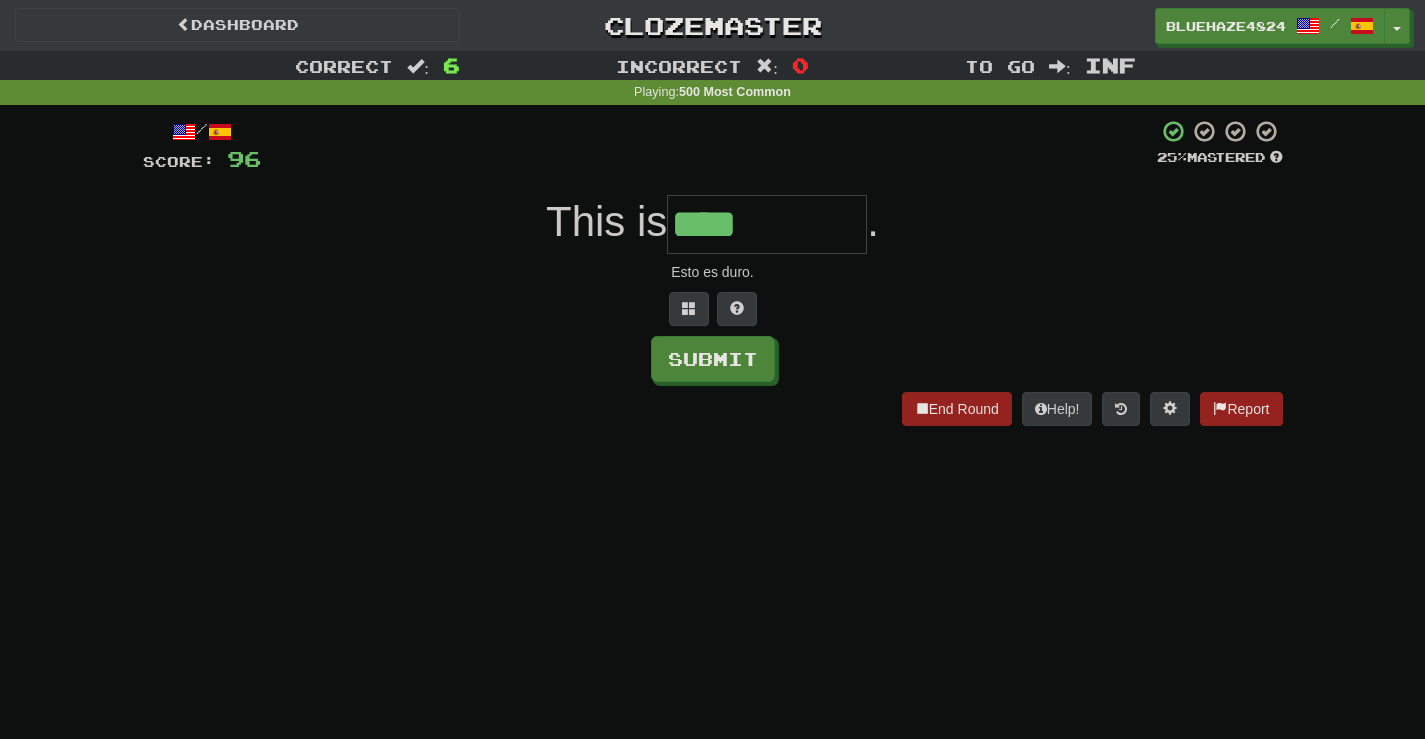 type on "****" 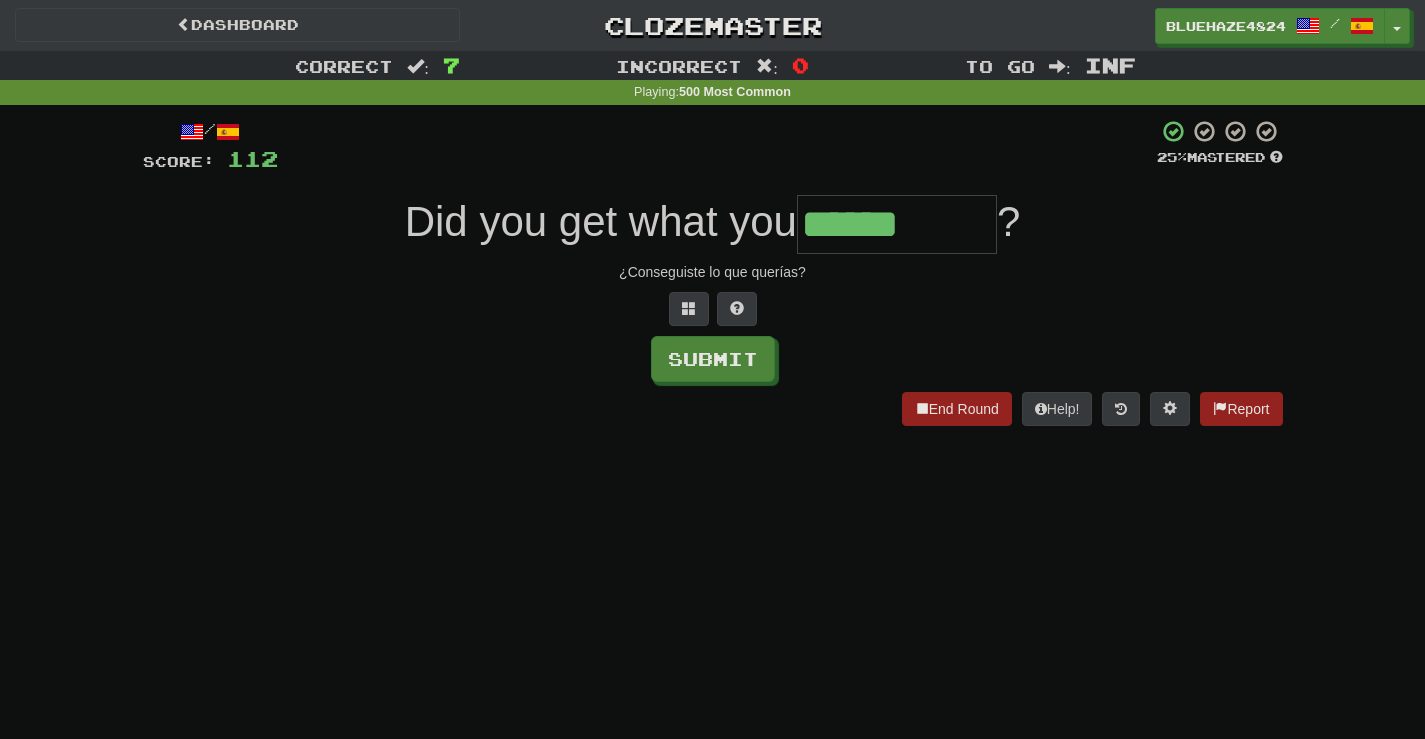 type on "******" 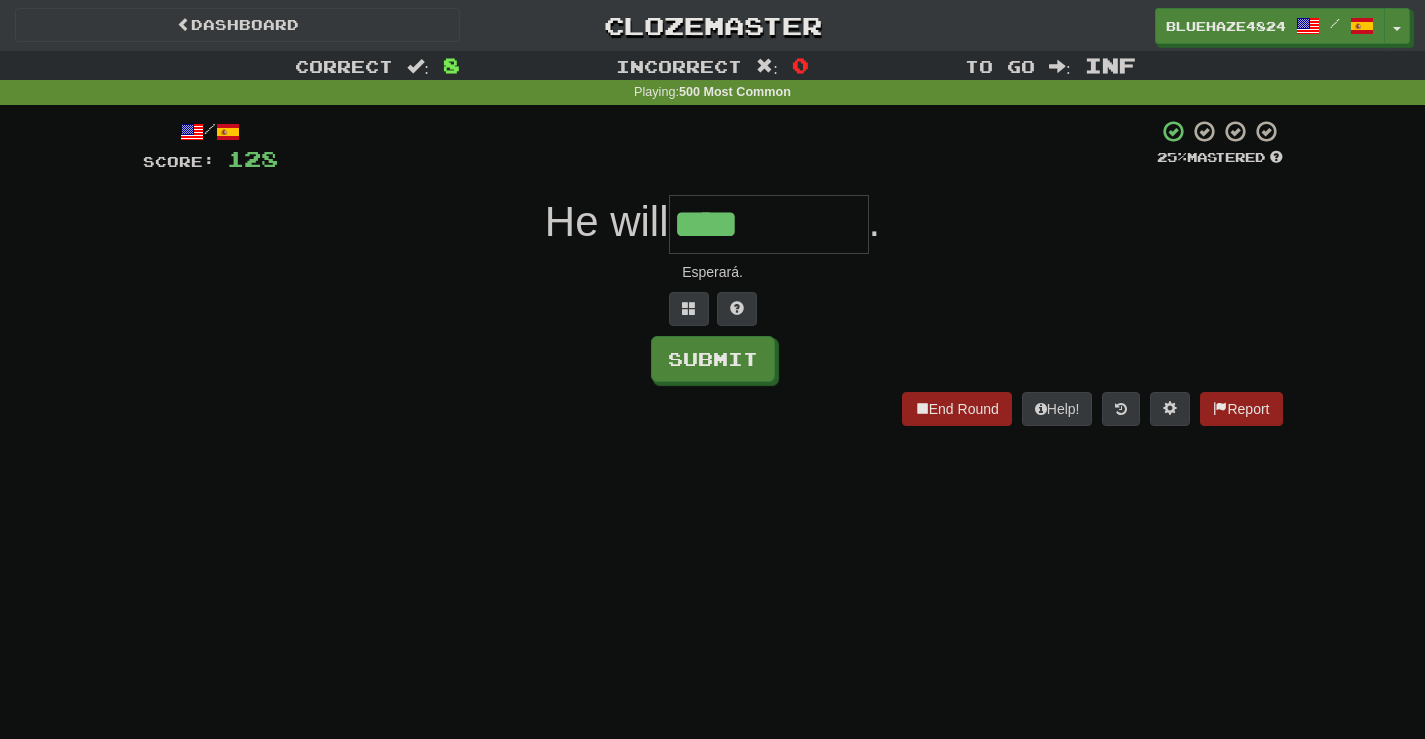 type on "****" 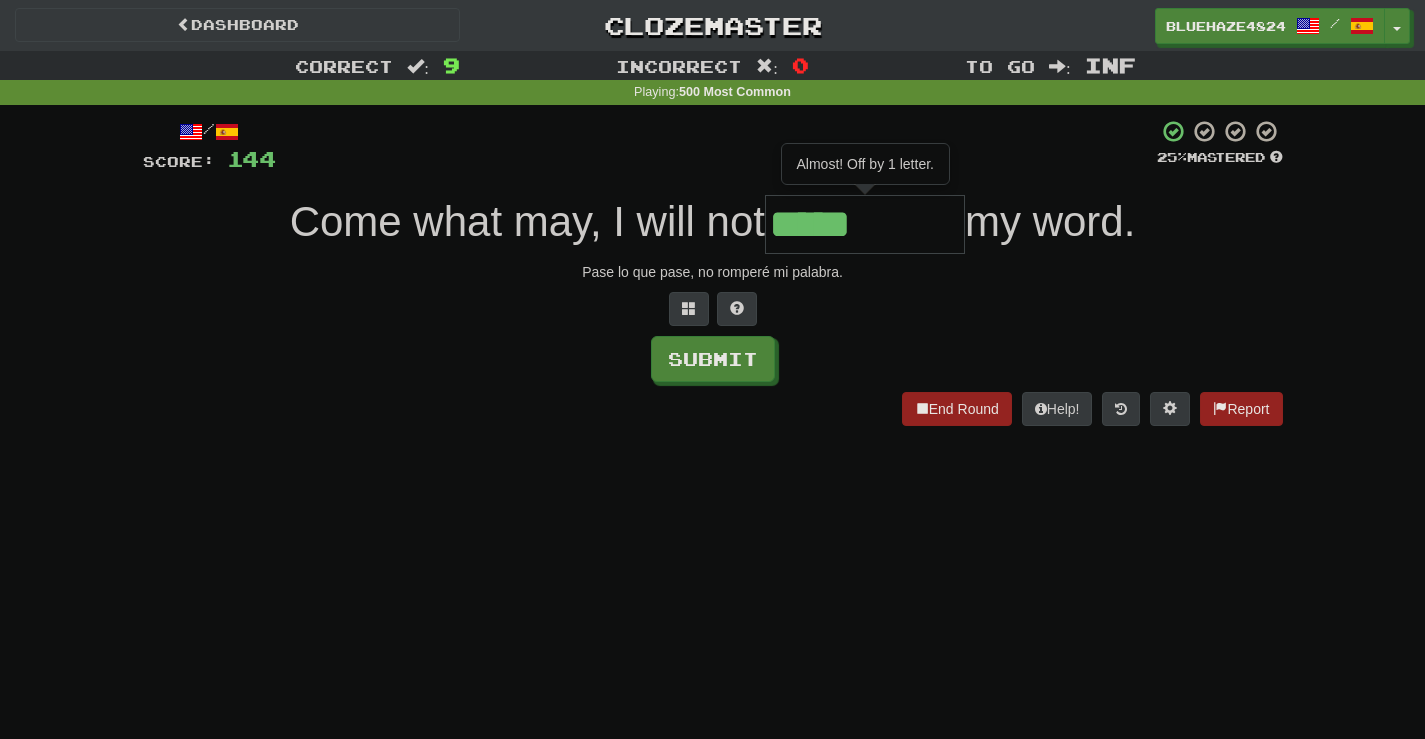 type on "*****" 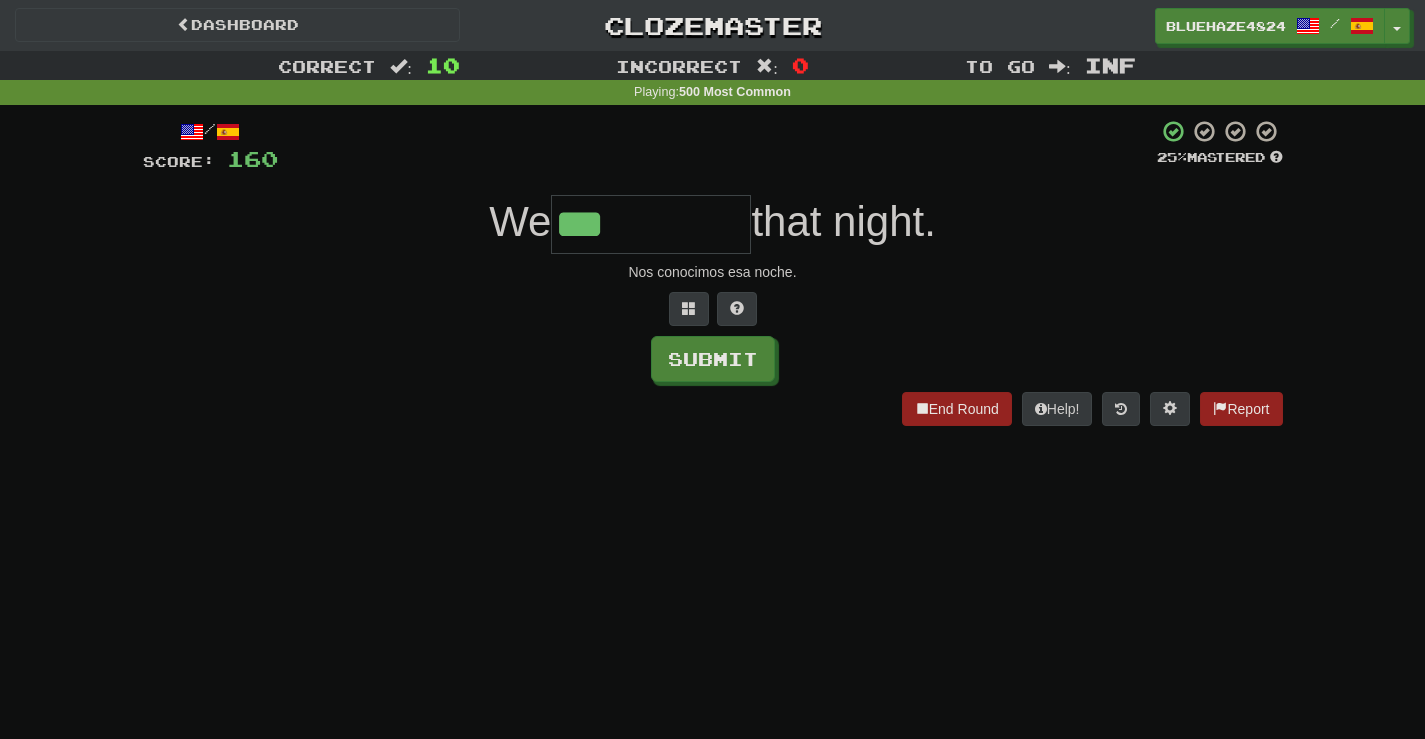 type on "***" 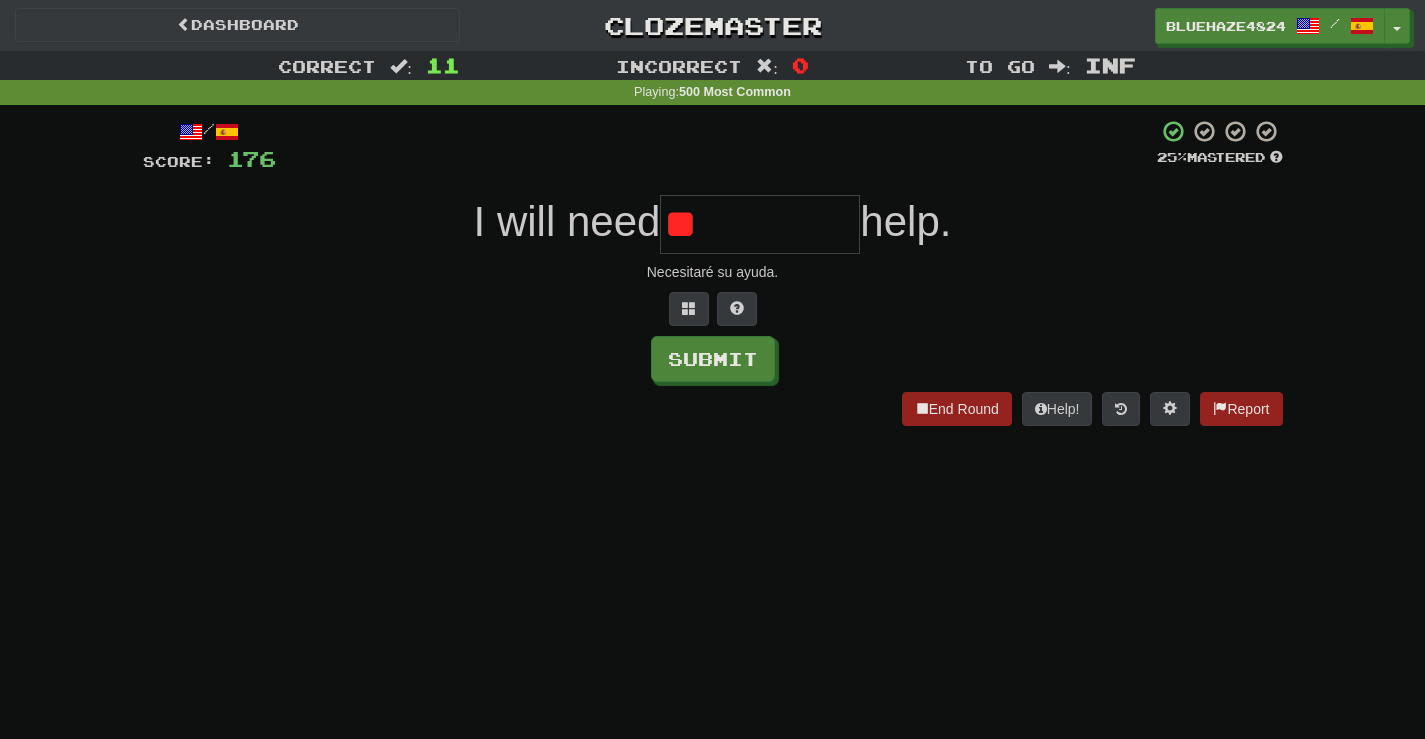 type on "*" 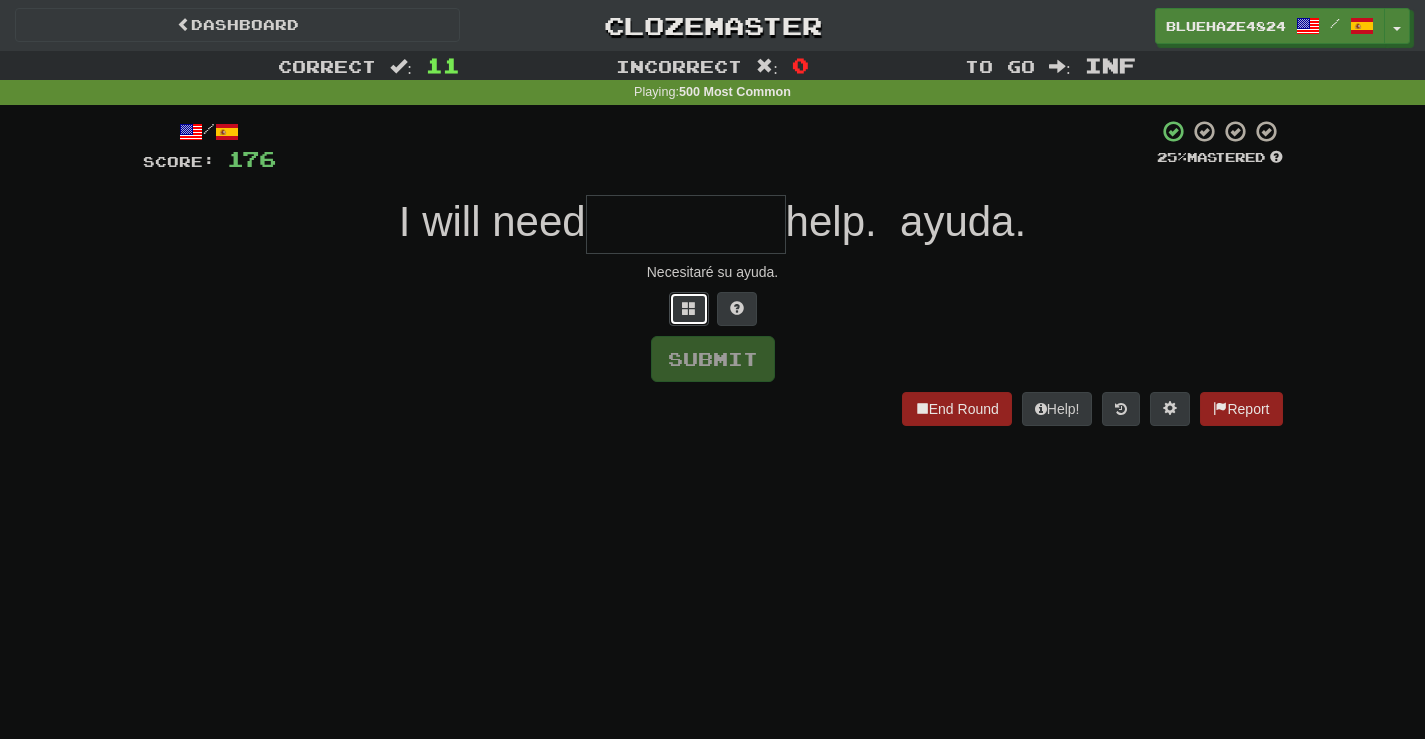 click at bounding box center [689, 308] 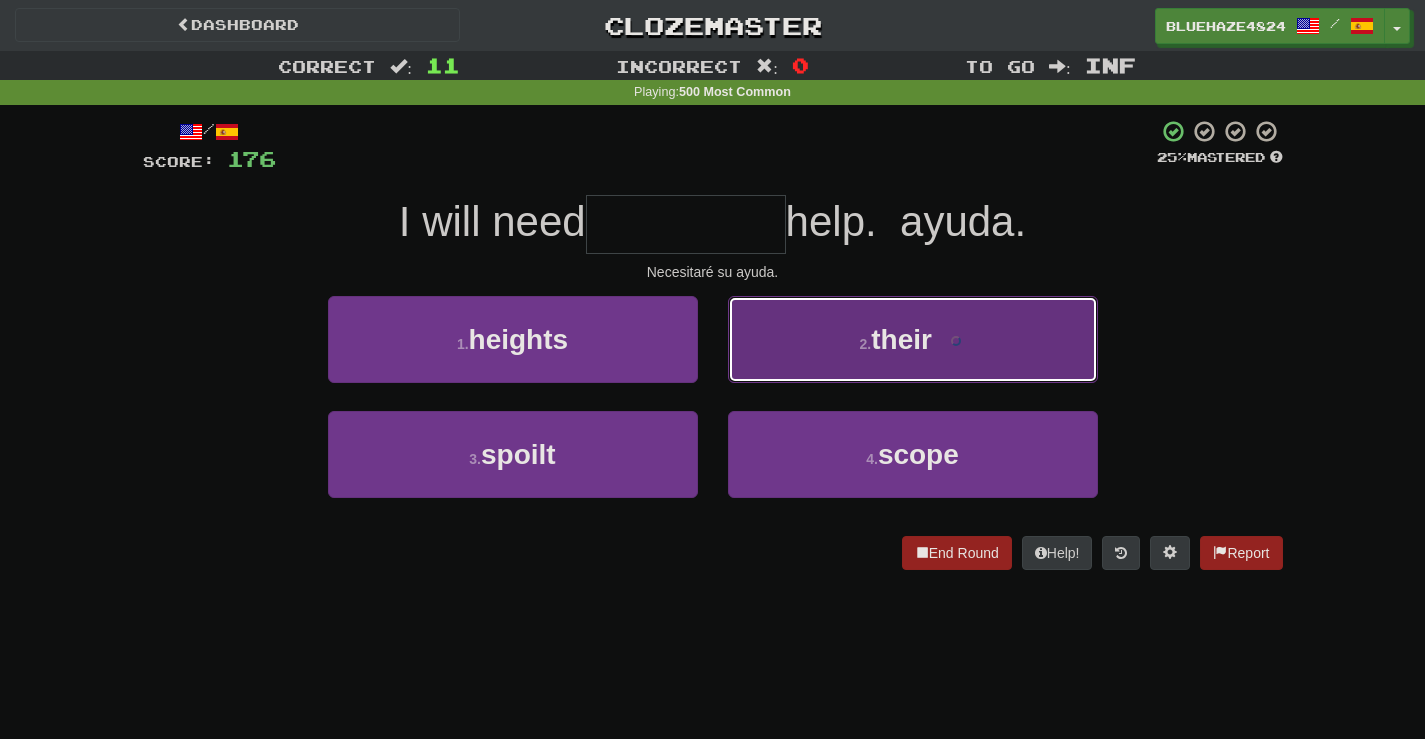 click on "their" at bounding box center [901, 339] 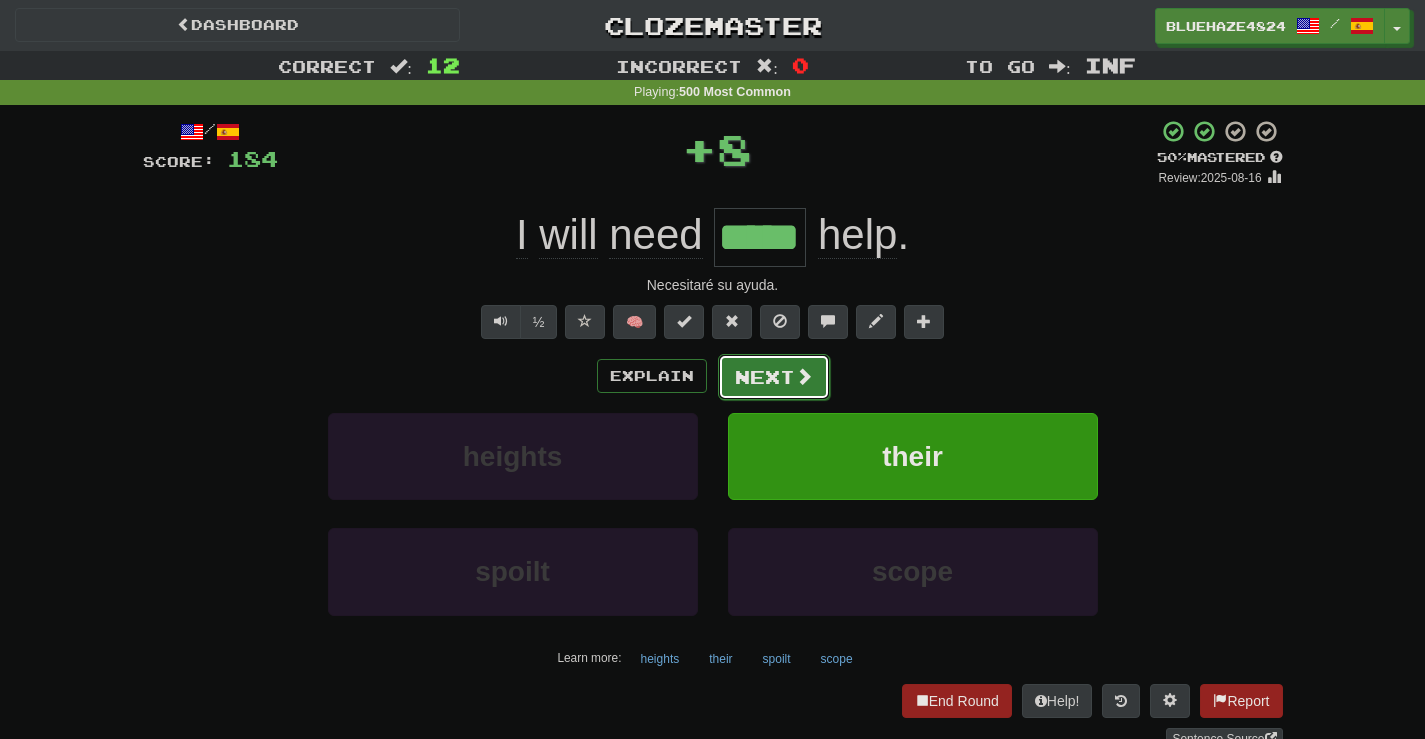 click on "Next" at bounding box center (774, 377) 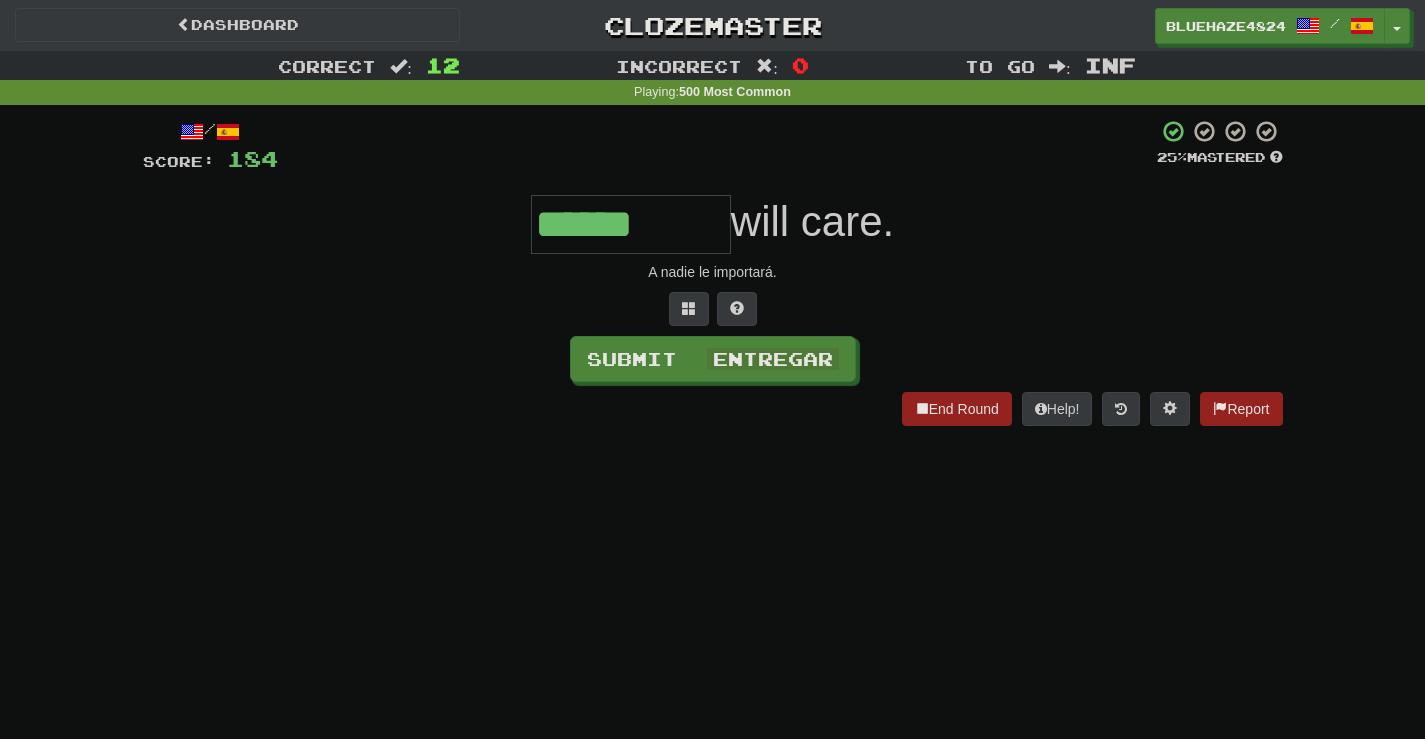 type on "******" 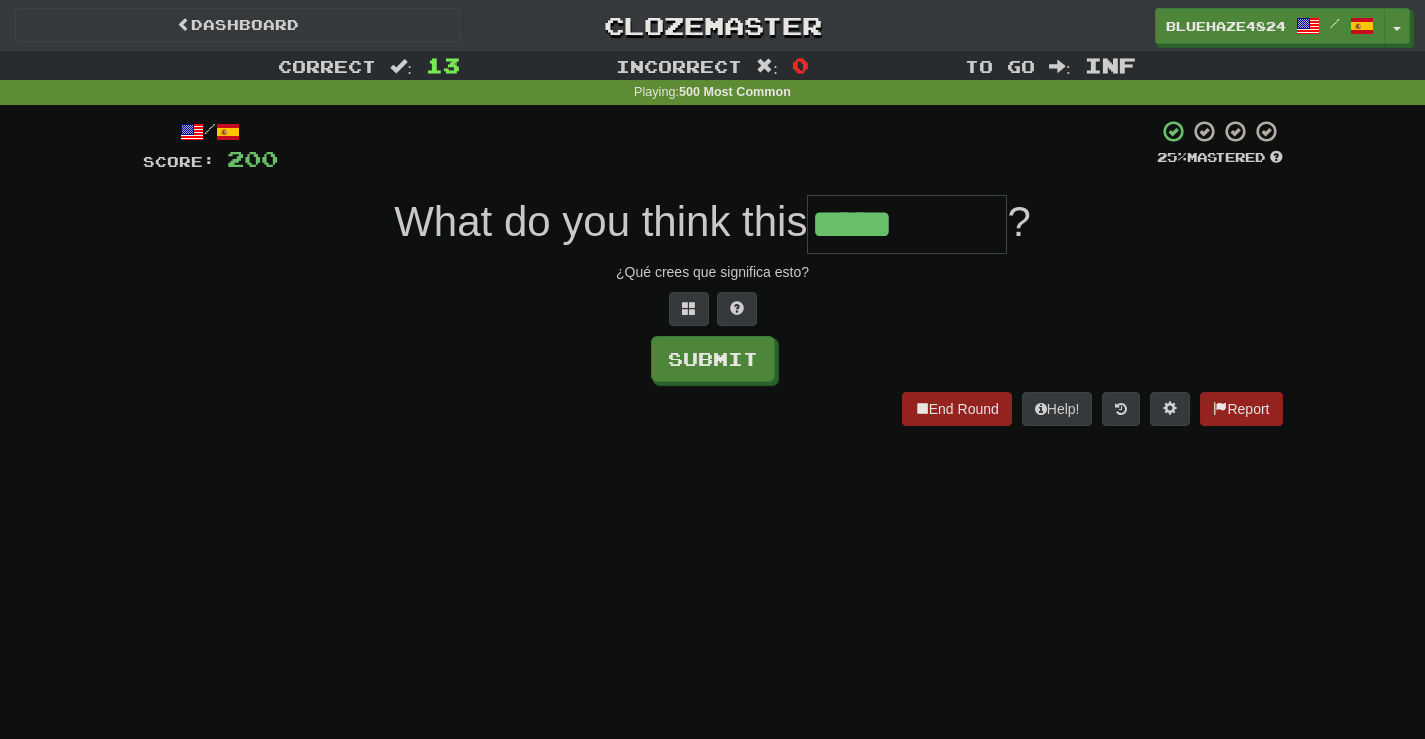 type on "*****" 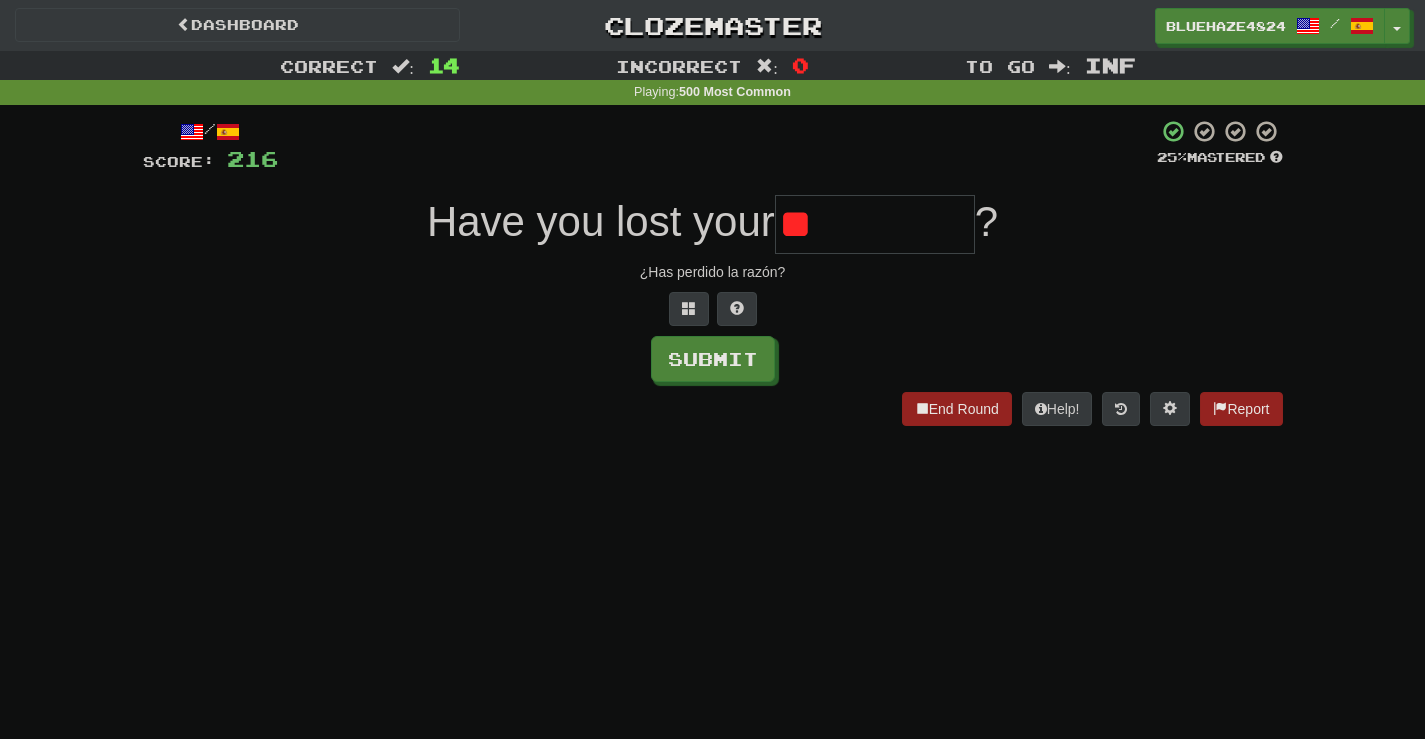 type on "*" 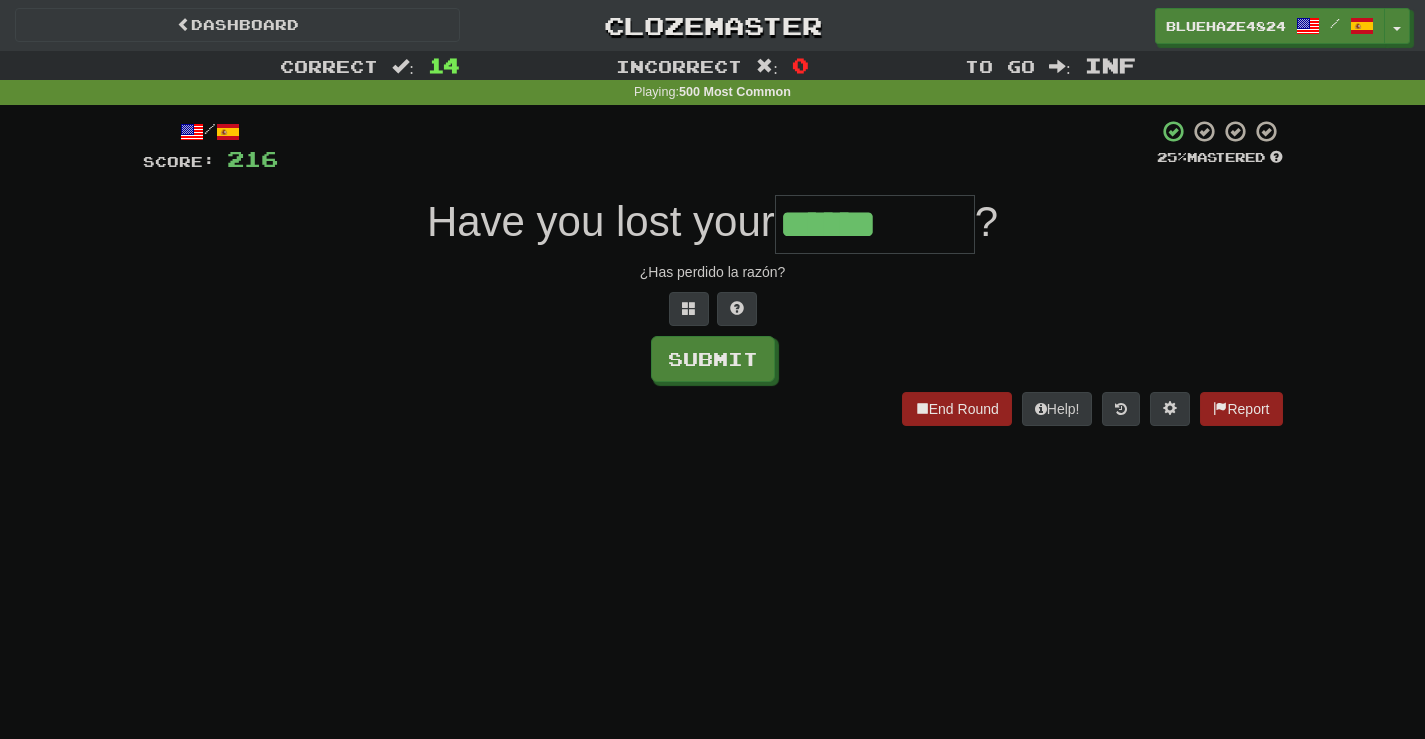 type on "******" 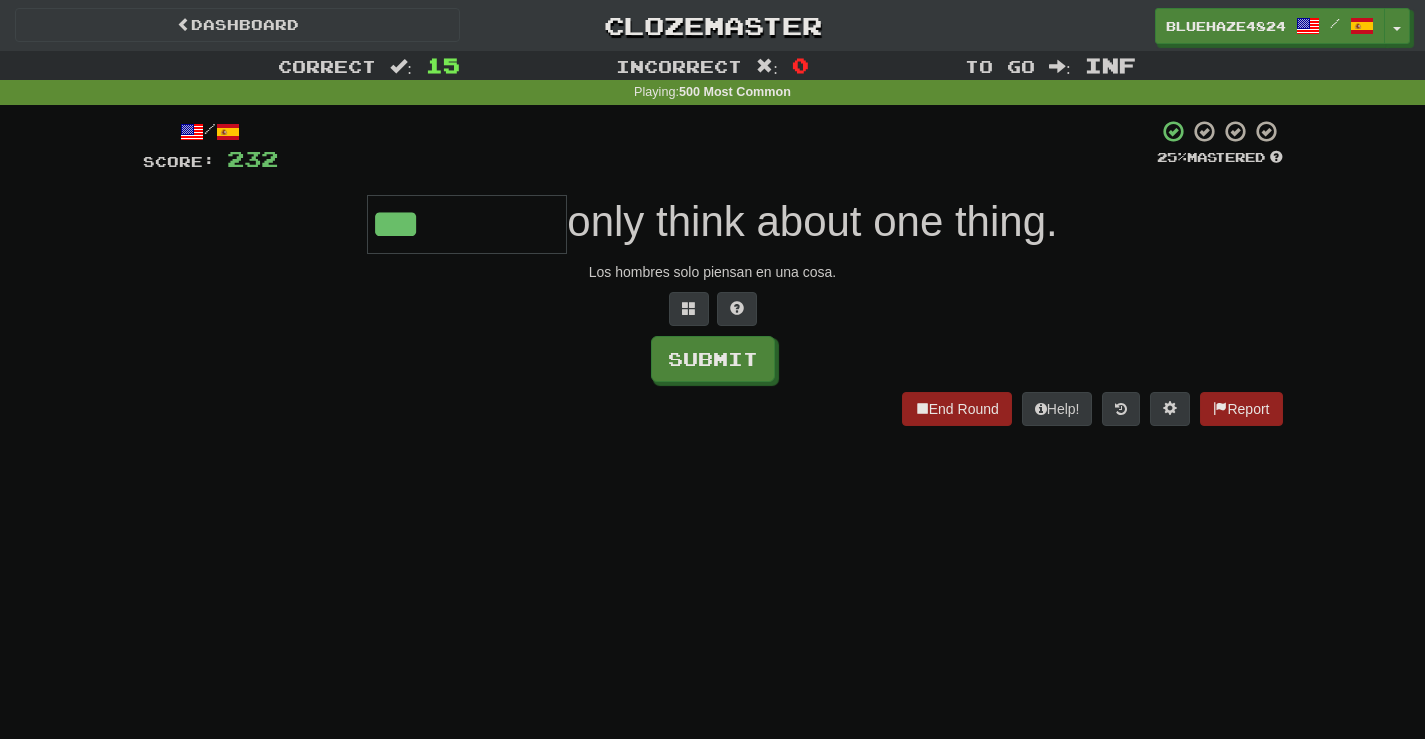 type on "***" 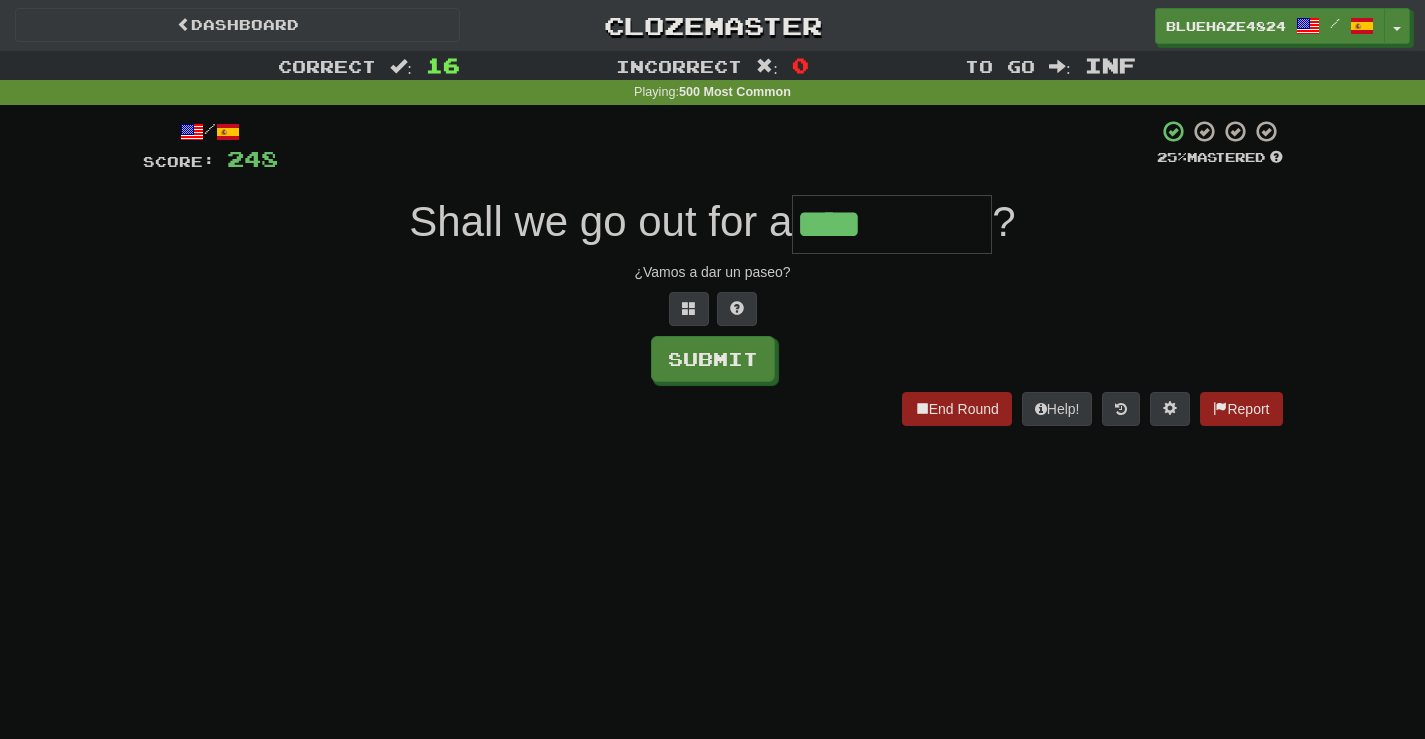 type on "****" 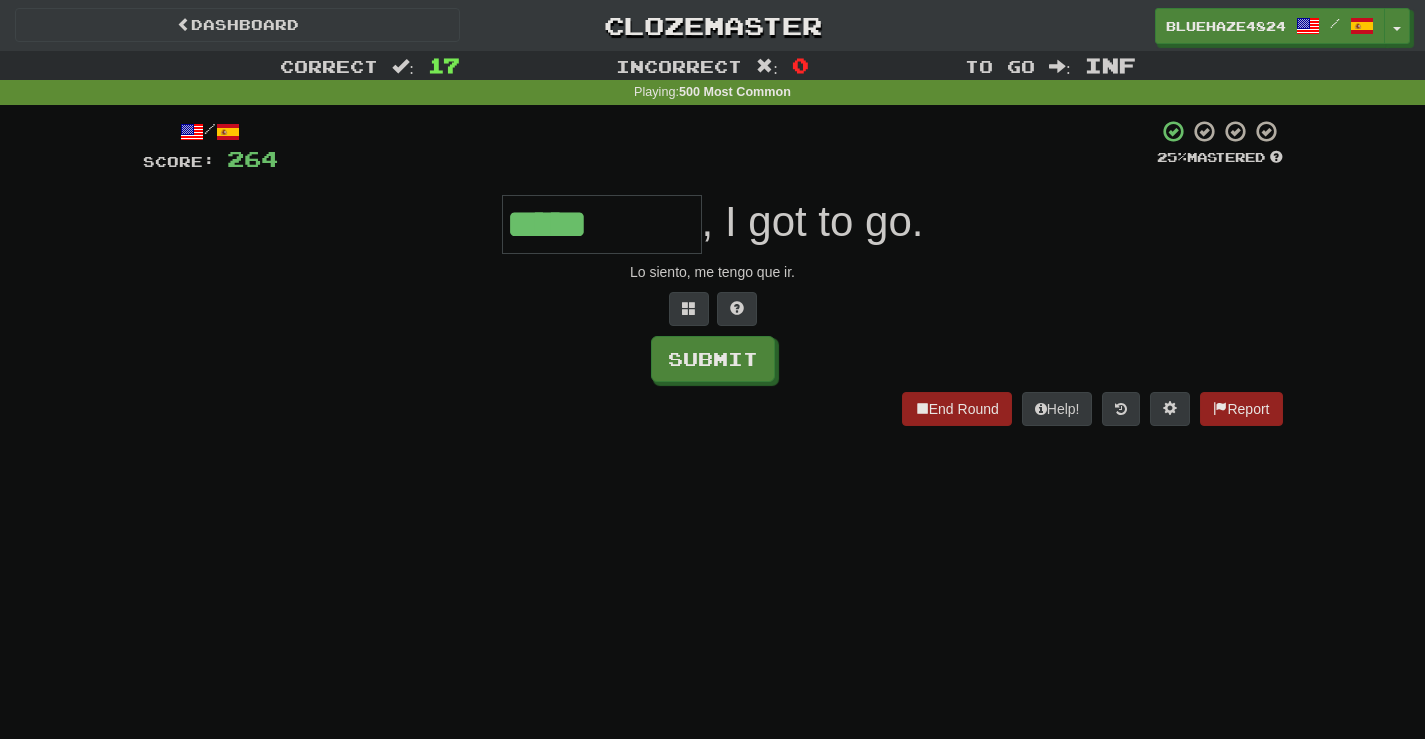 type on "*****" 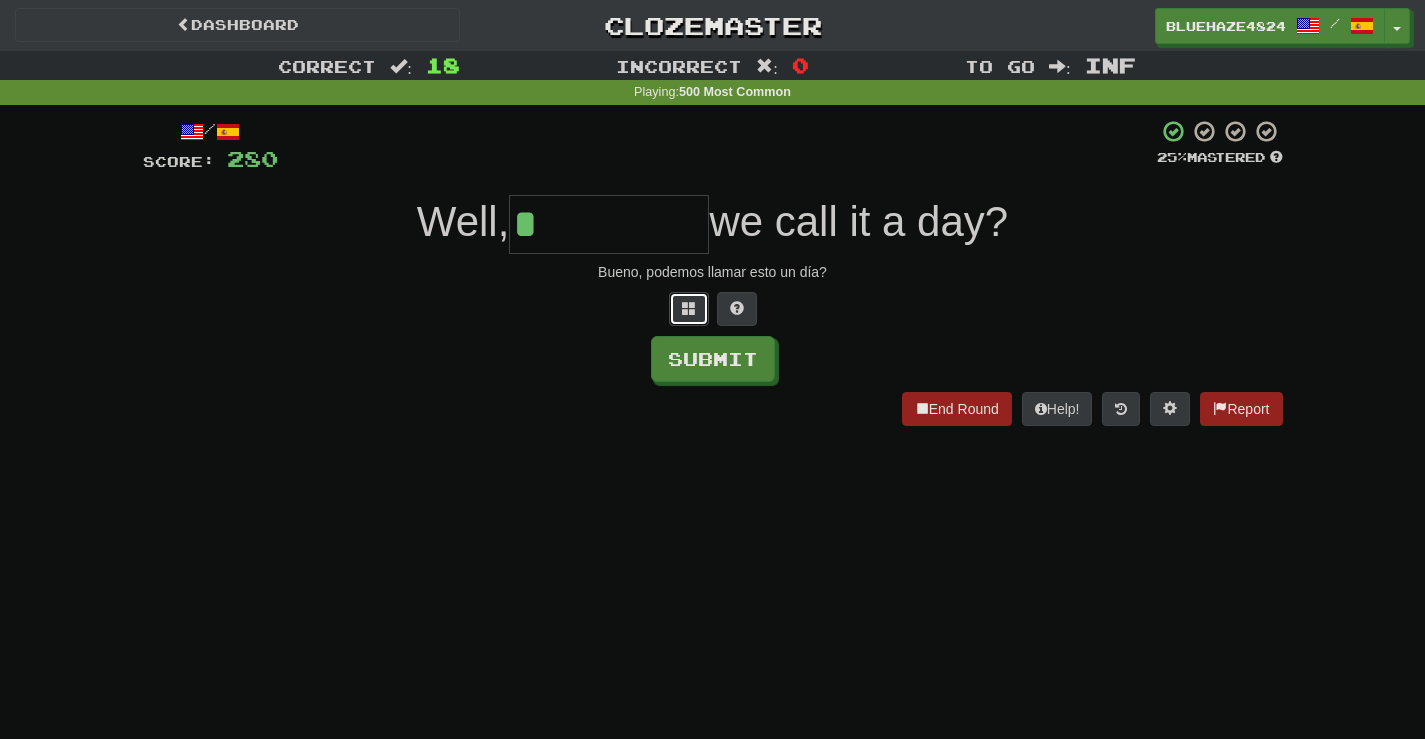 click at bounding box center [689, 308] 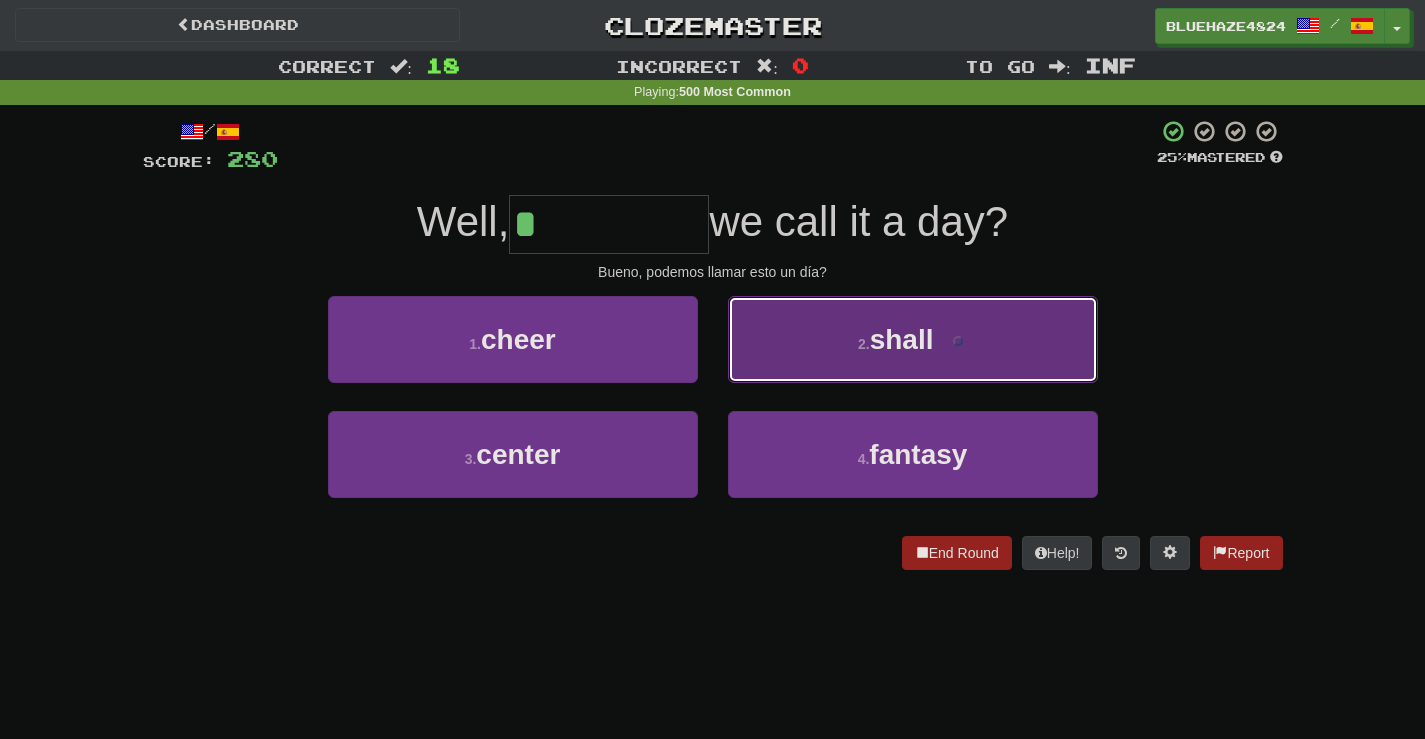 click on "shall" at bounding box center [902, 339] 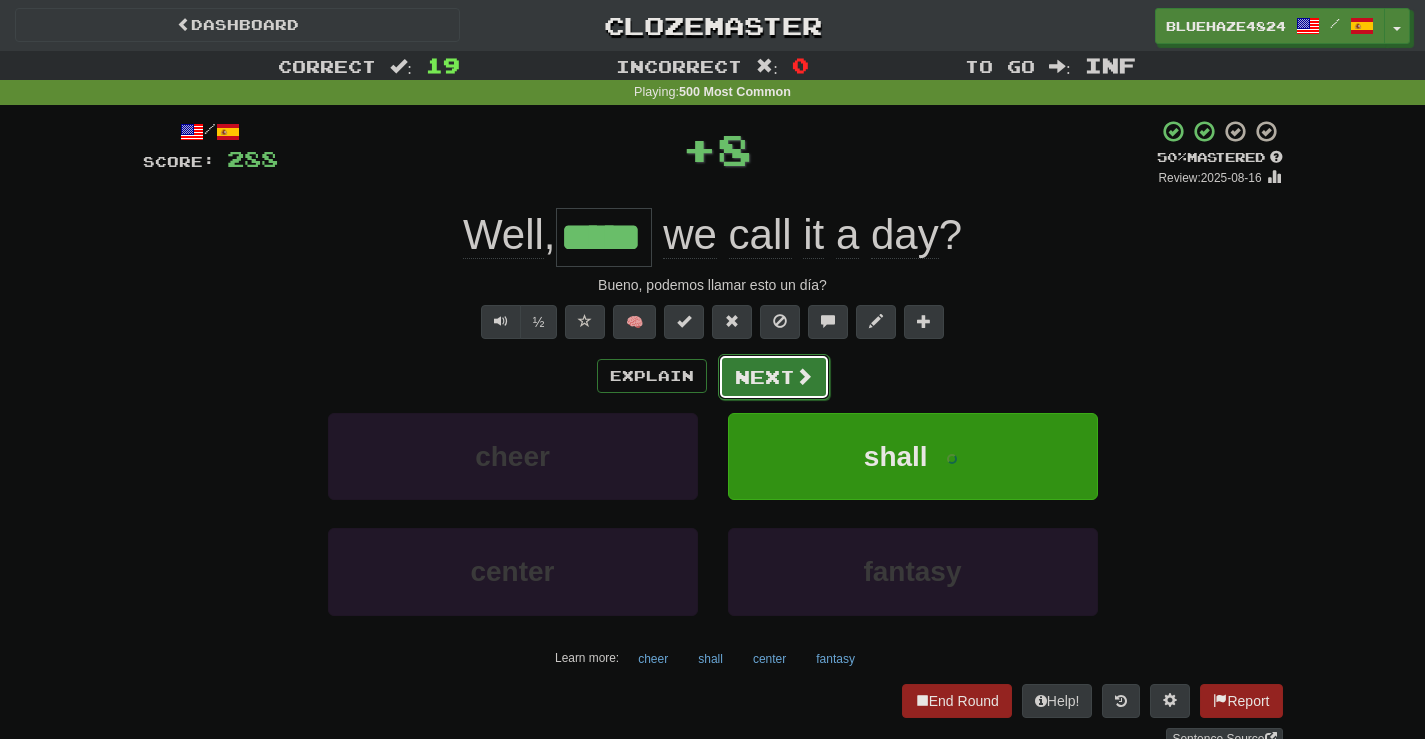 click on "Next" at bounding box center (774, 377) 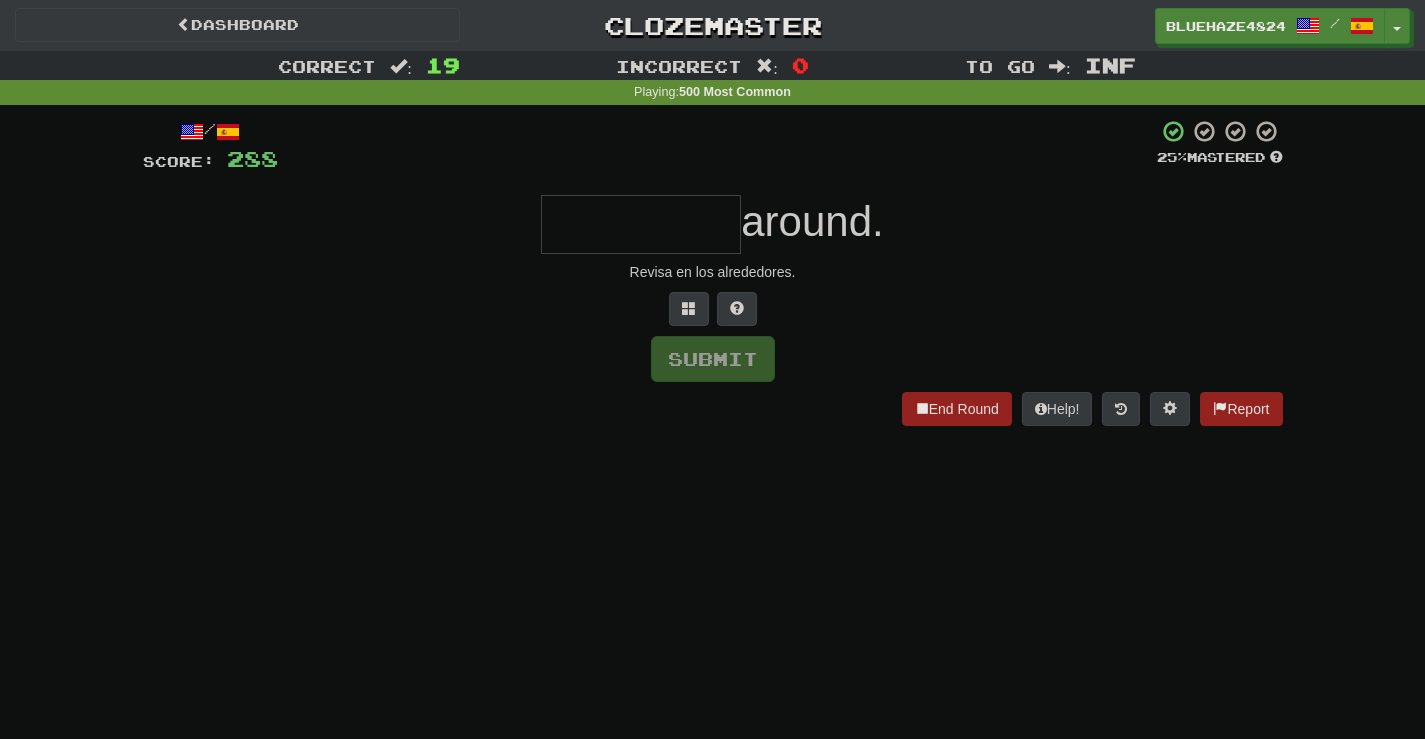 click at bounding box center [641, 224] 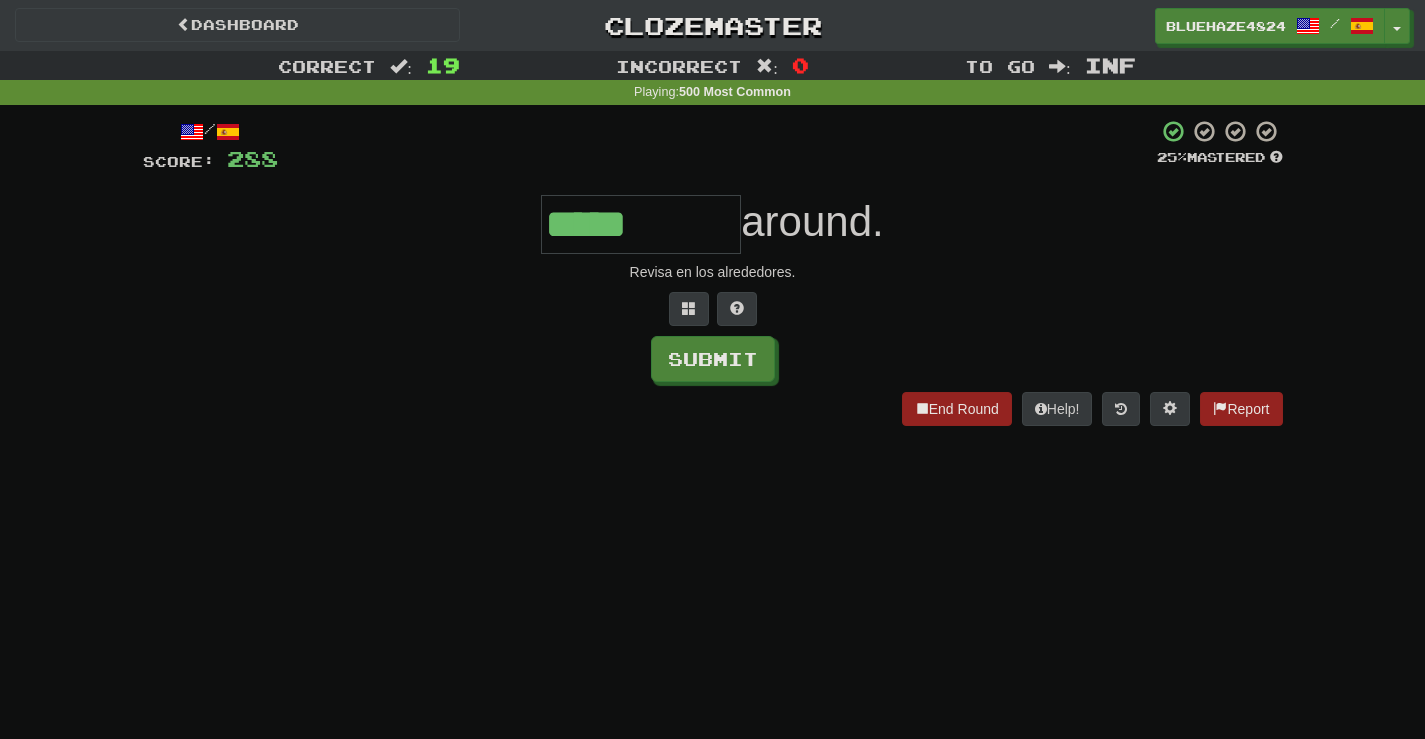 type on "*****" 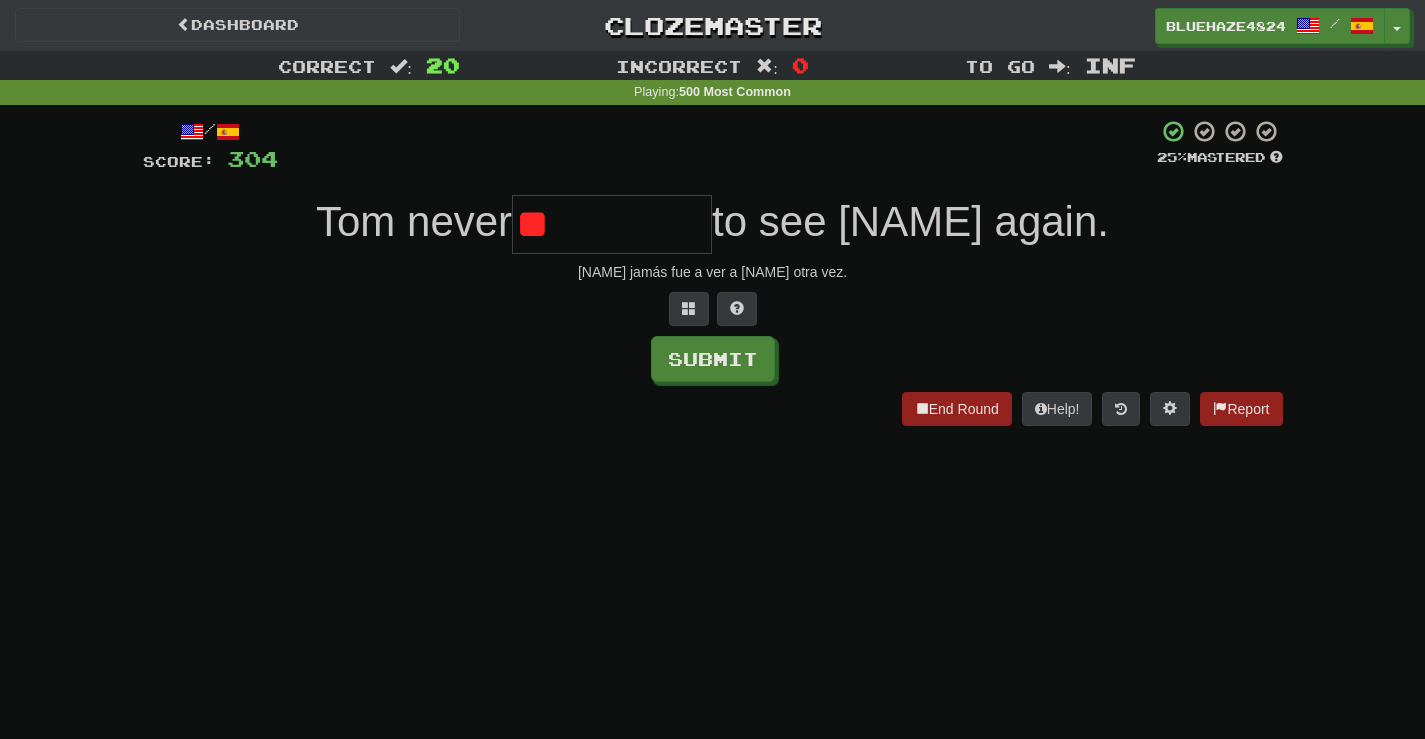 type on "*" 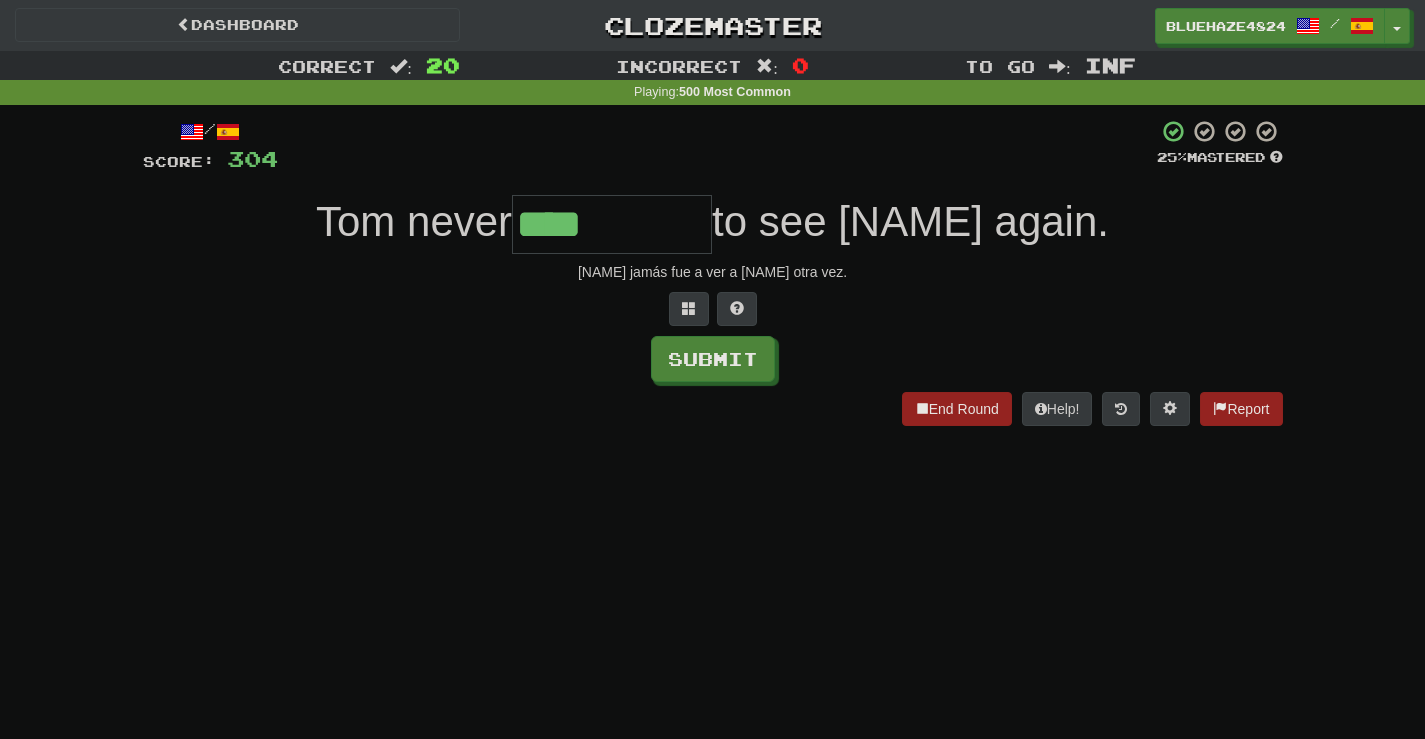 type on "****" 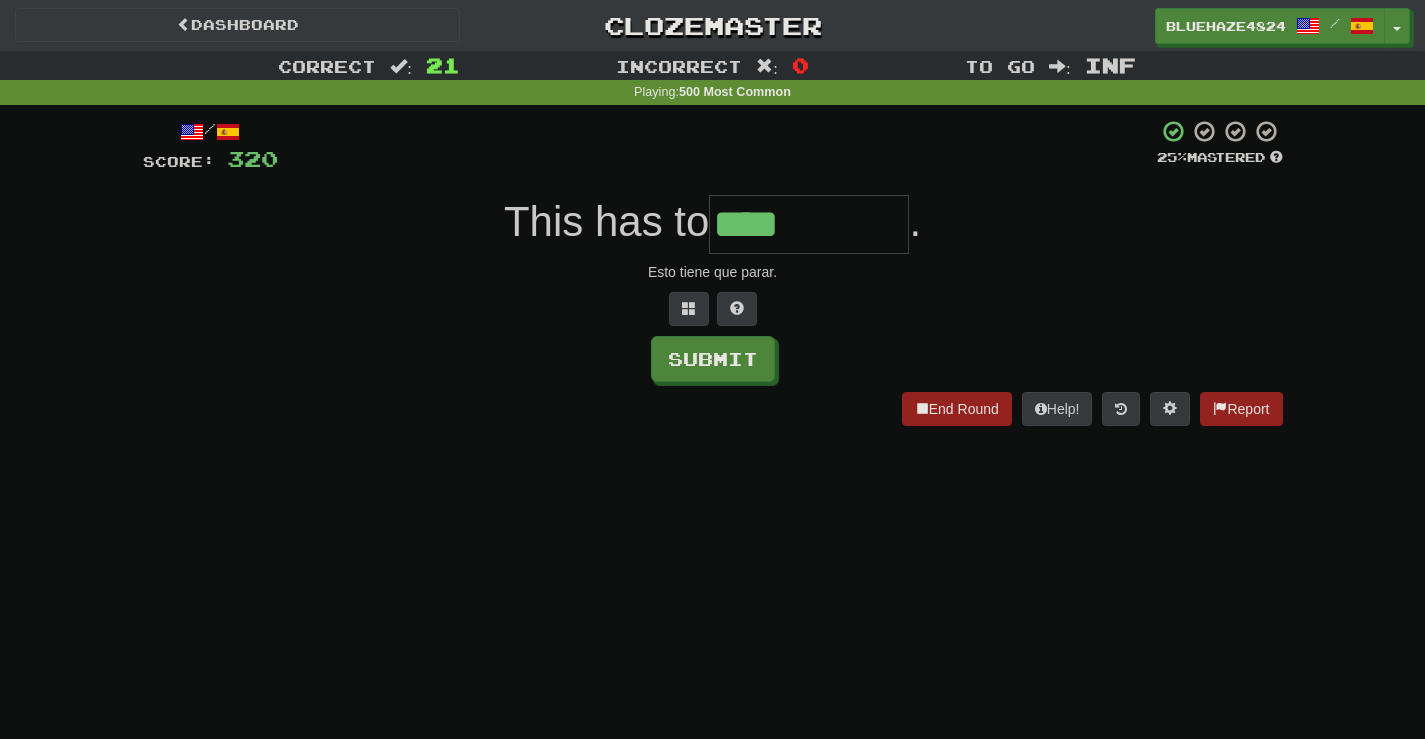 type on "****" 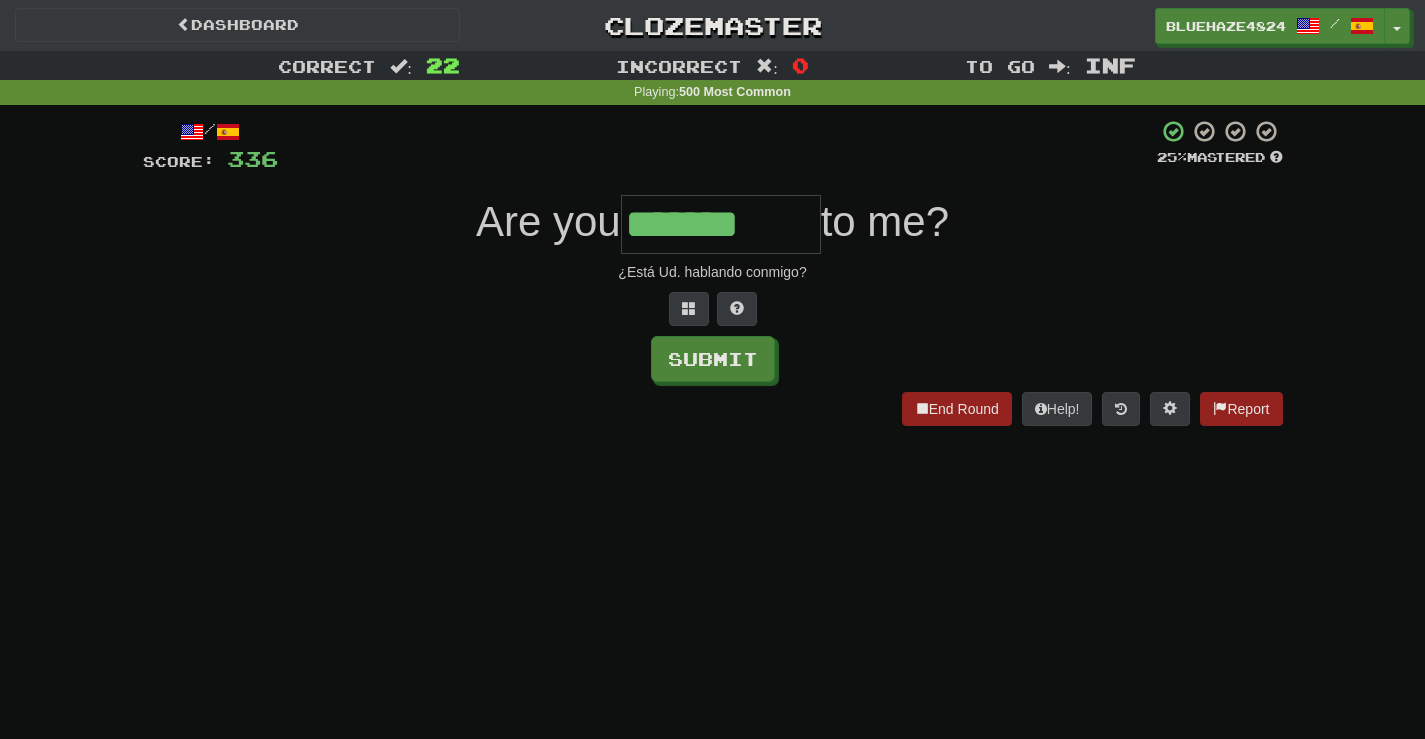 type on "*******" 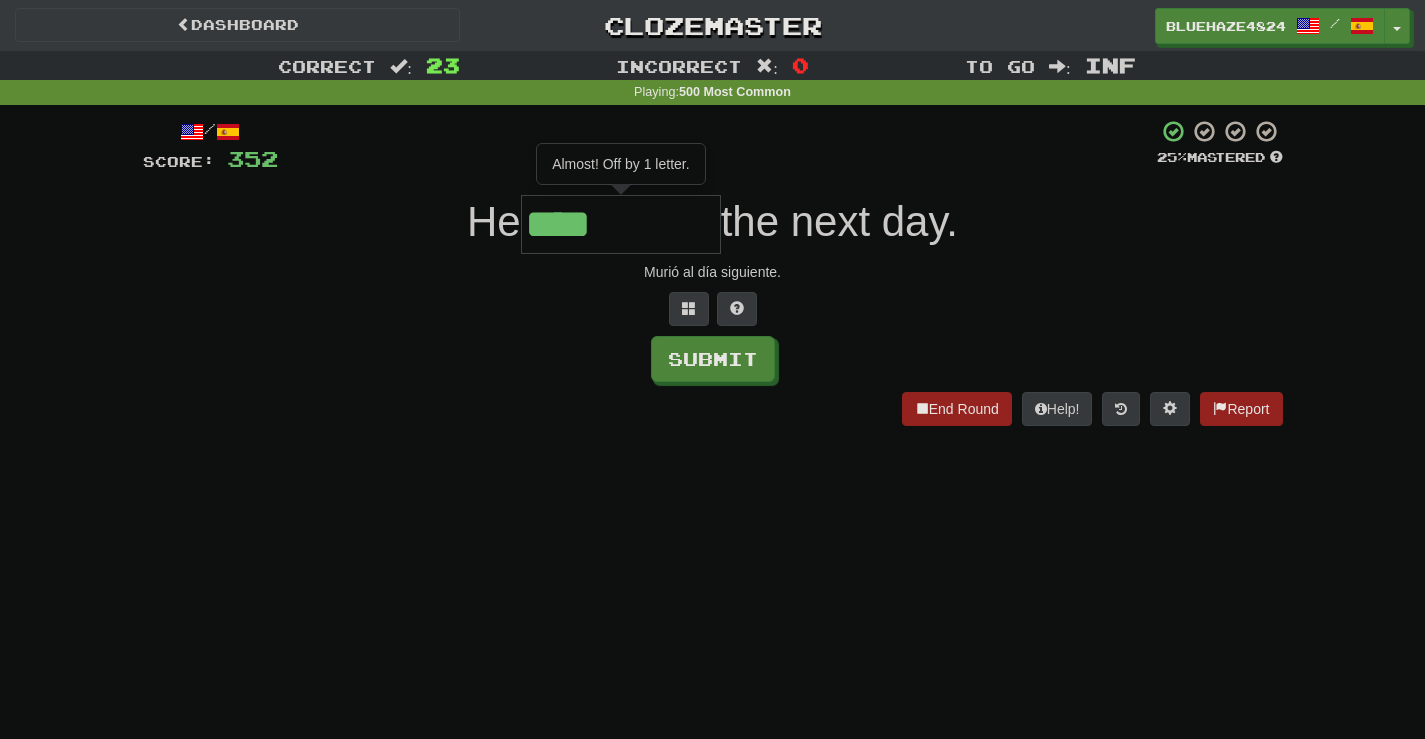 type on "****" 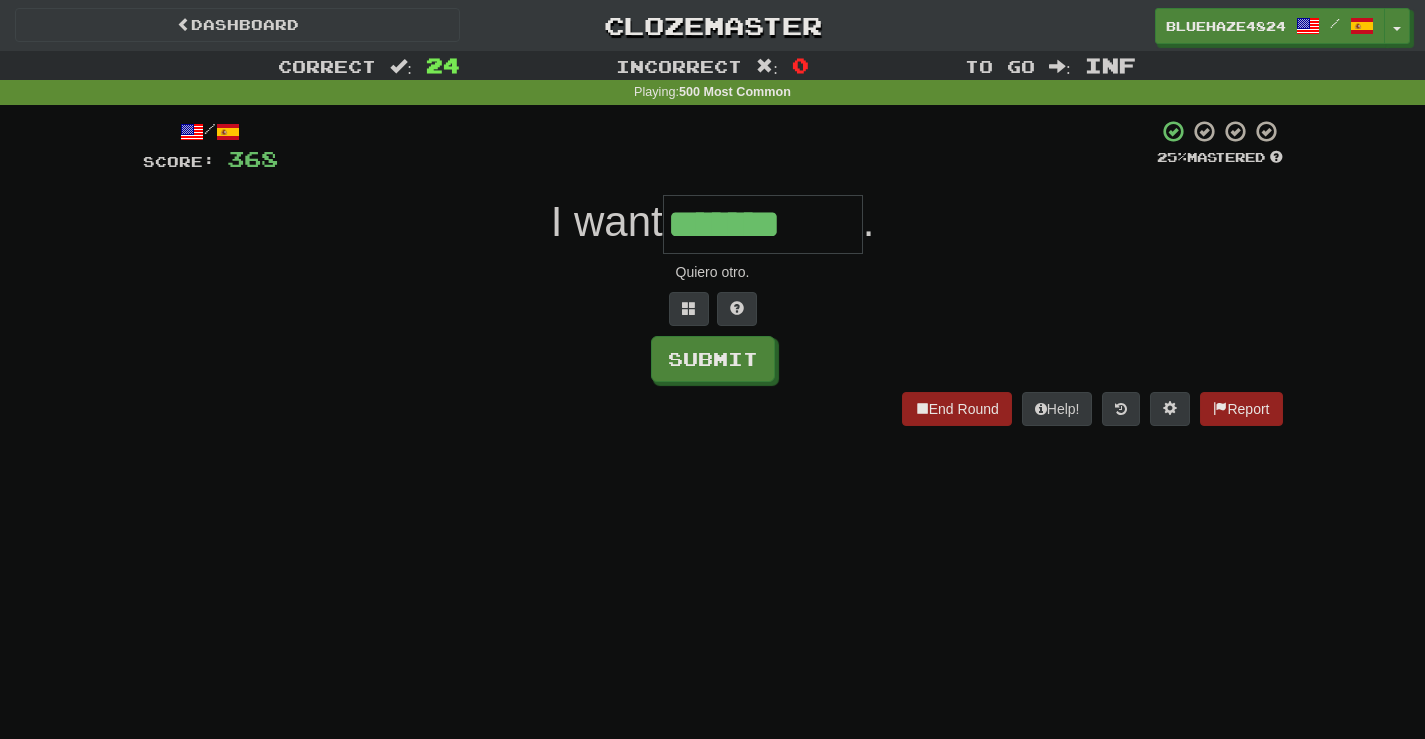 type on "*******" 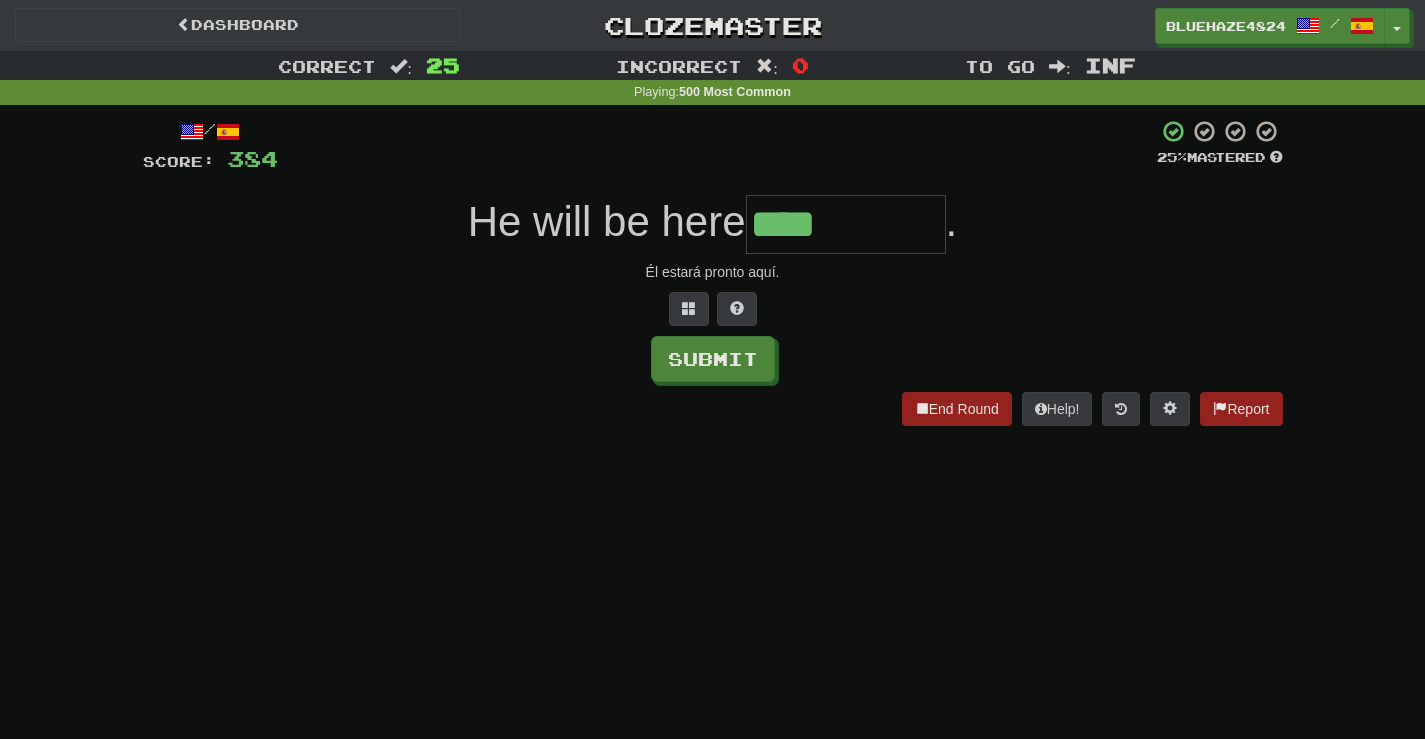 type on "****" 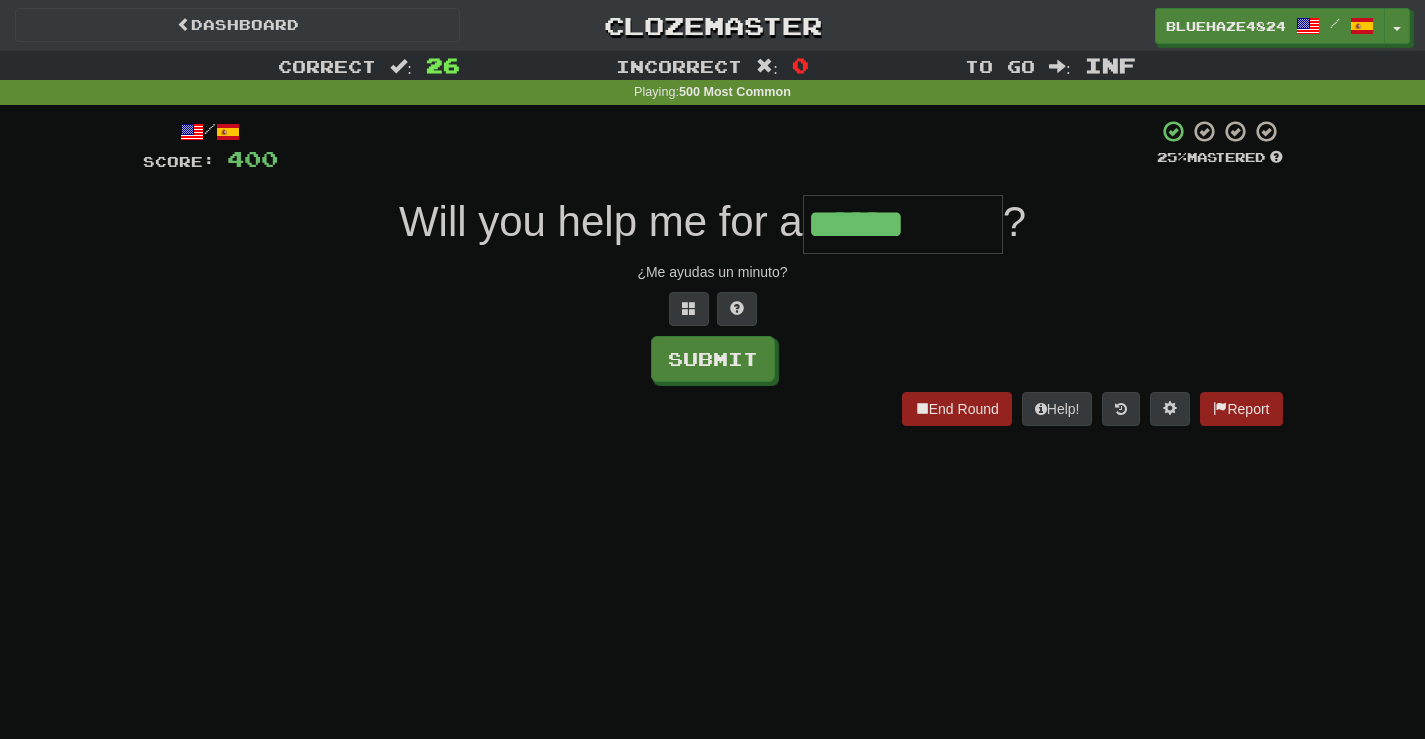 type on "******" 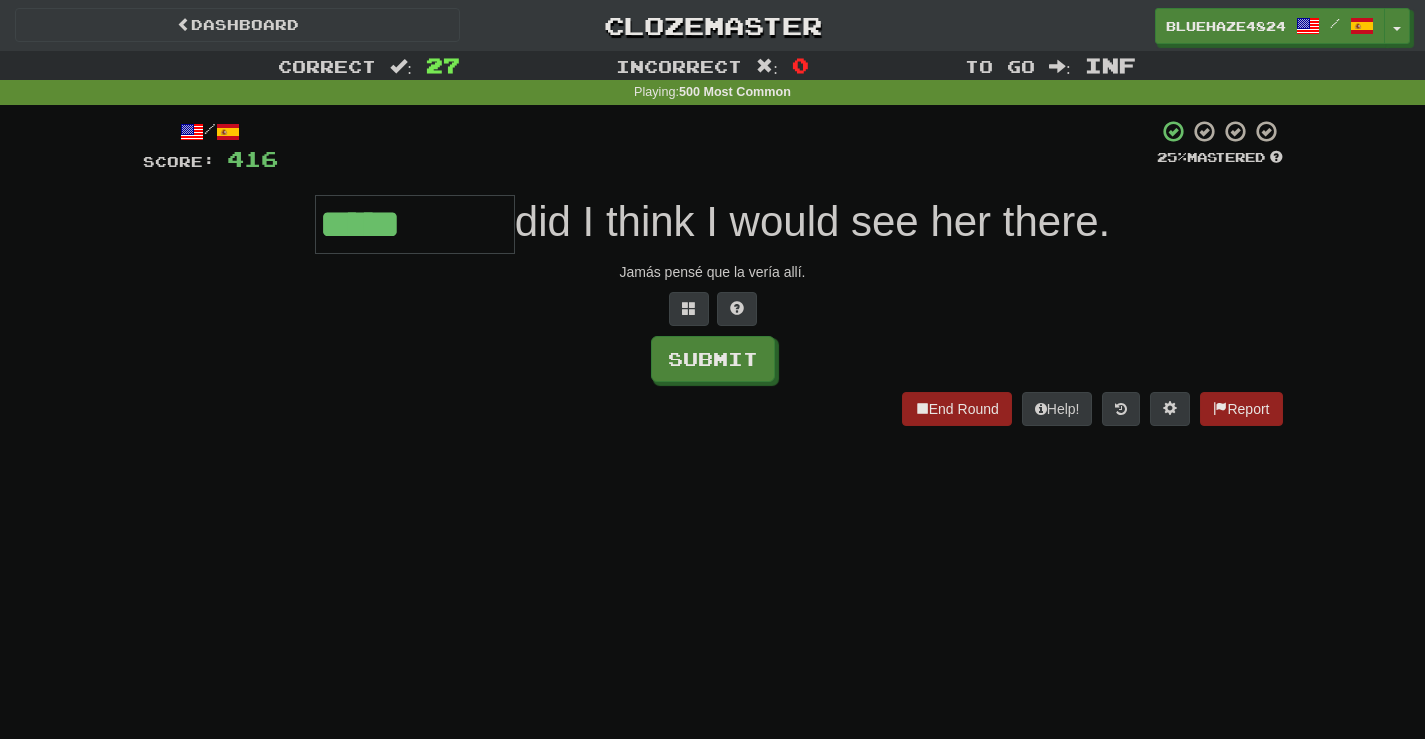 type on "*****" 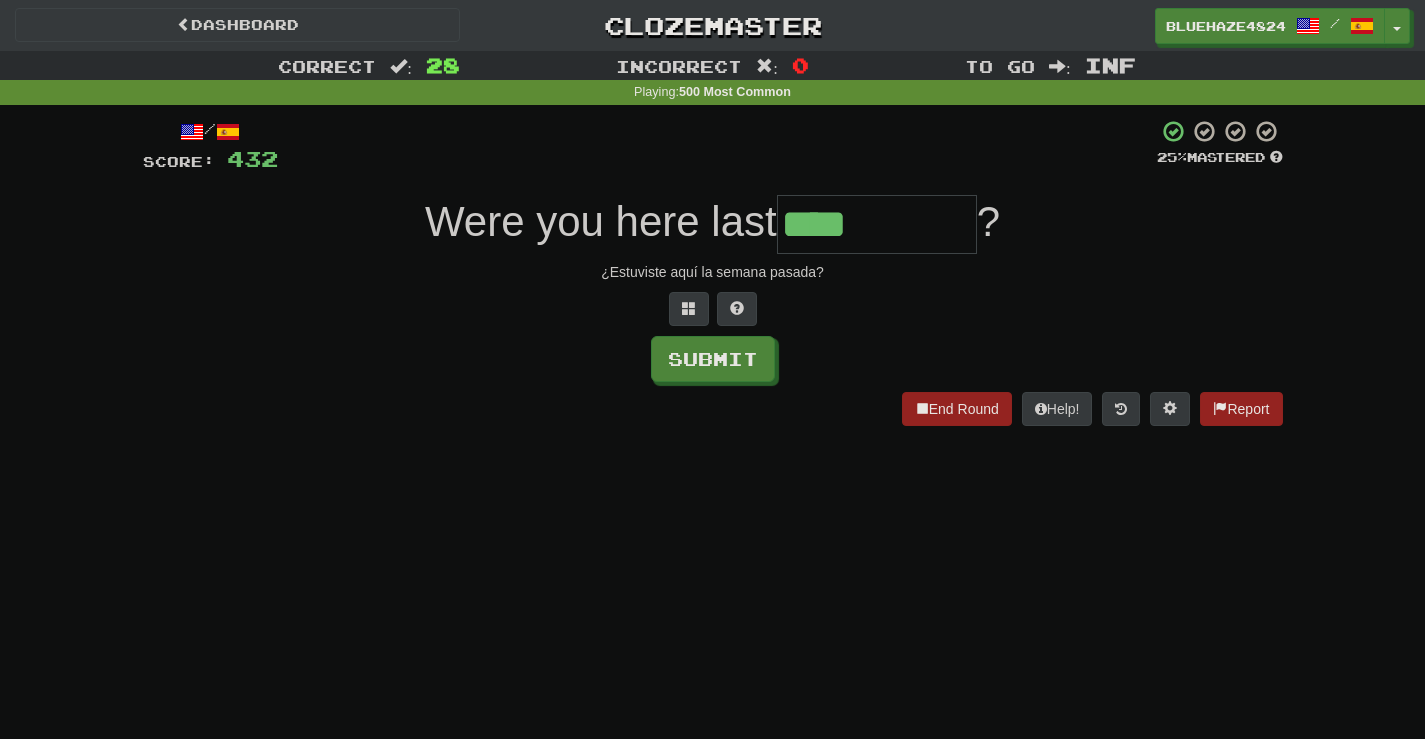 type on "****" 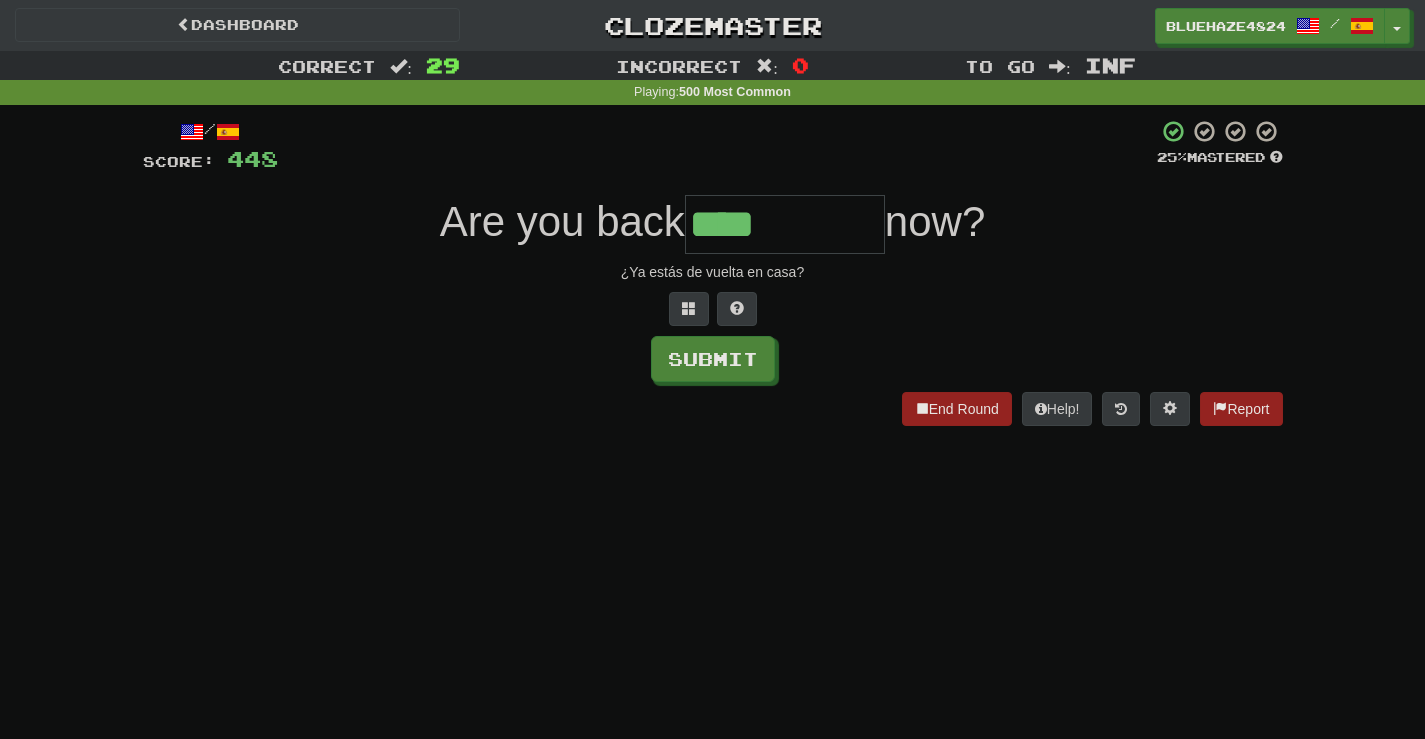type on "****" 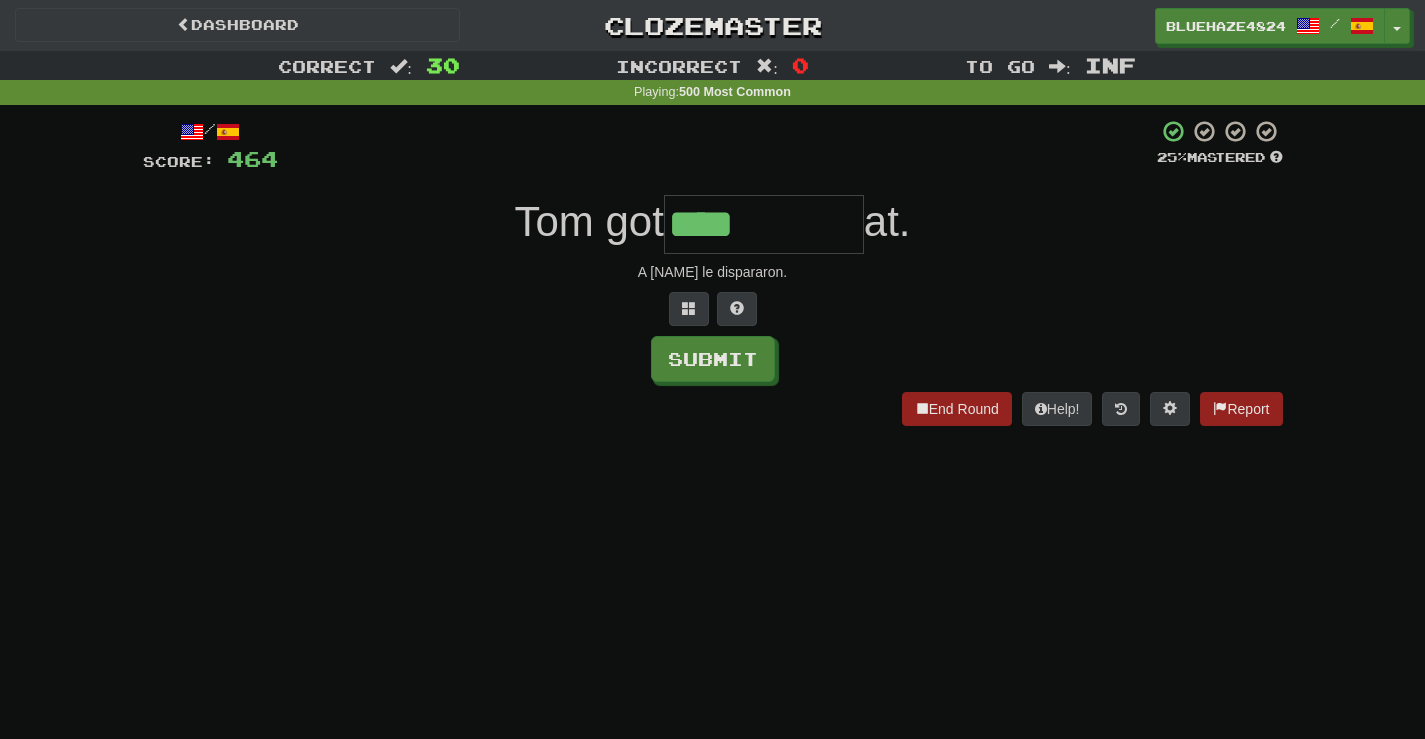 type on "****" 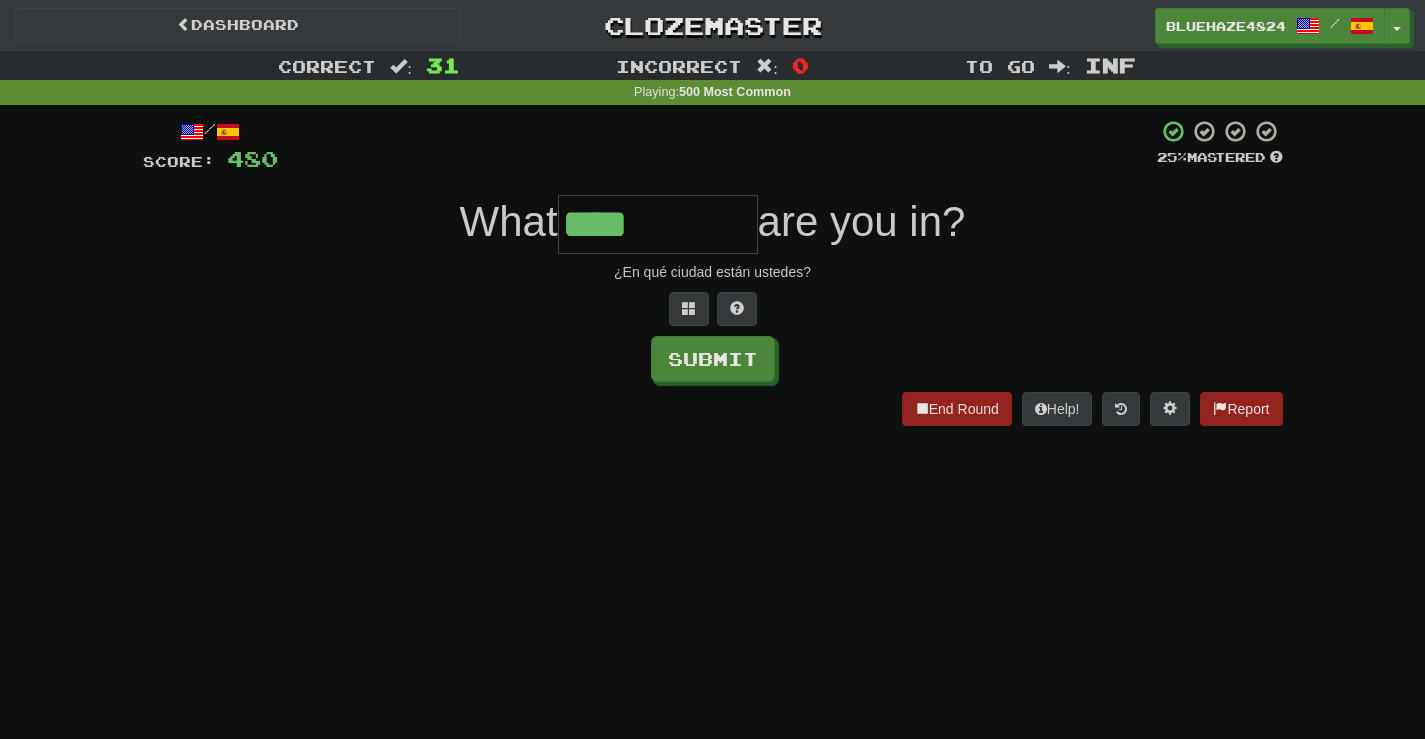 type on "****" 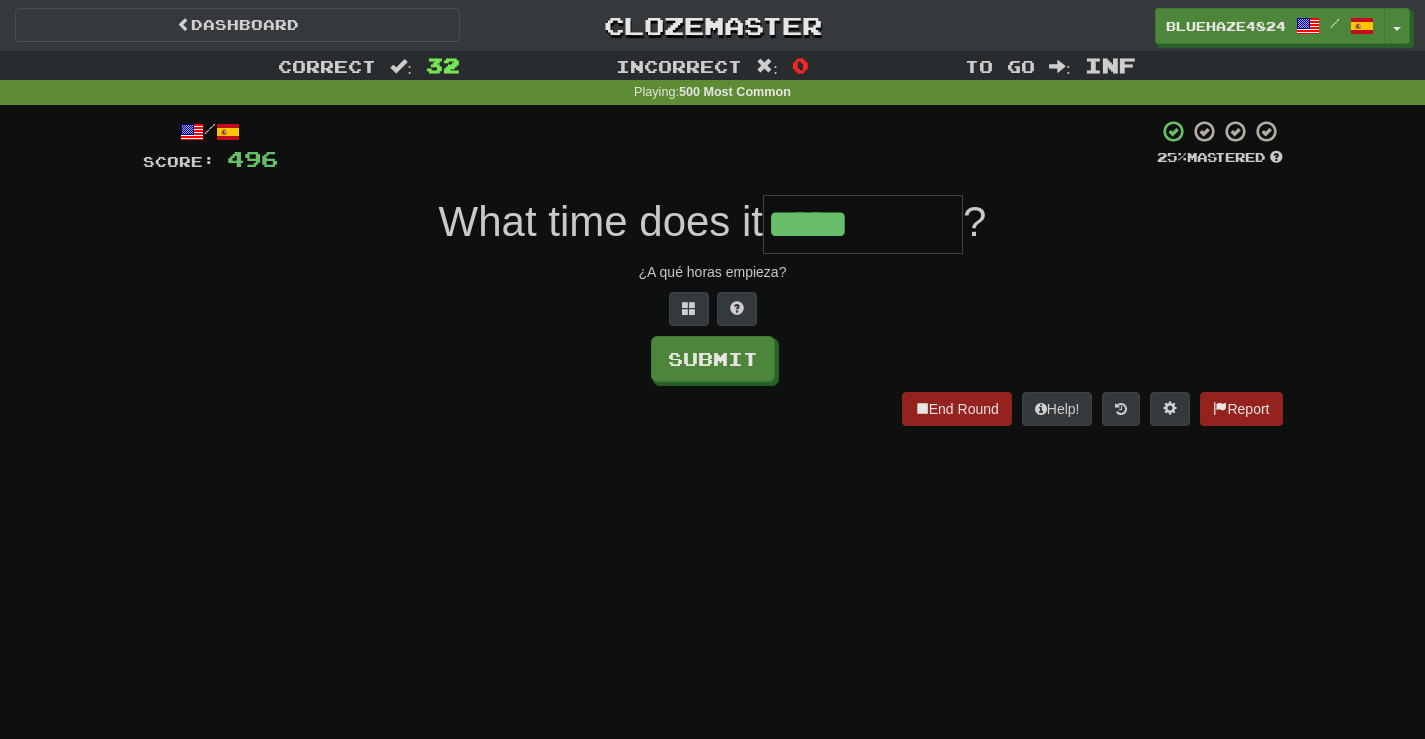 type on "*****" 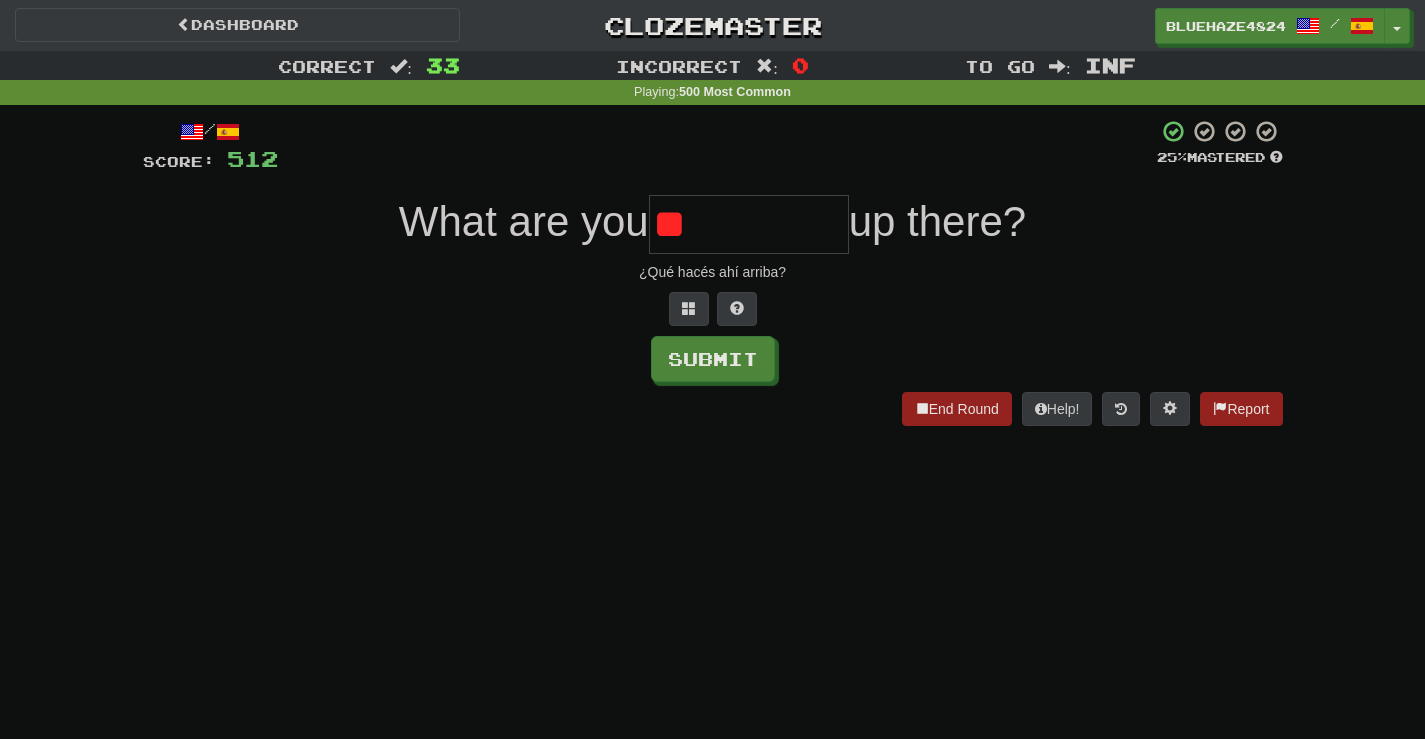 type on "*" 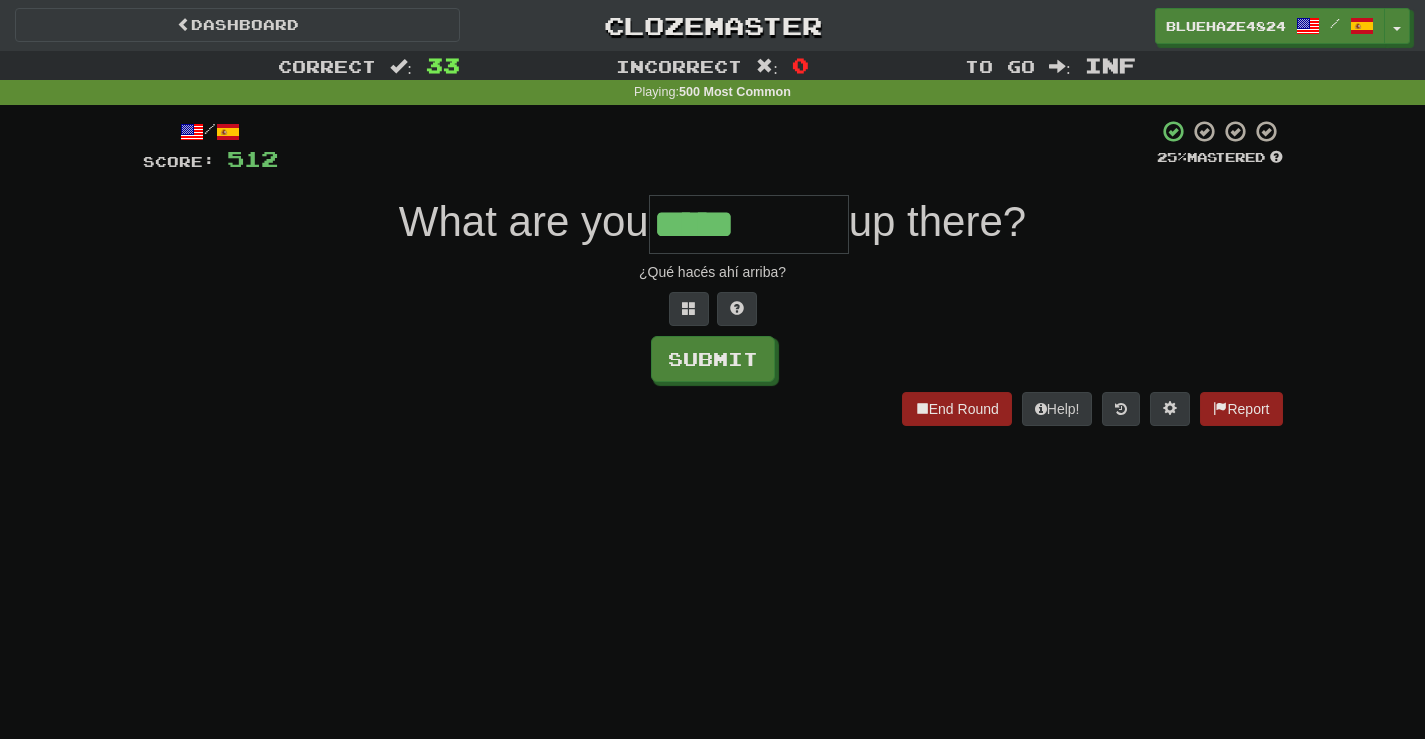 type on "*****" 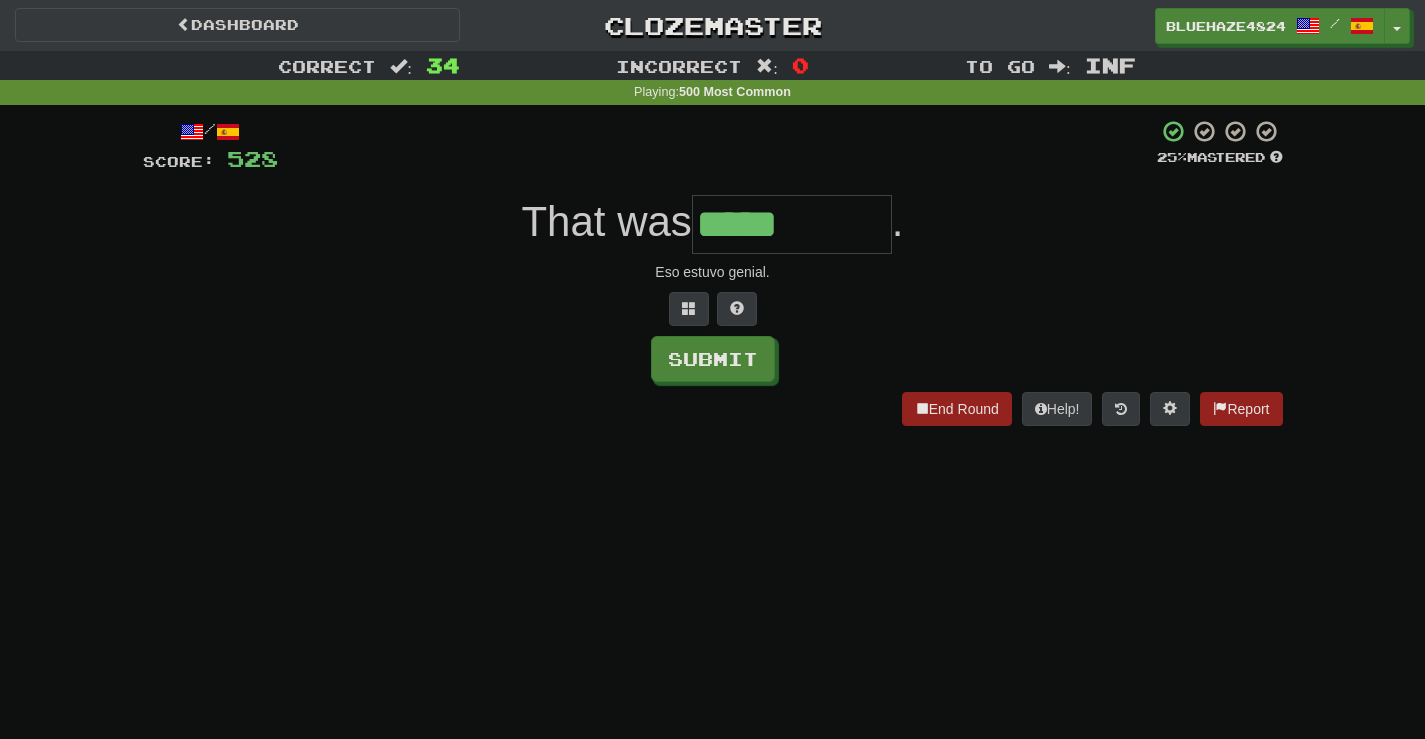 type on "*****" 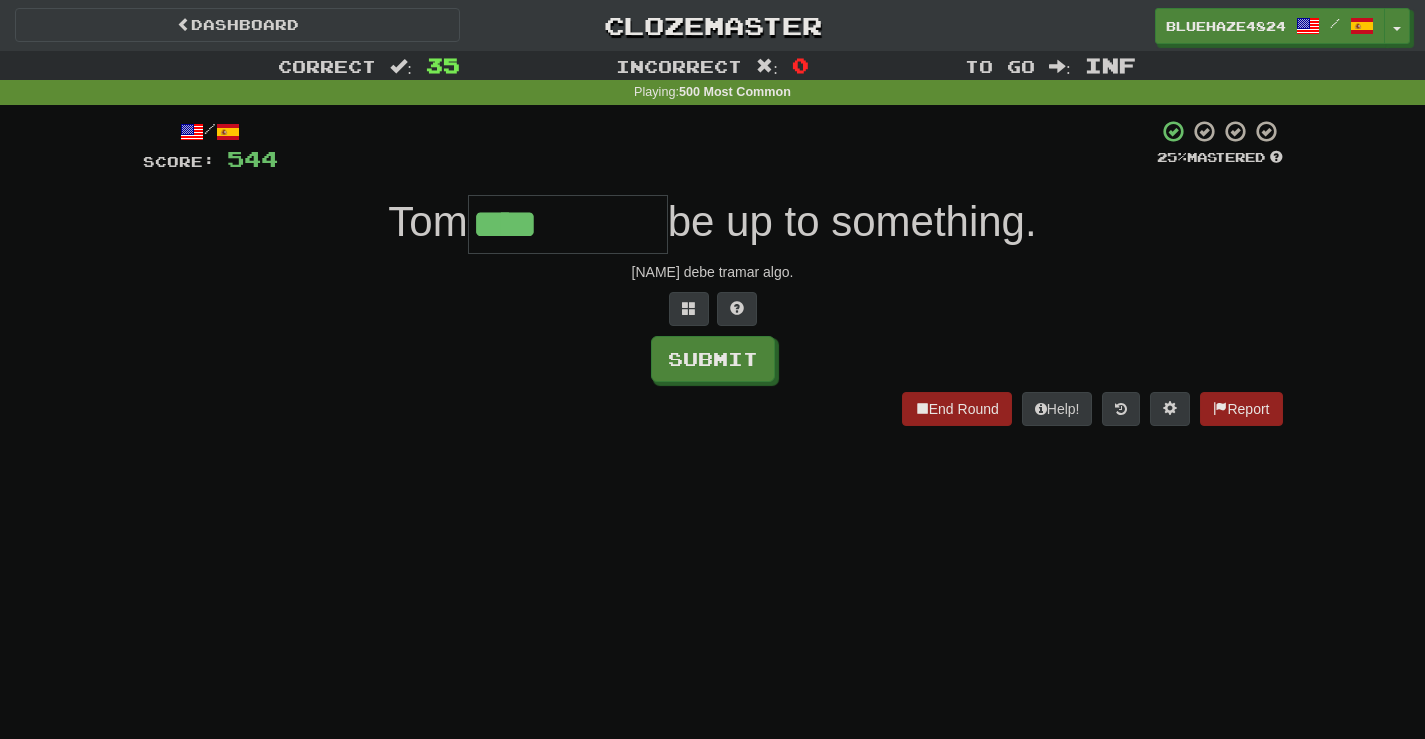 type on "****" 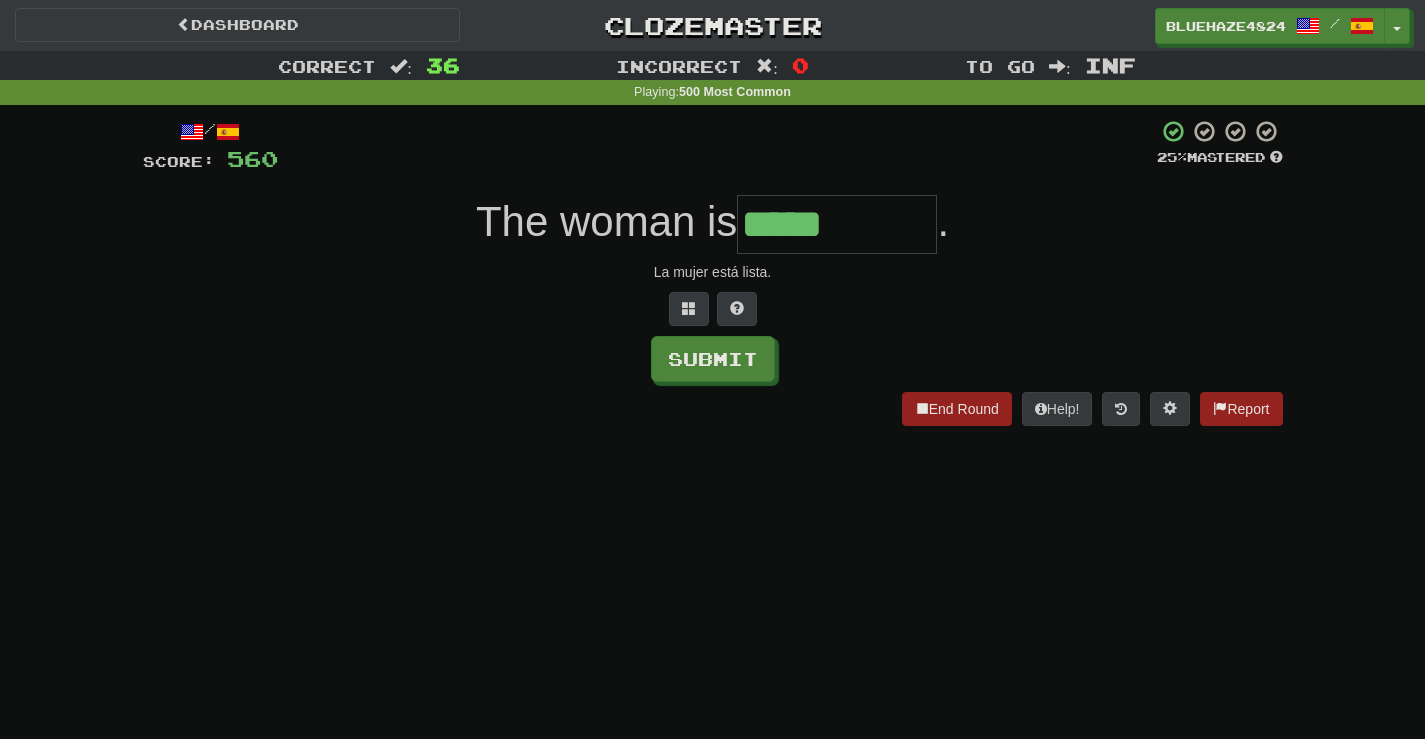 type on "*****" 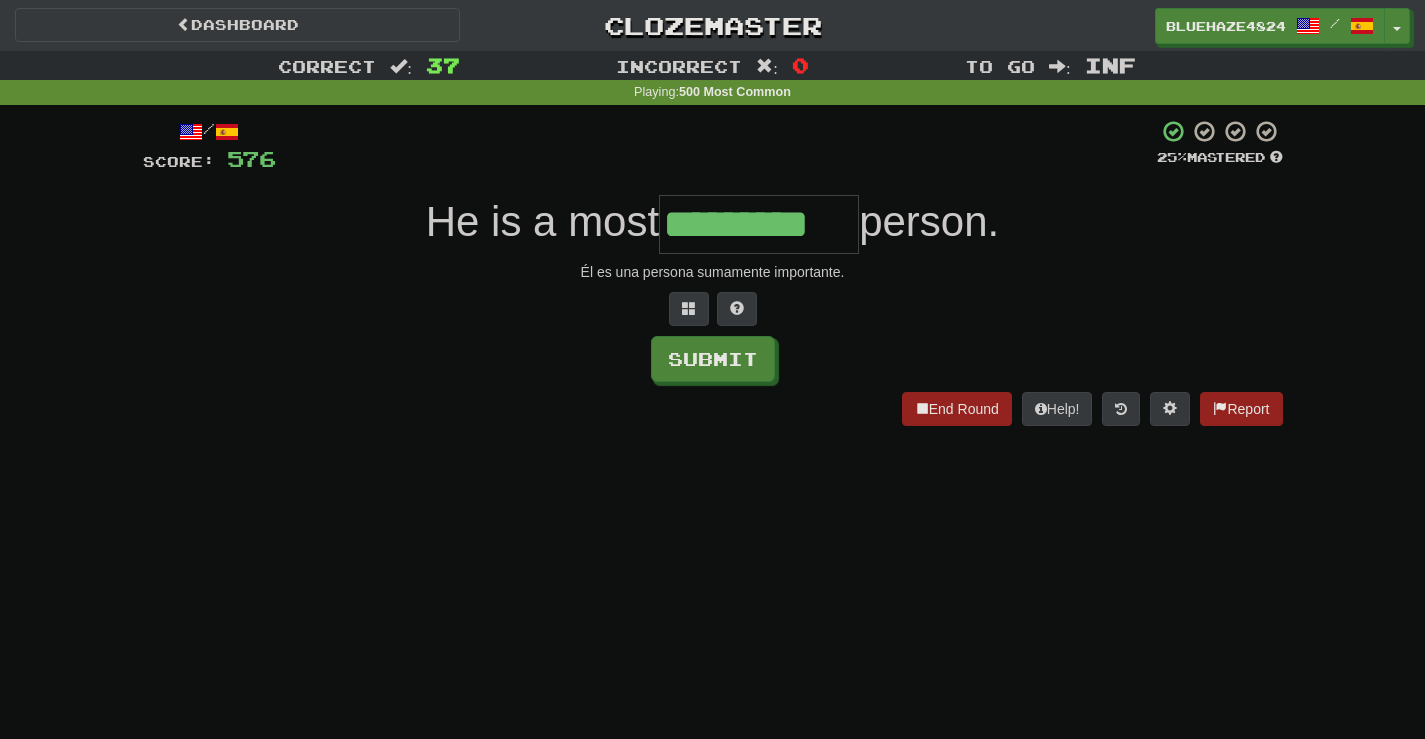 type on "*********" 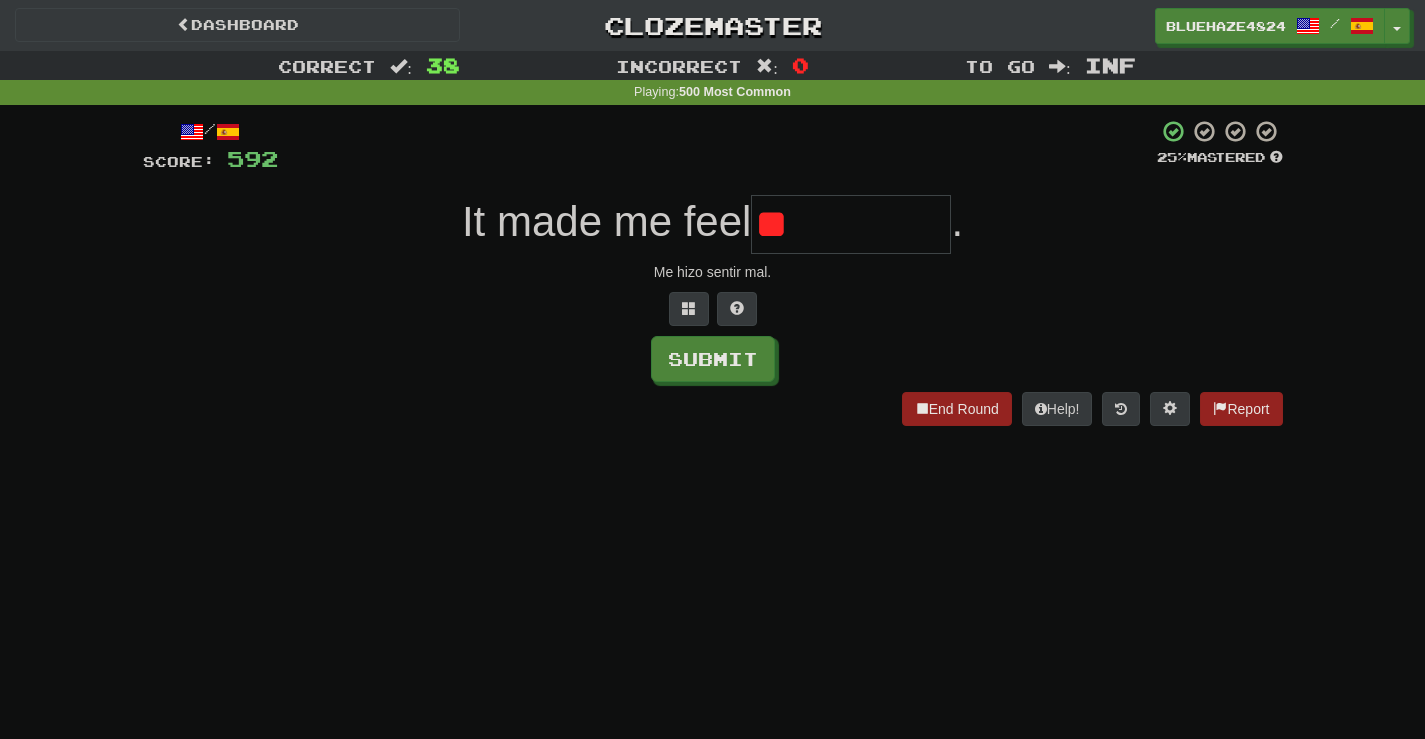 type on "*" 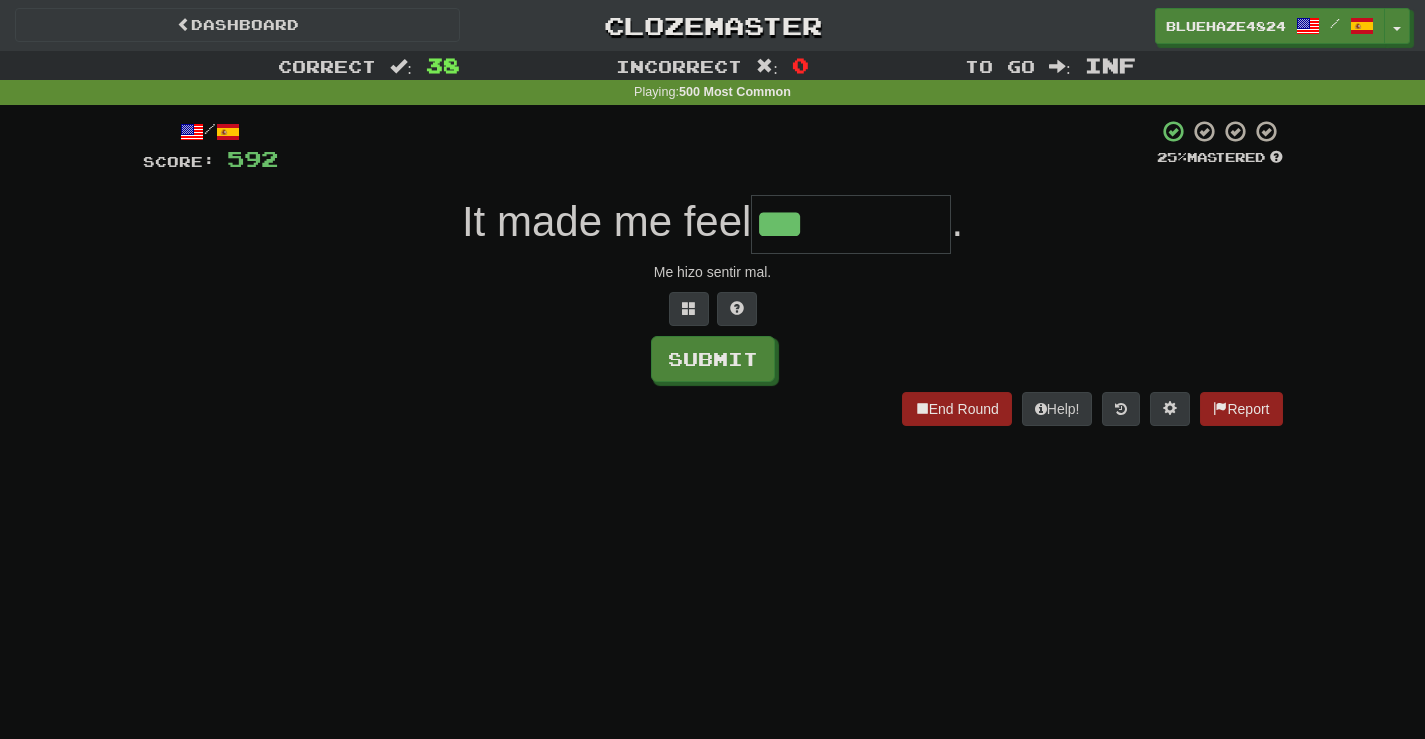 type on "***" 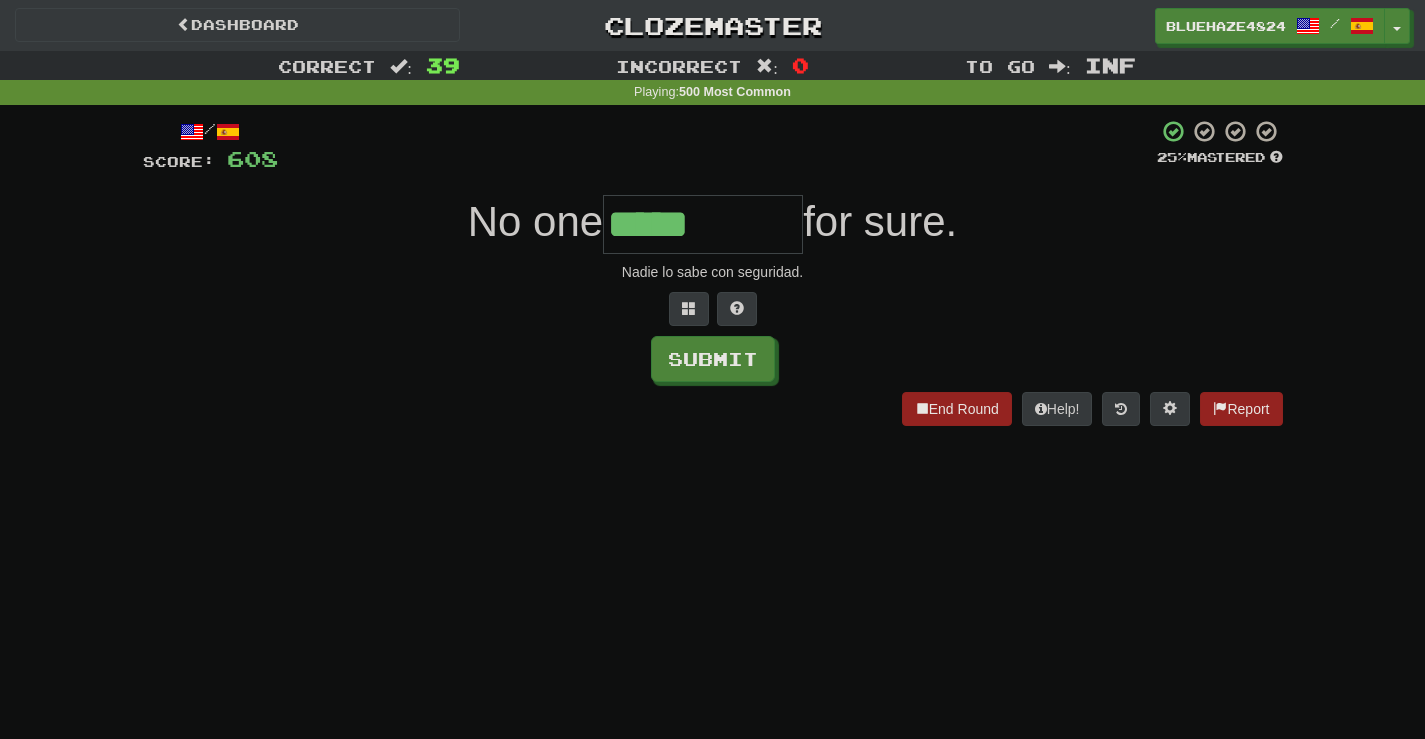 type on "*****" 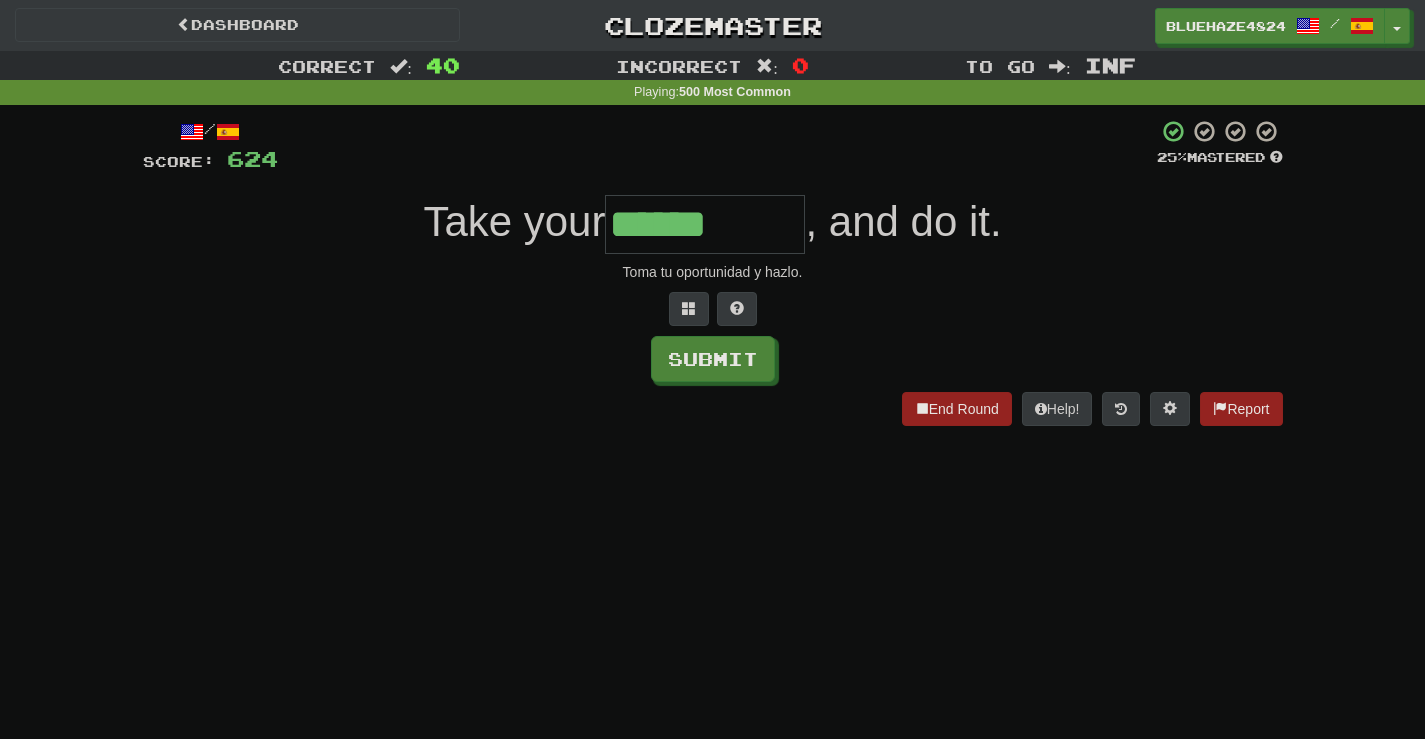 type on "******" 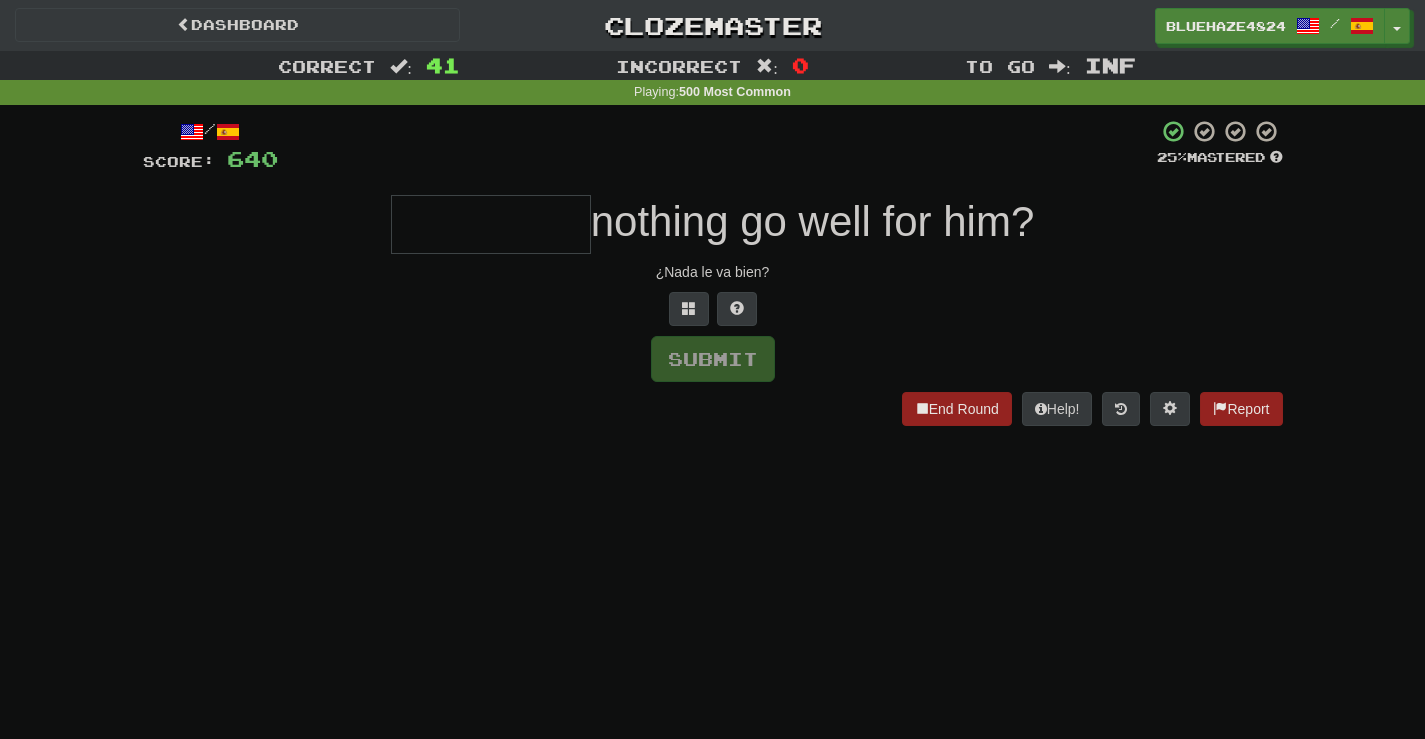 type on "*" 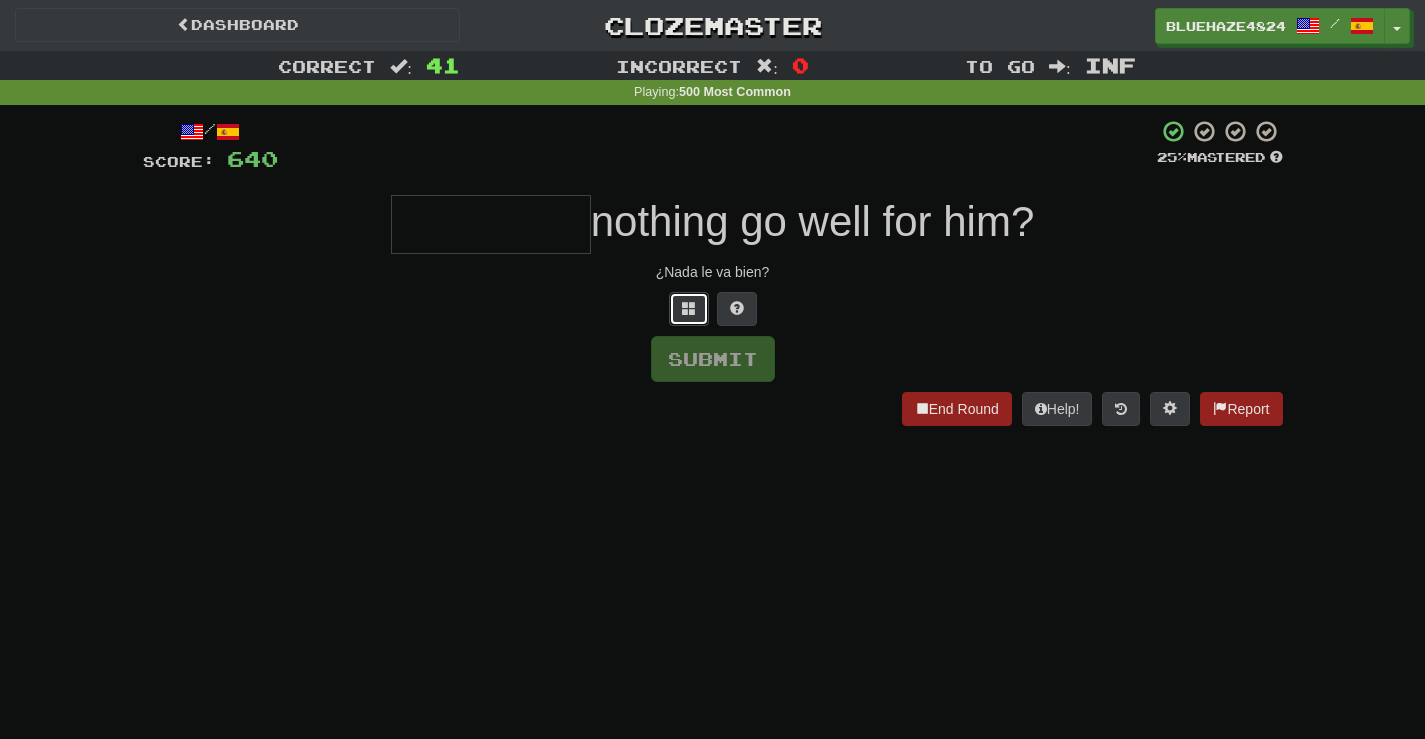 click at bounding box center [689, 309] 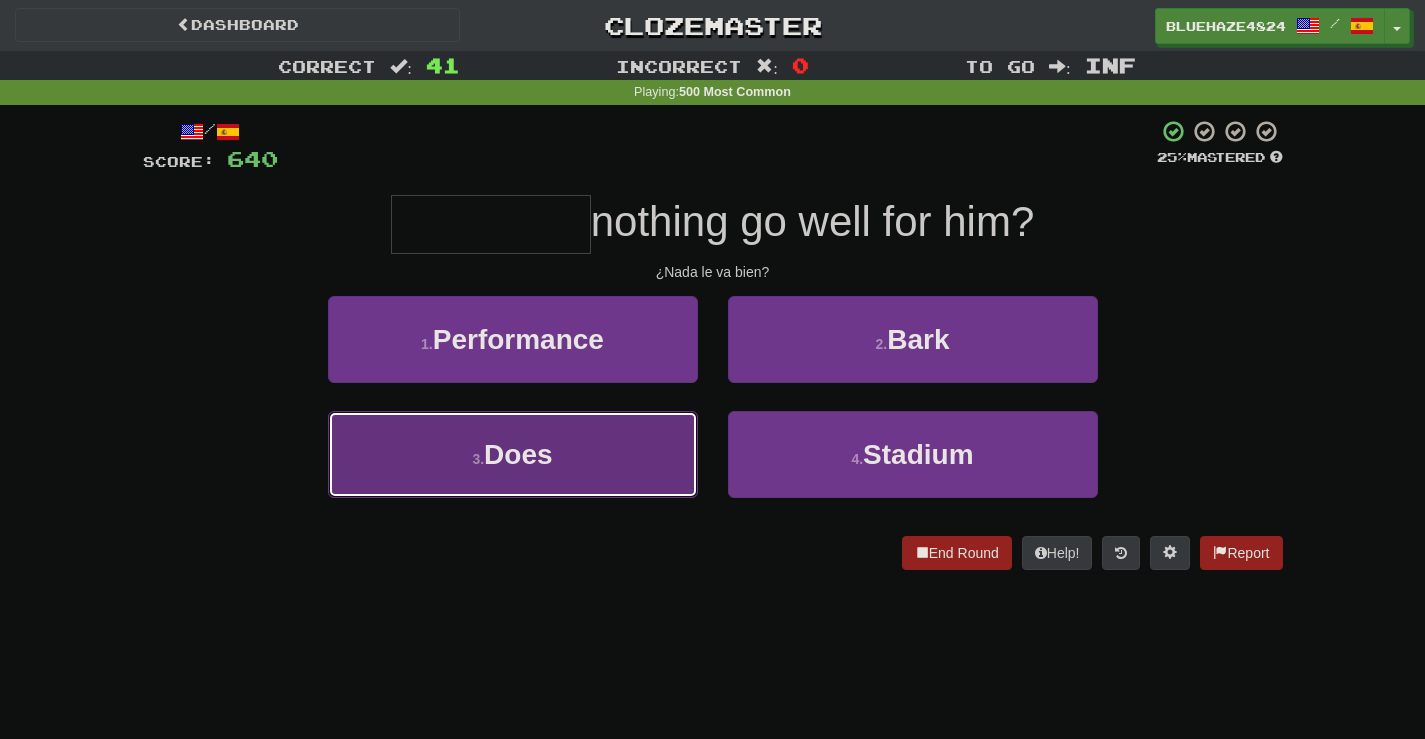 click on "3 .  Does" at bounding box center [513, 454] 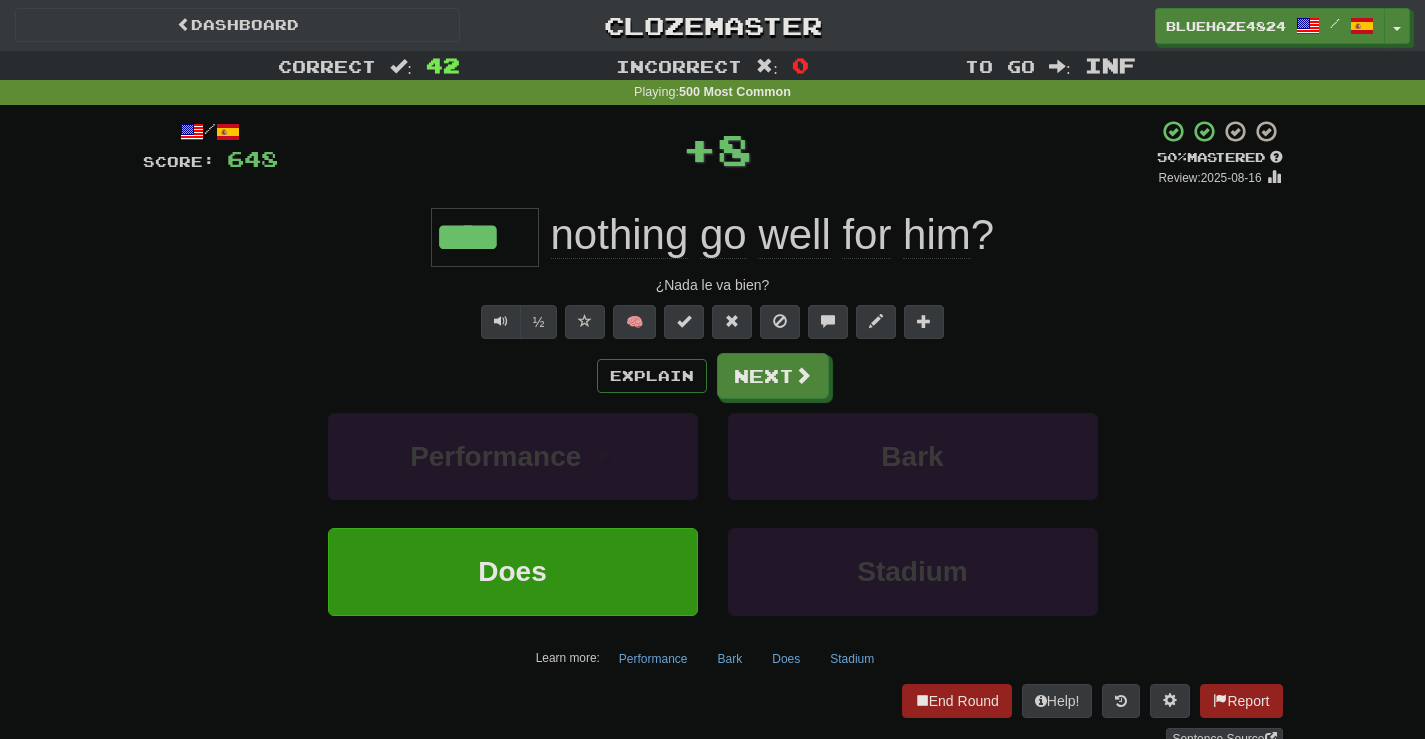 click on "Explain Next" at bounding box center [713, 376] 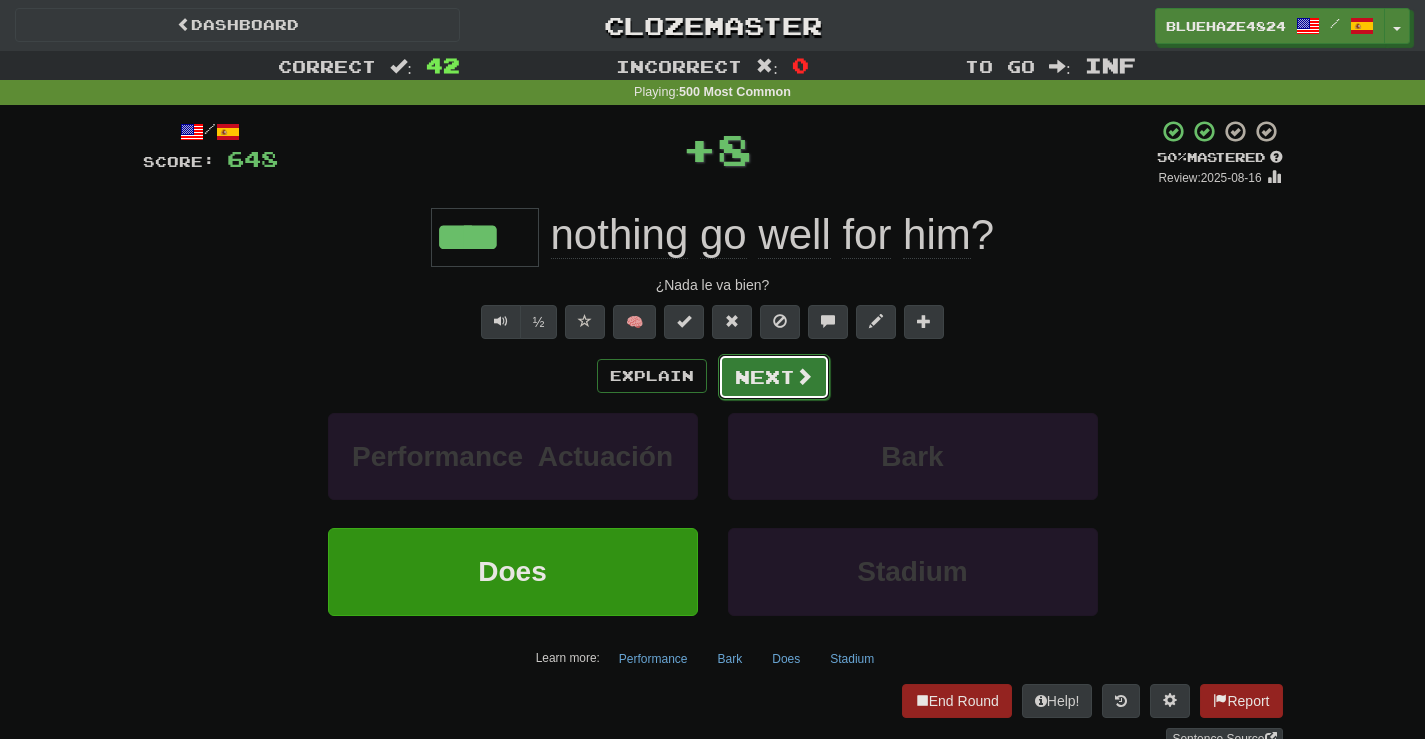 click at bounding box center (804, 376) 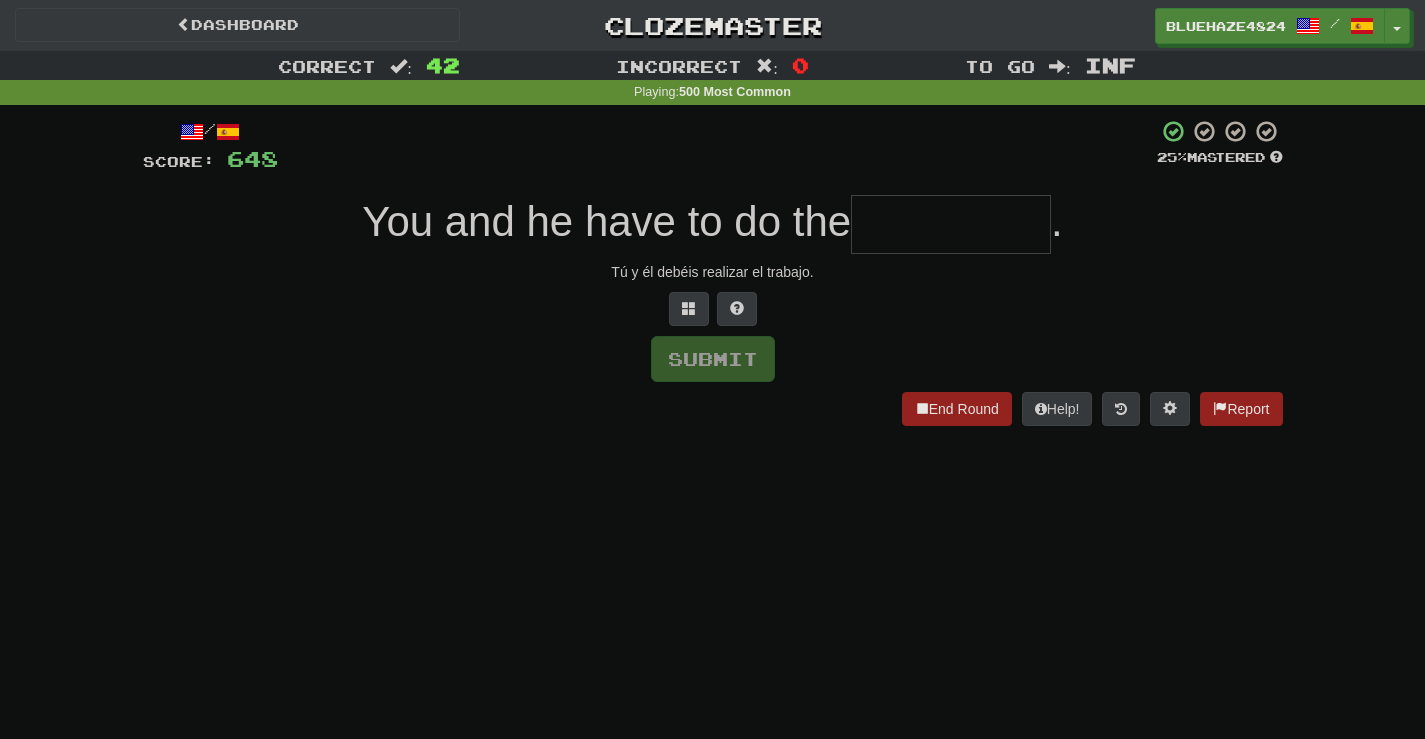 click at bounding box center (951, 224) 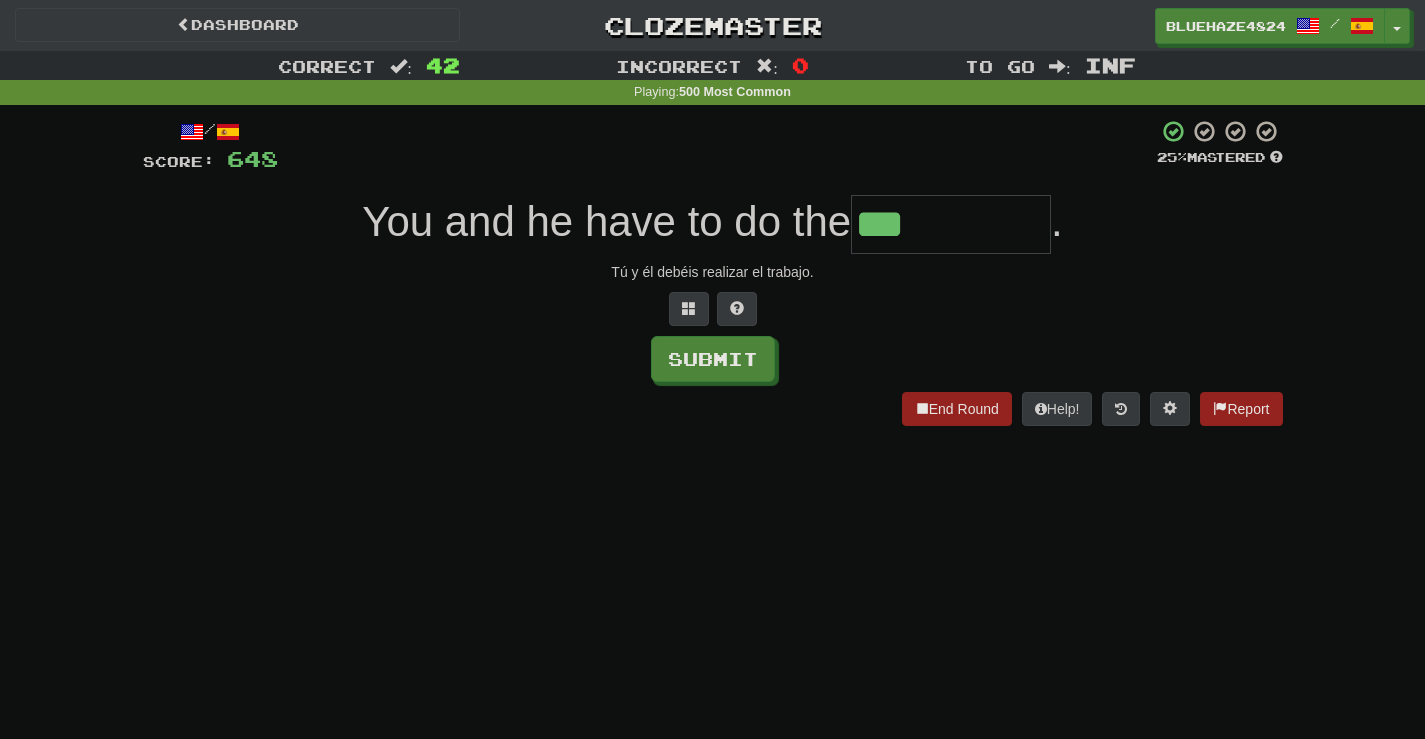 type on "***" 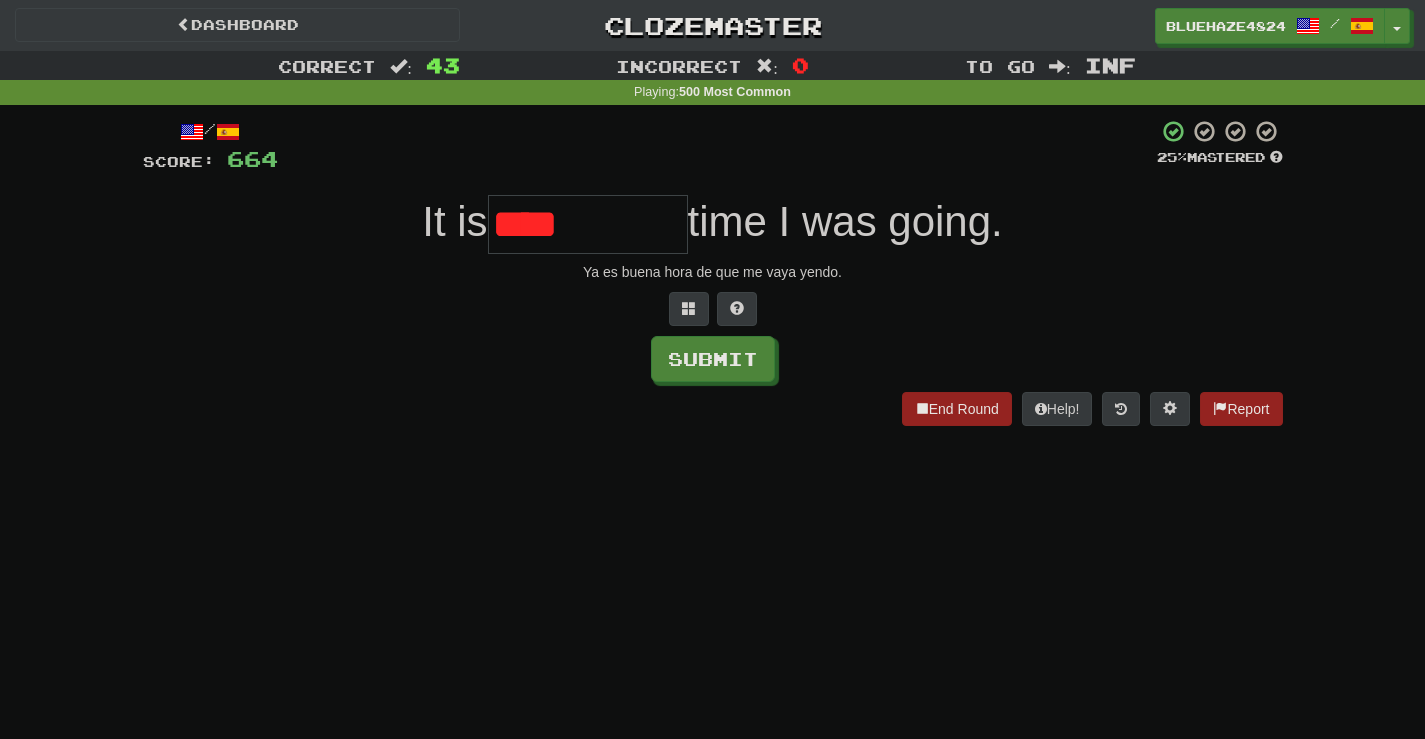 type on "****" 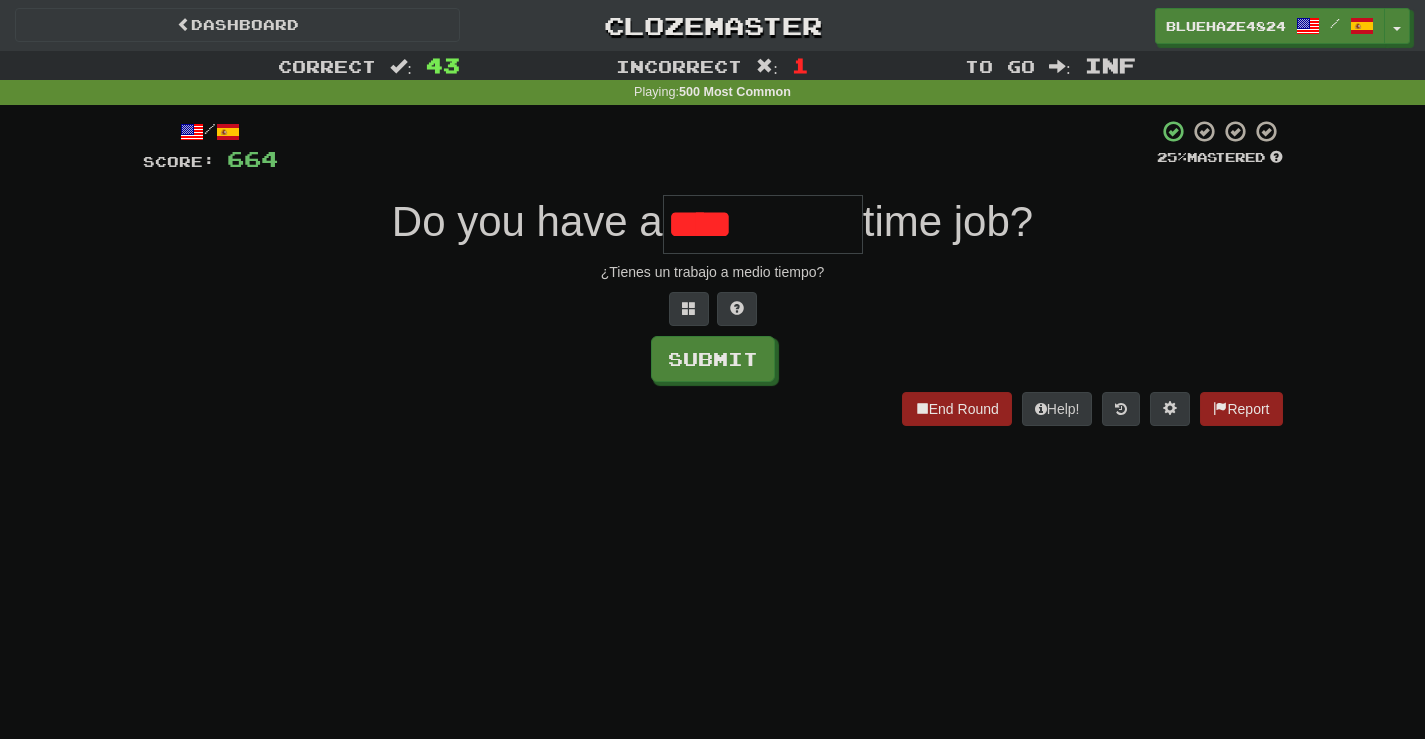 type on "****" 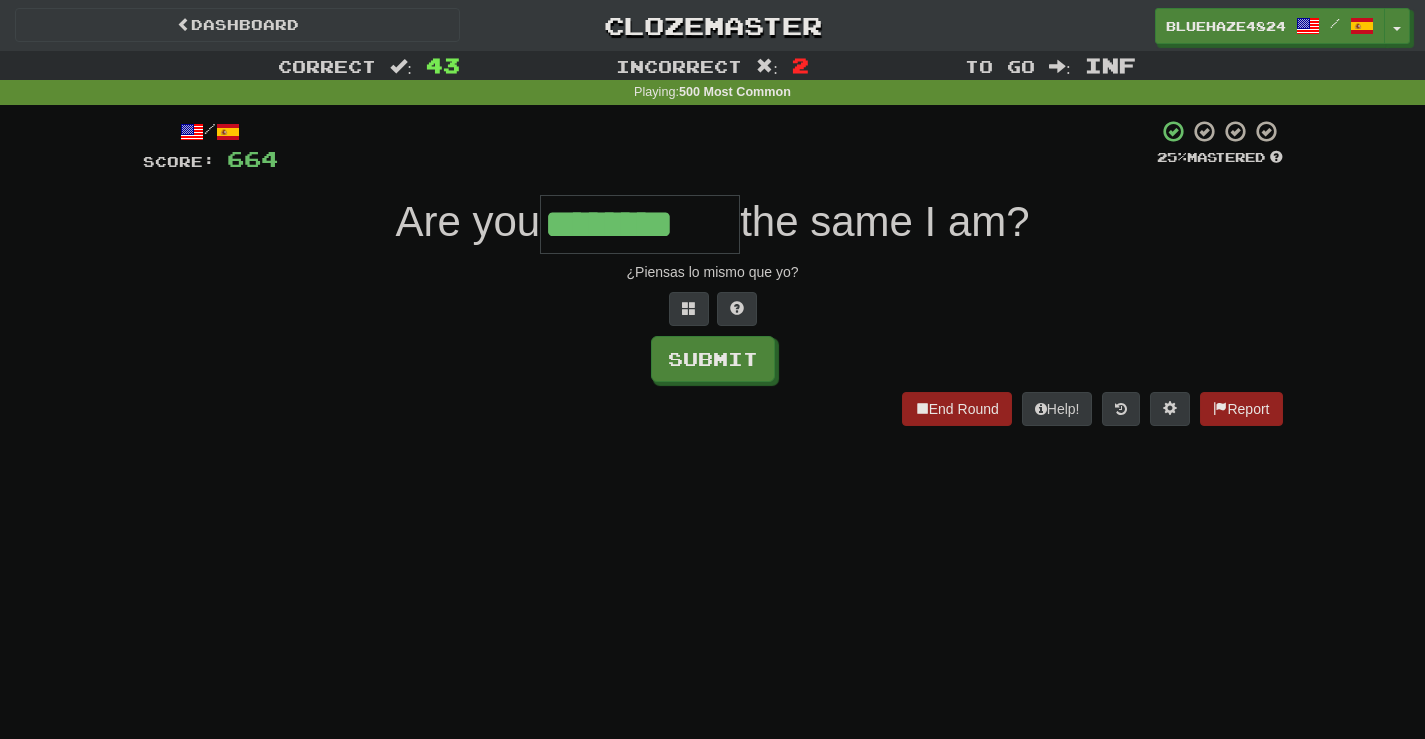 type on "********" 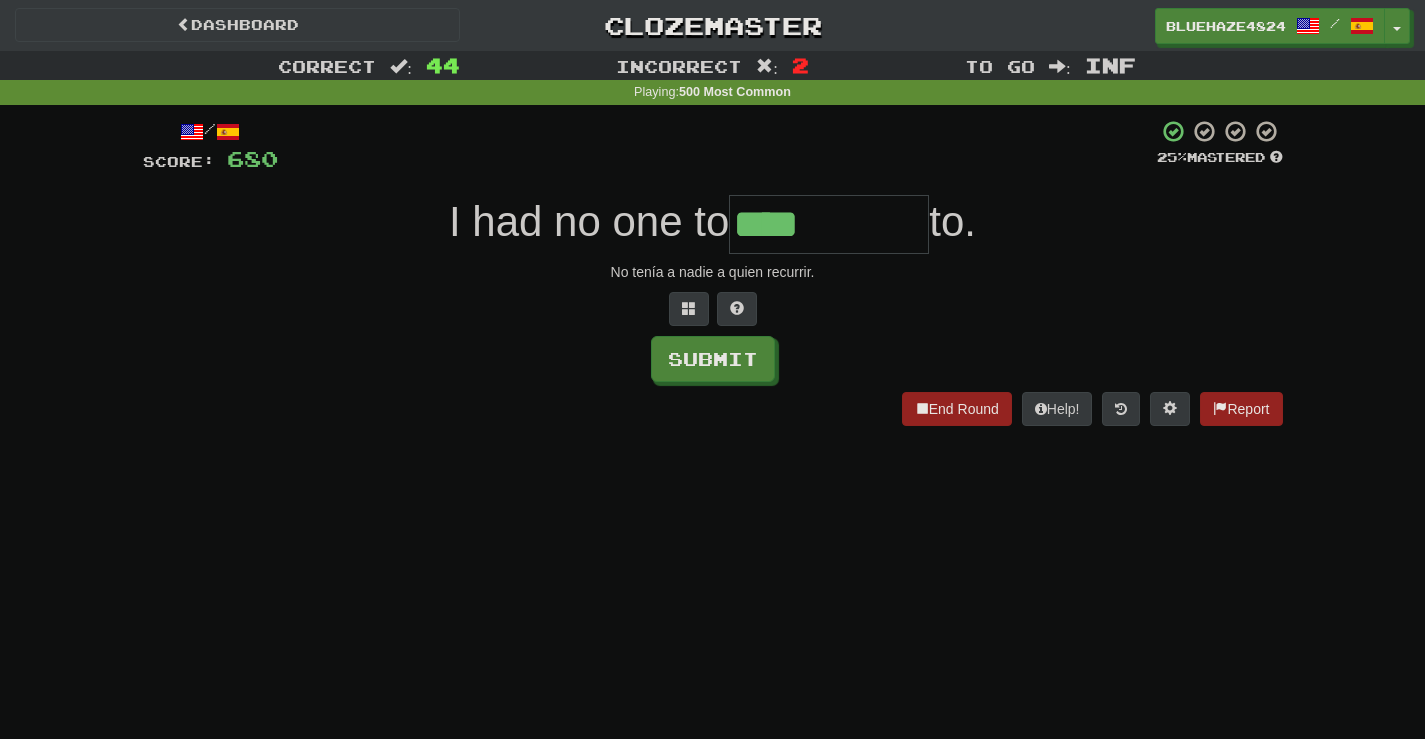 type on "****" 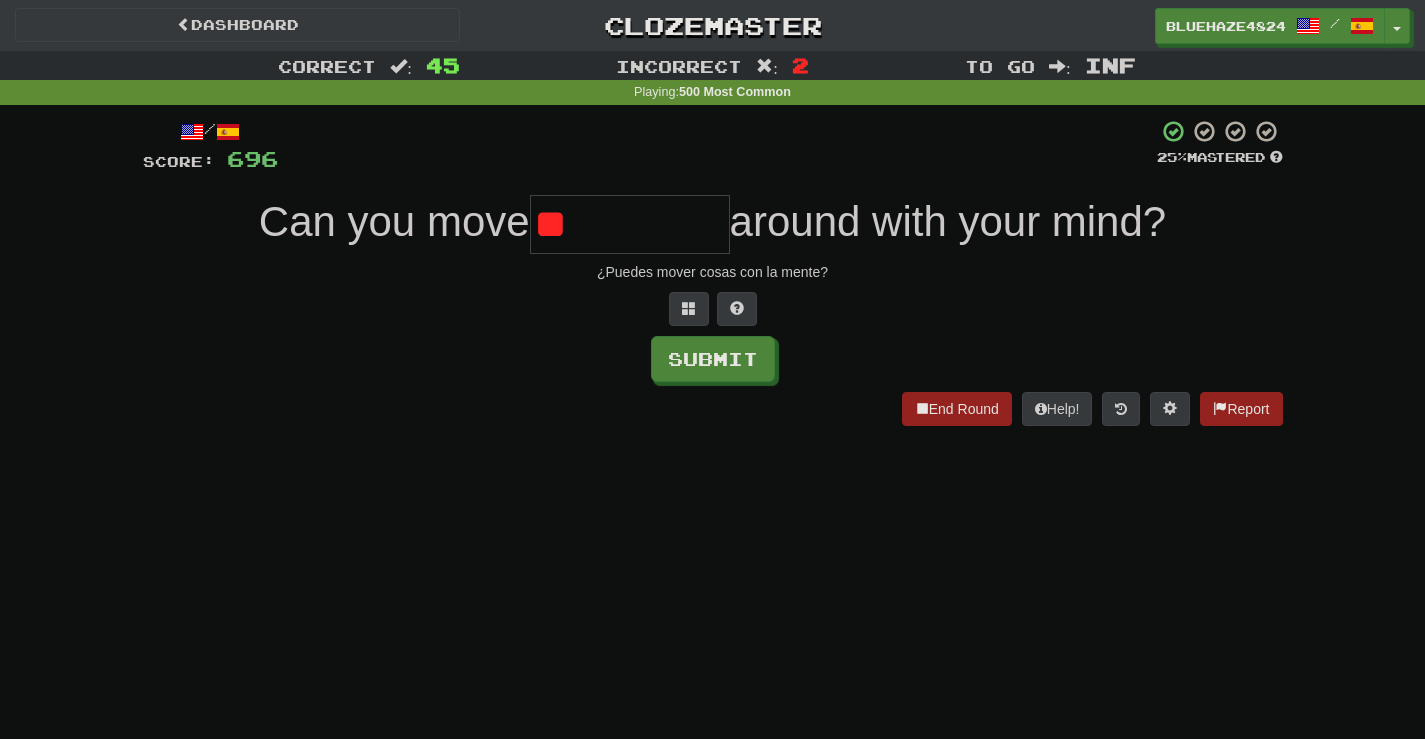 type on "*" 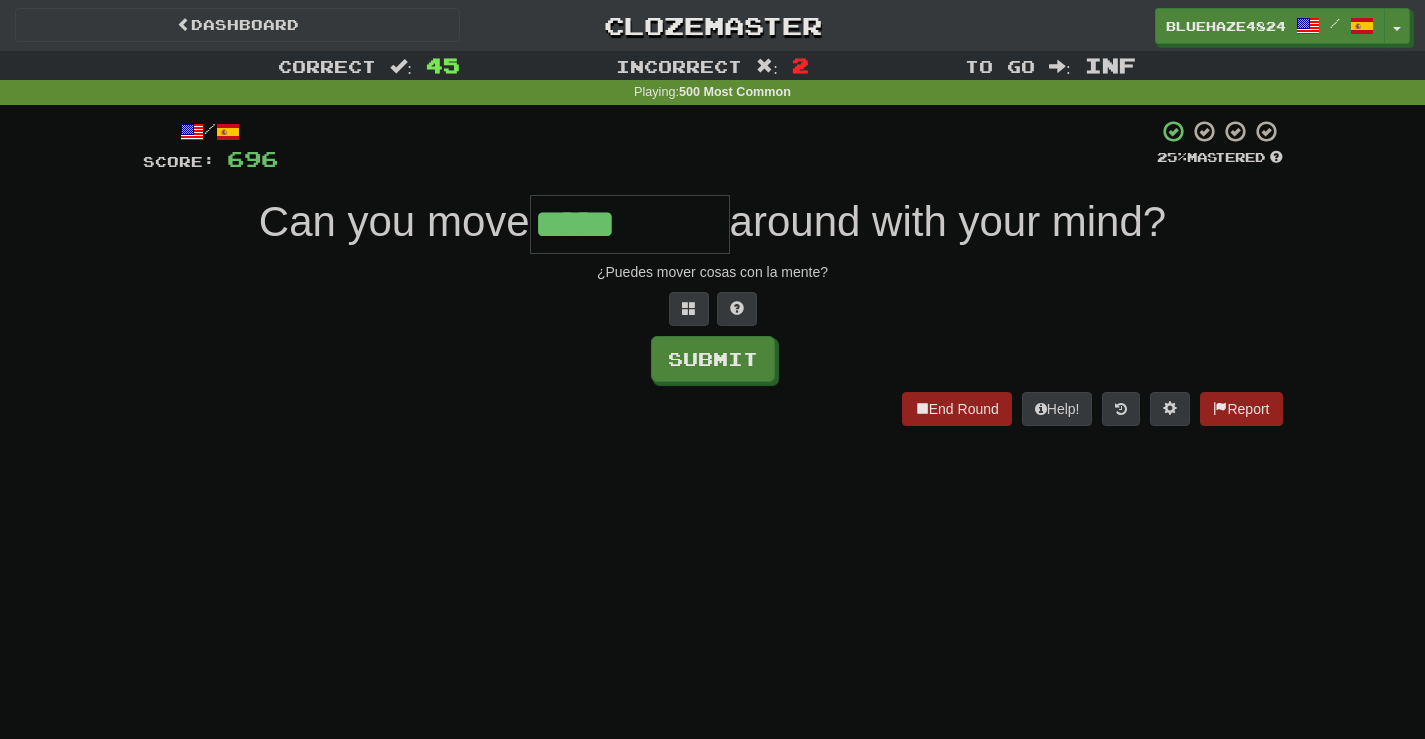 type on "*****" 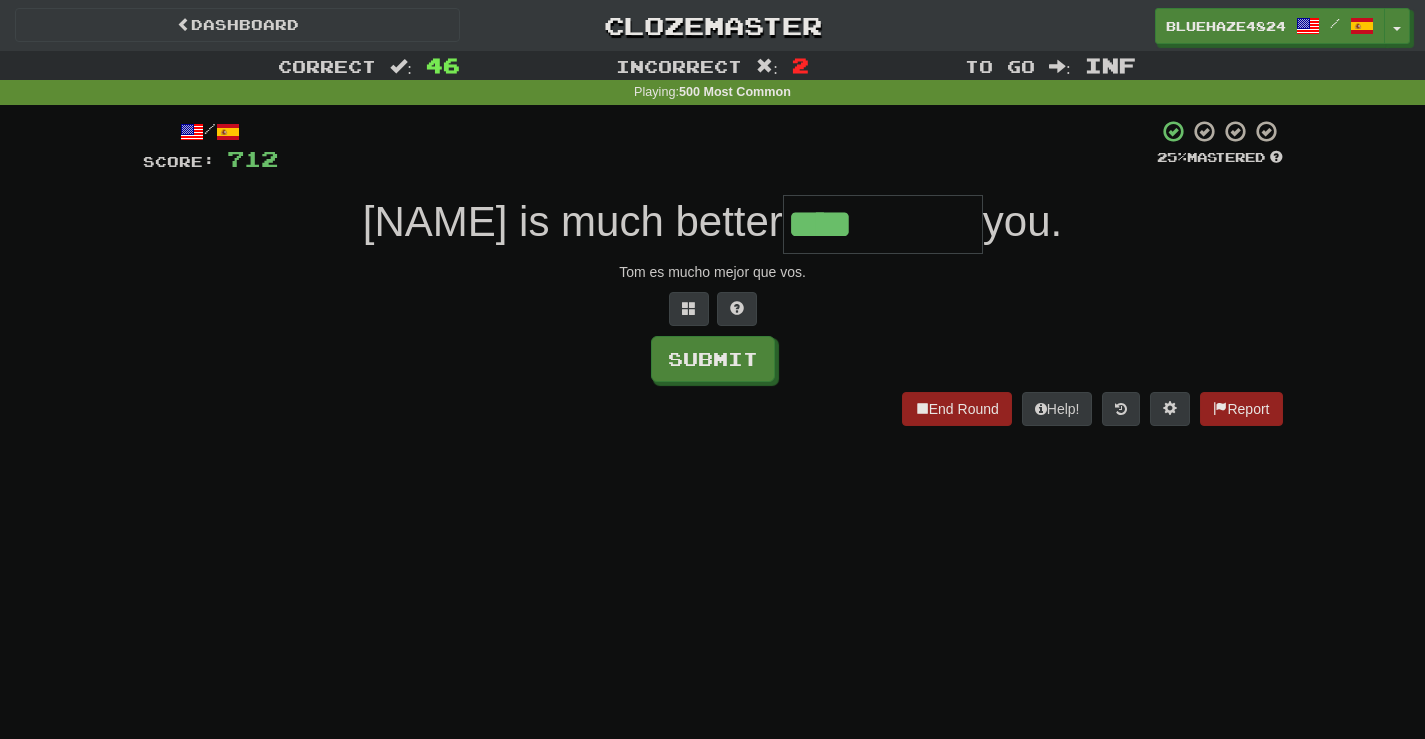 type on "****" 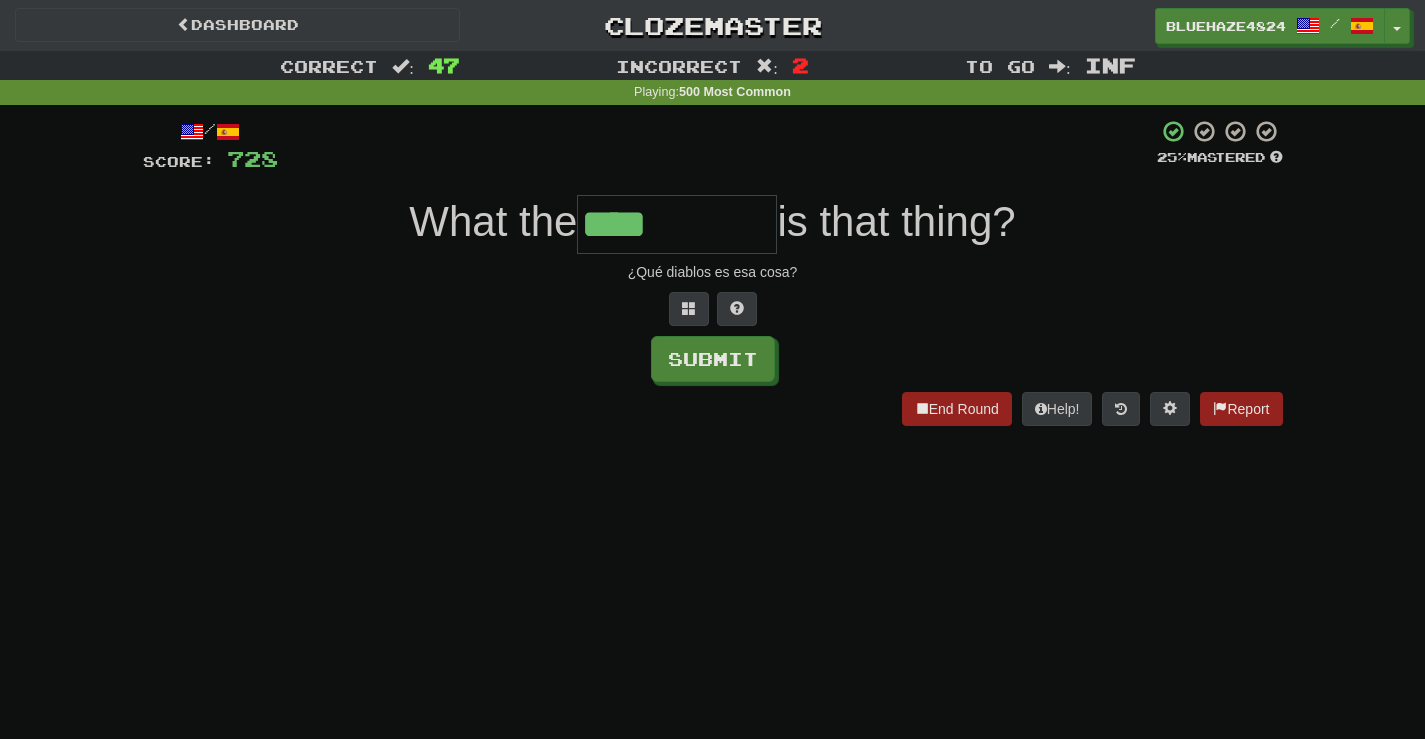 type on "****" 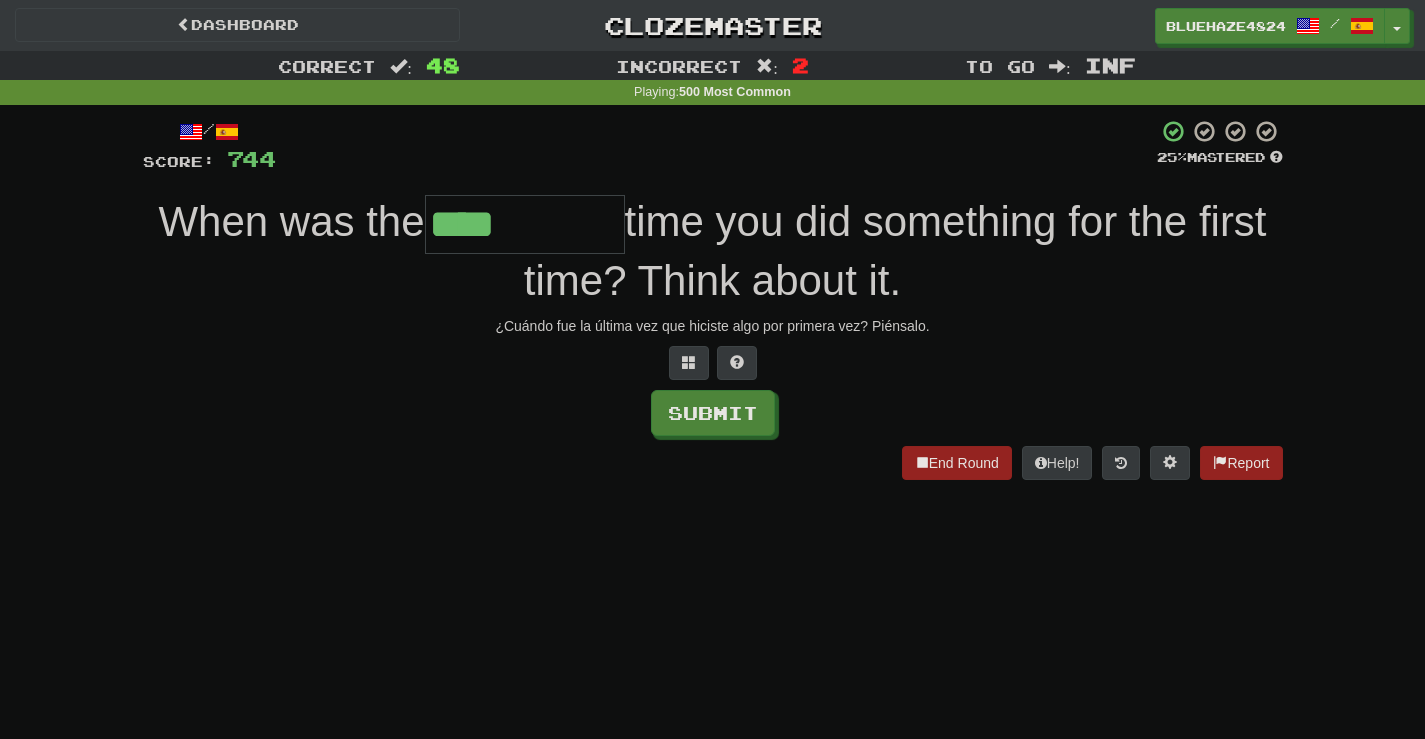 type on "****" 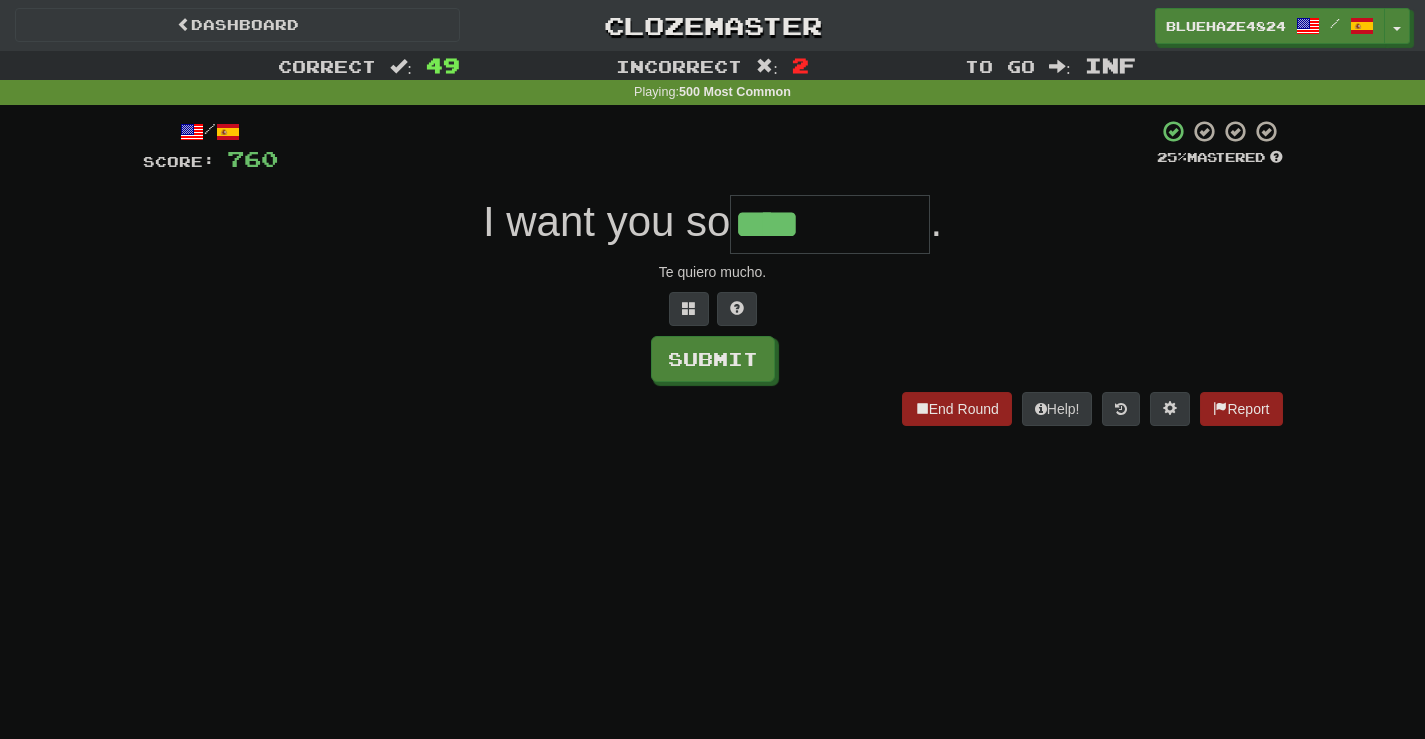 type on "****" 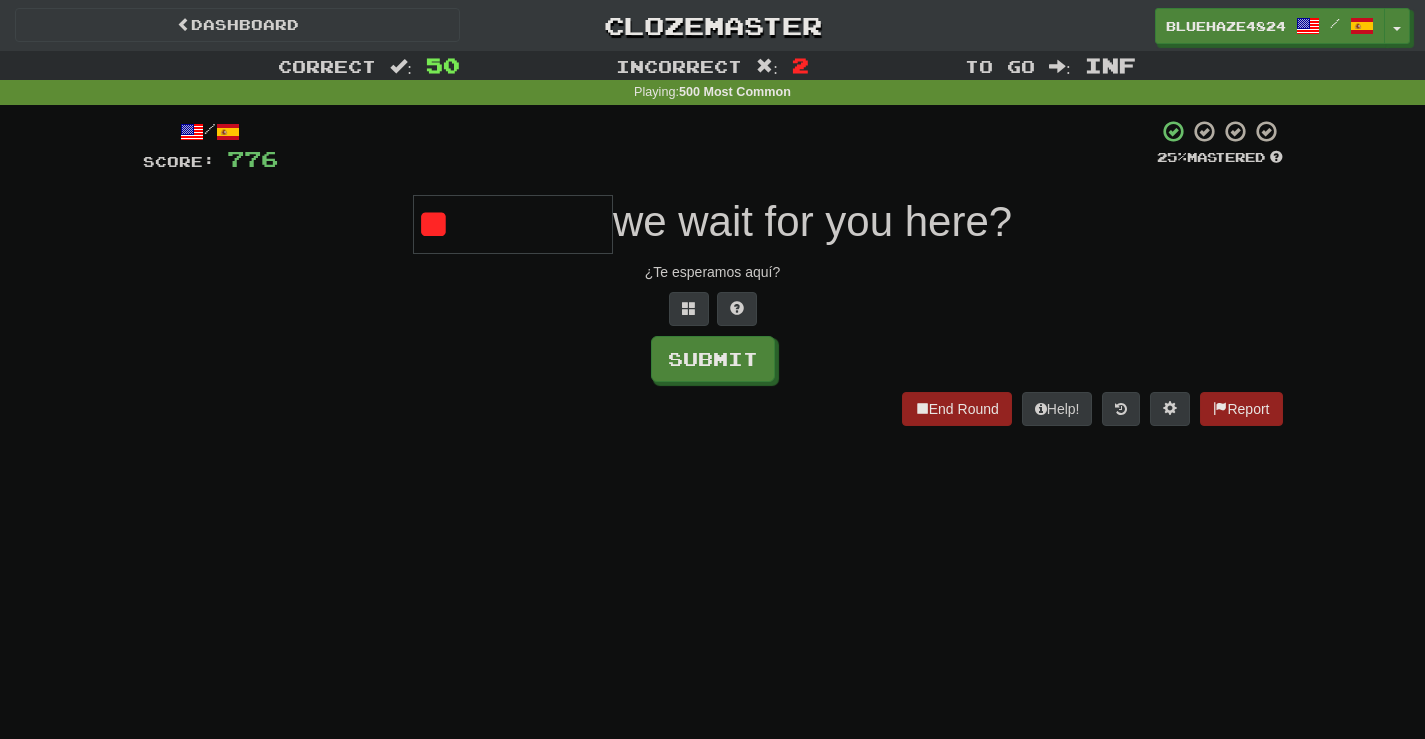 type on "*" 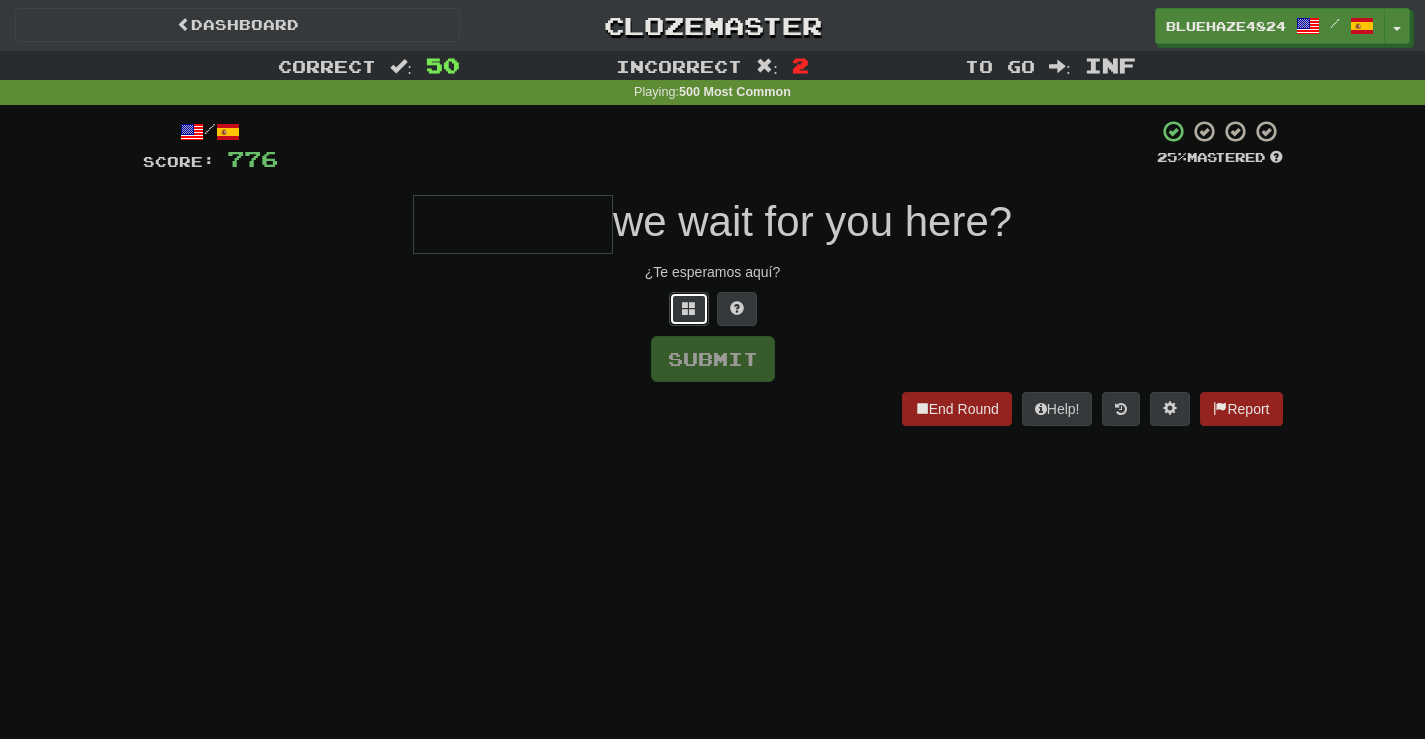 click at bounding box center [689, 309] 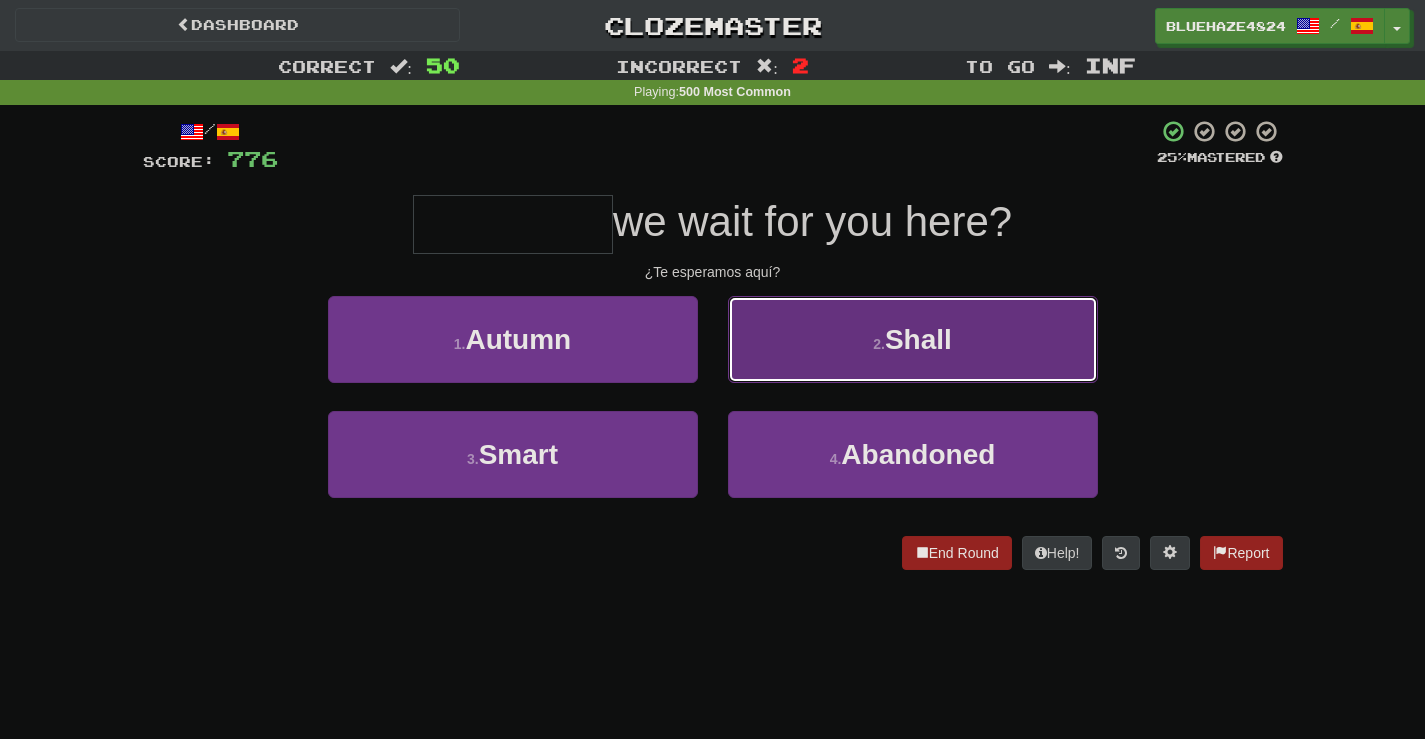 click on "Shall" at bounding box center [918, 339] 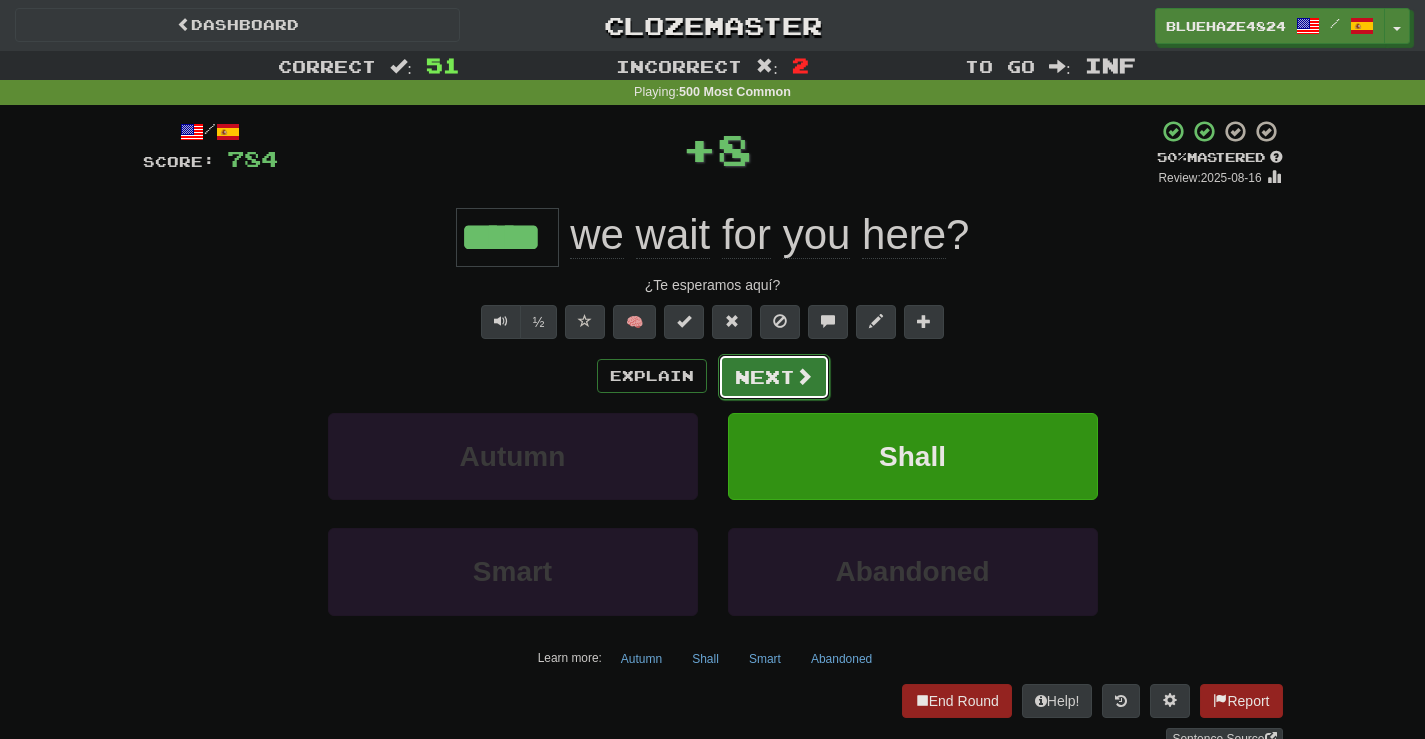 click on "Next" at bounding box center [774, 377] 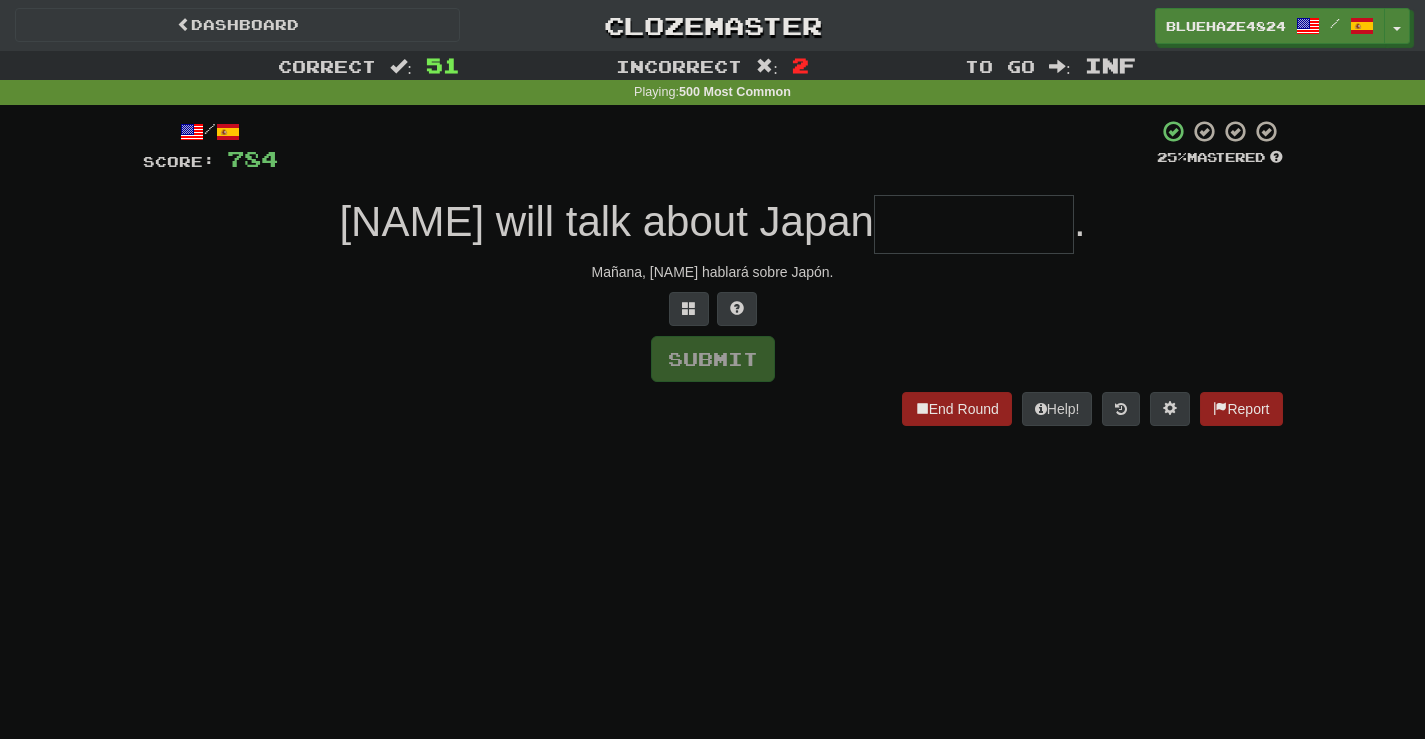 click at bounding box center [974, 224] 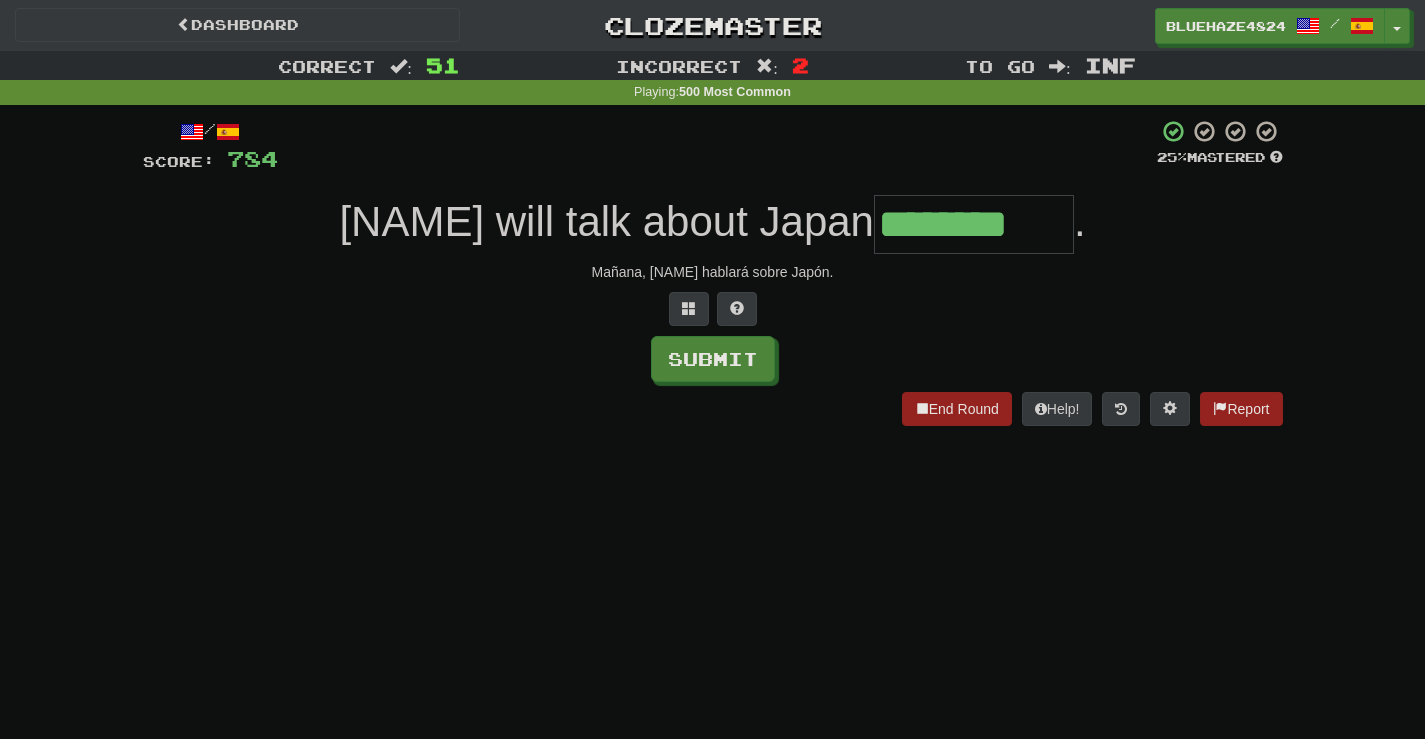 type on "********" 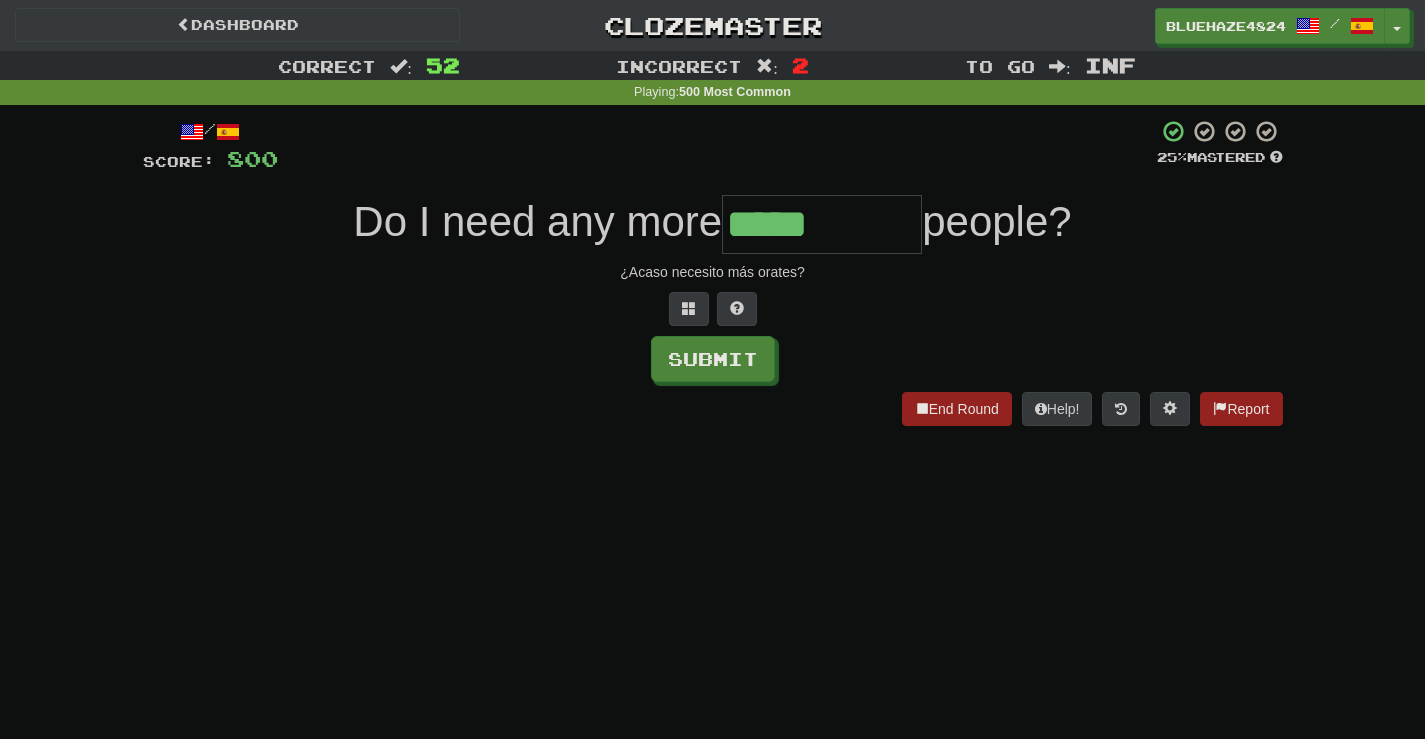 type on "*****" 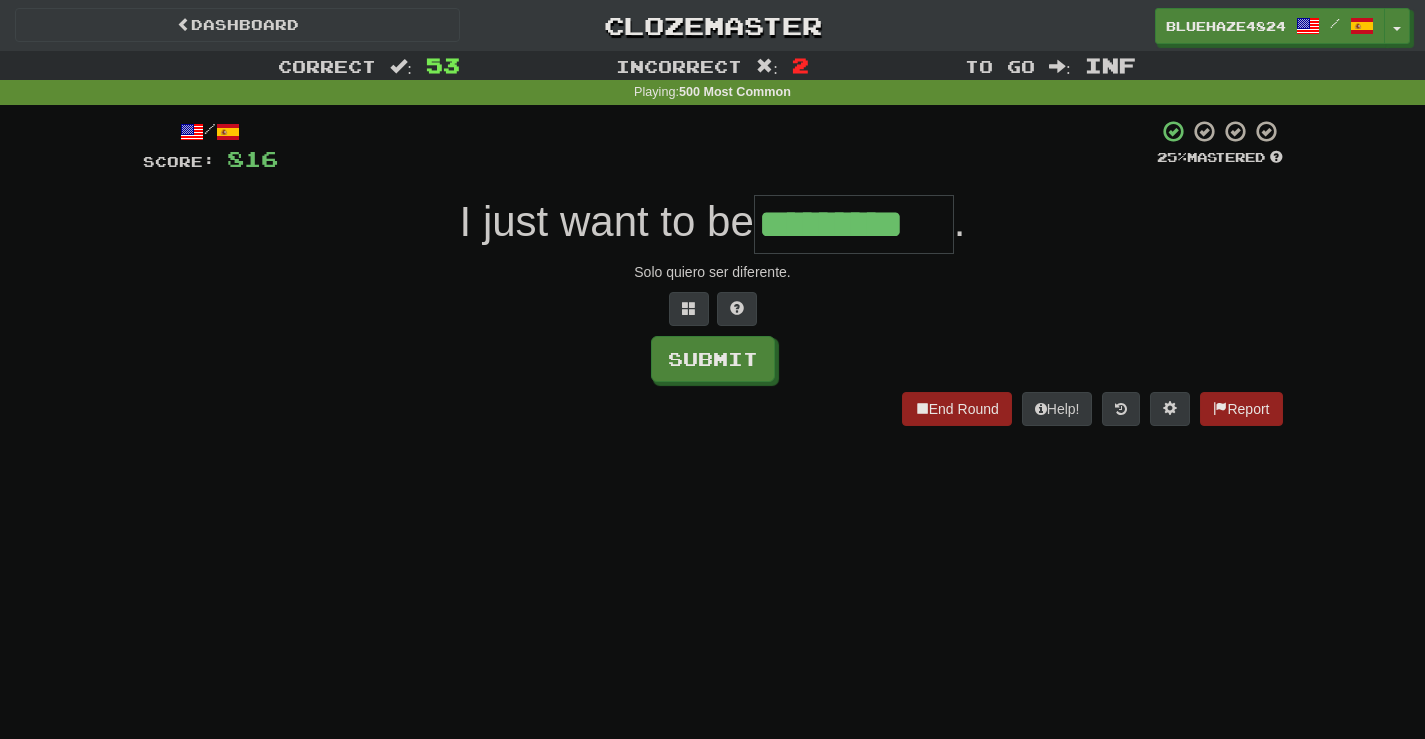 type on "*********" 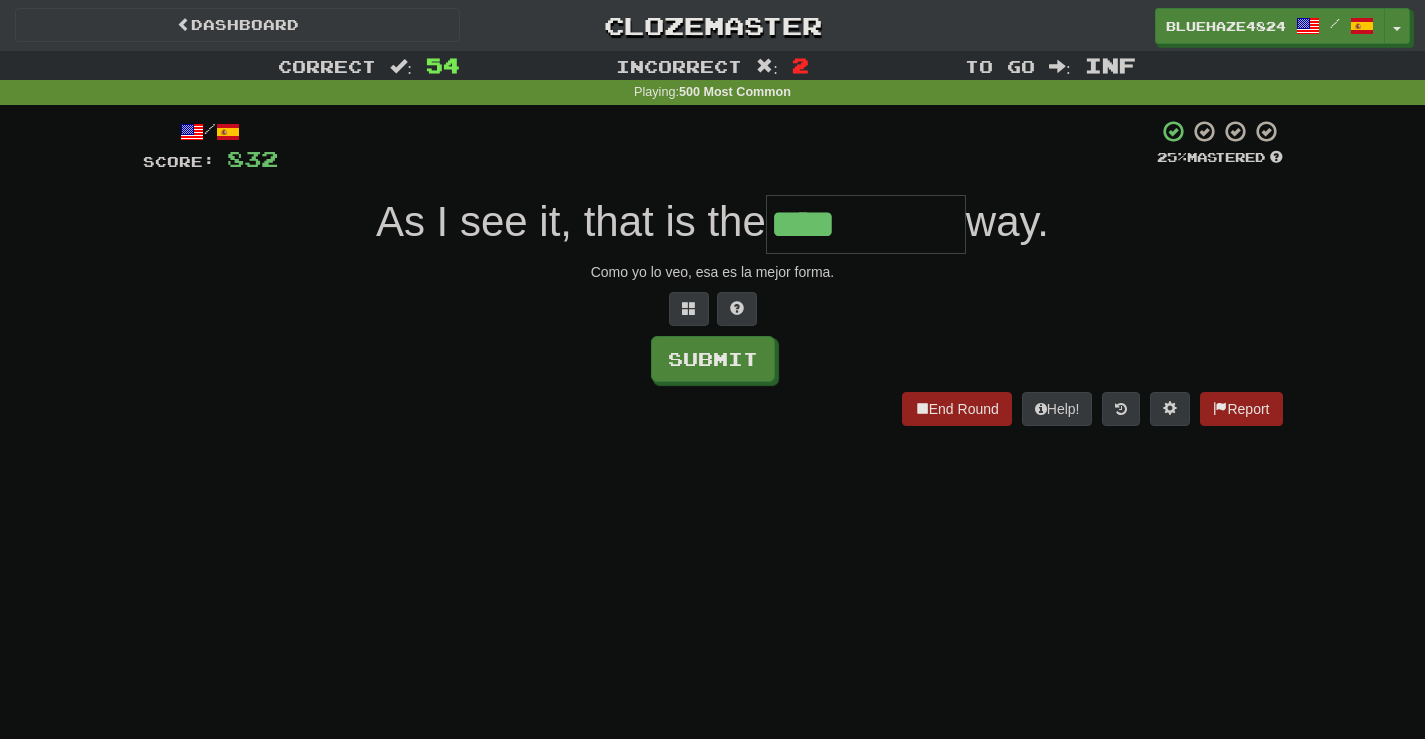 type on "****" 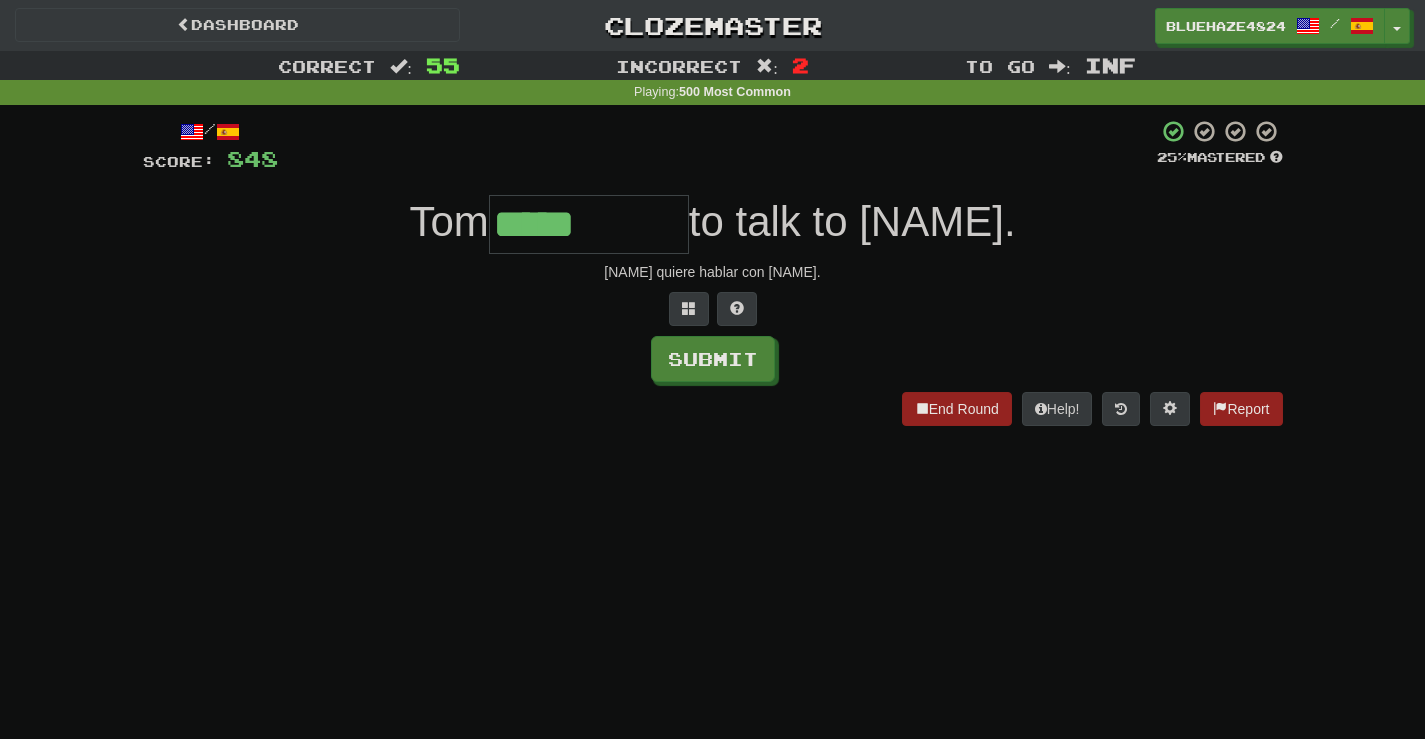 type on "*****" 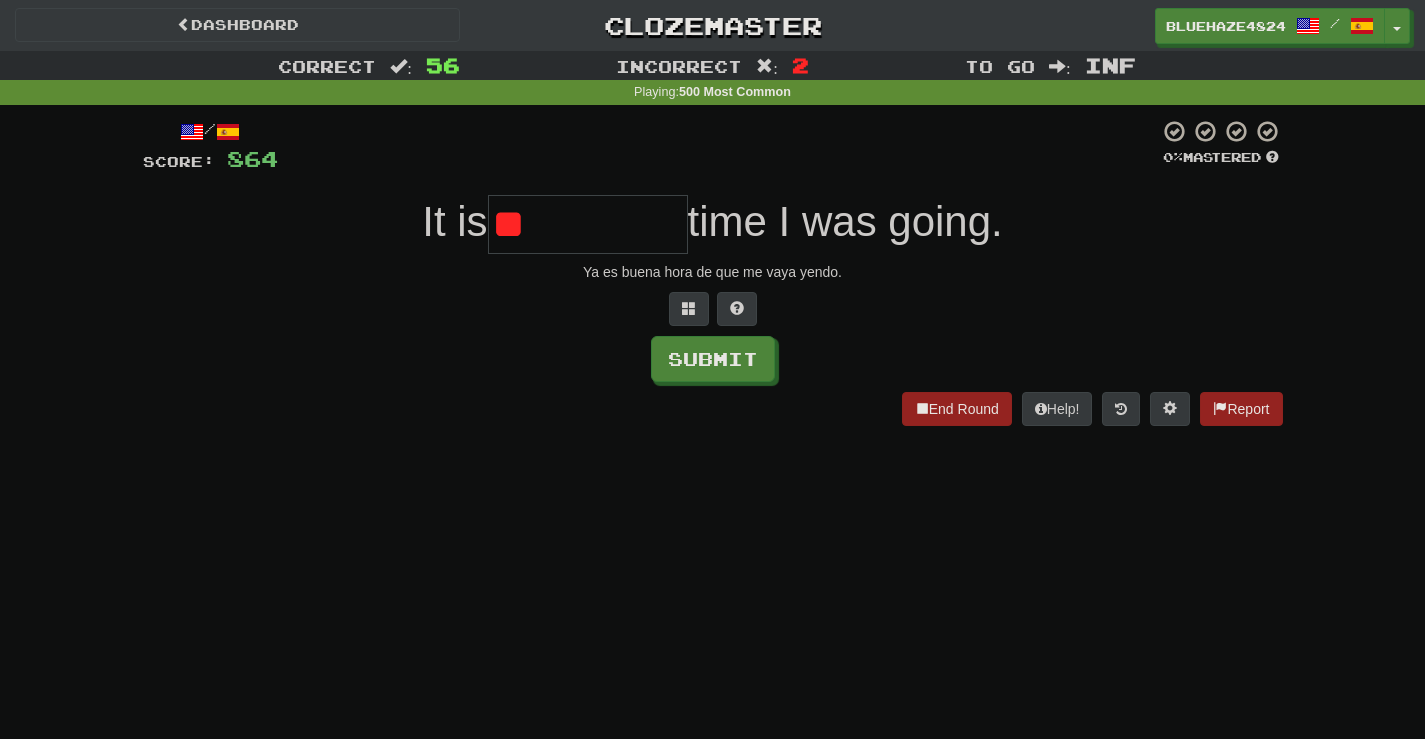 type on "*" 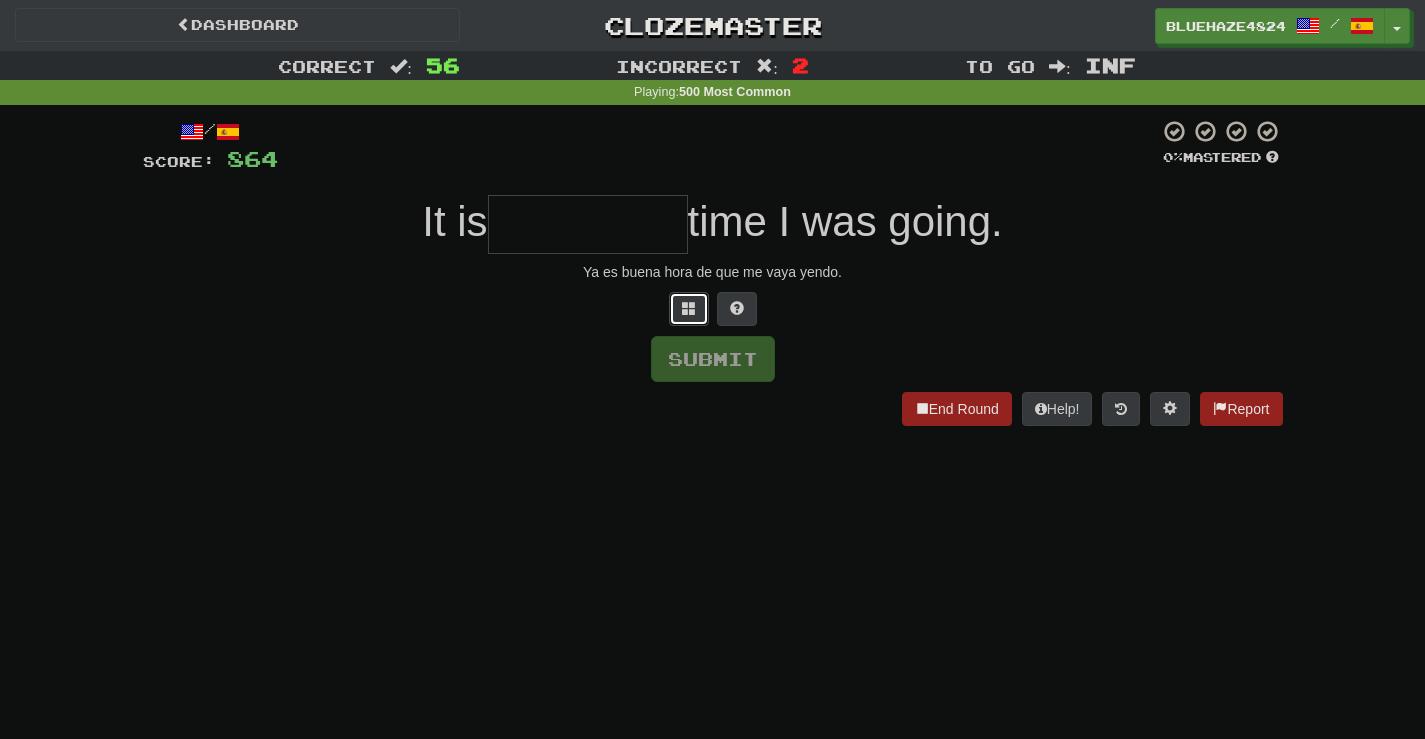 click at bounding box center [689, 308] 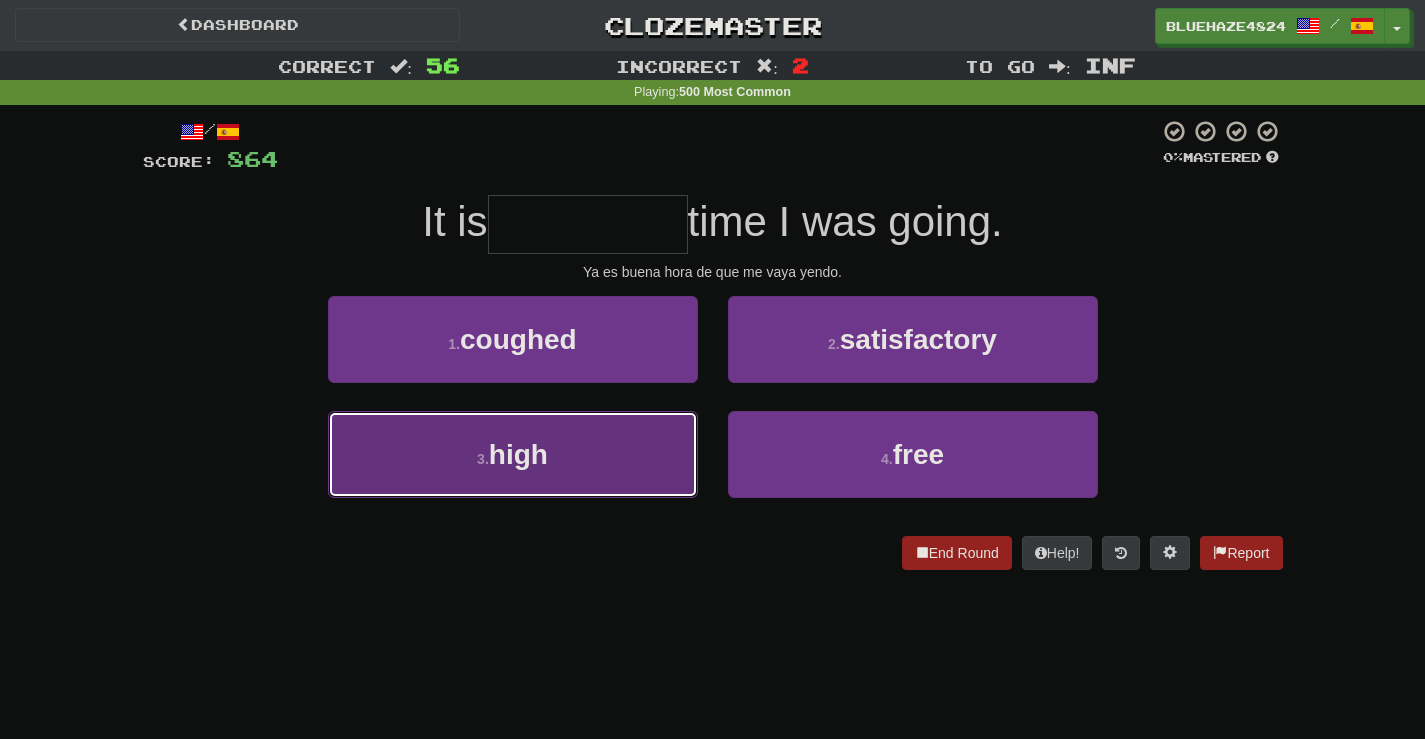 click on "3 .  high" at bounding box center (513, 454) 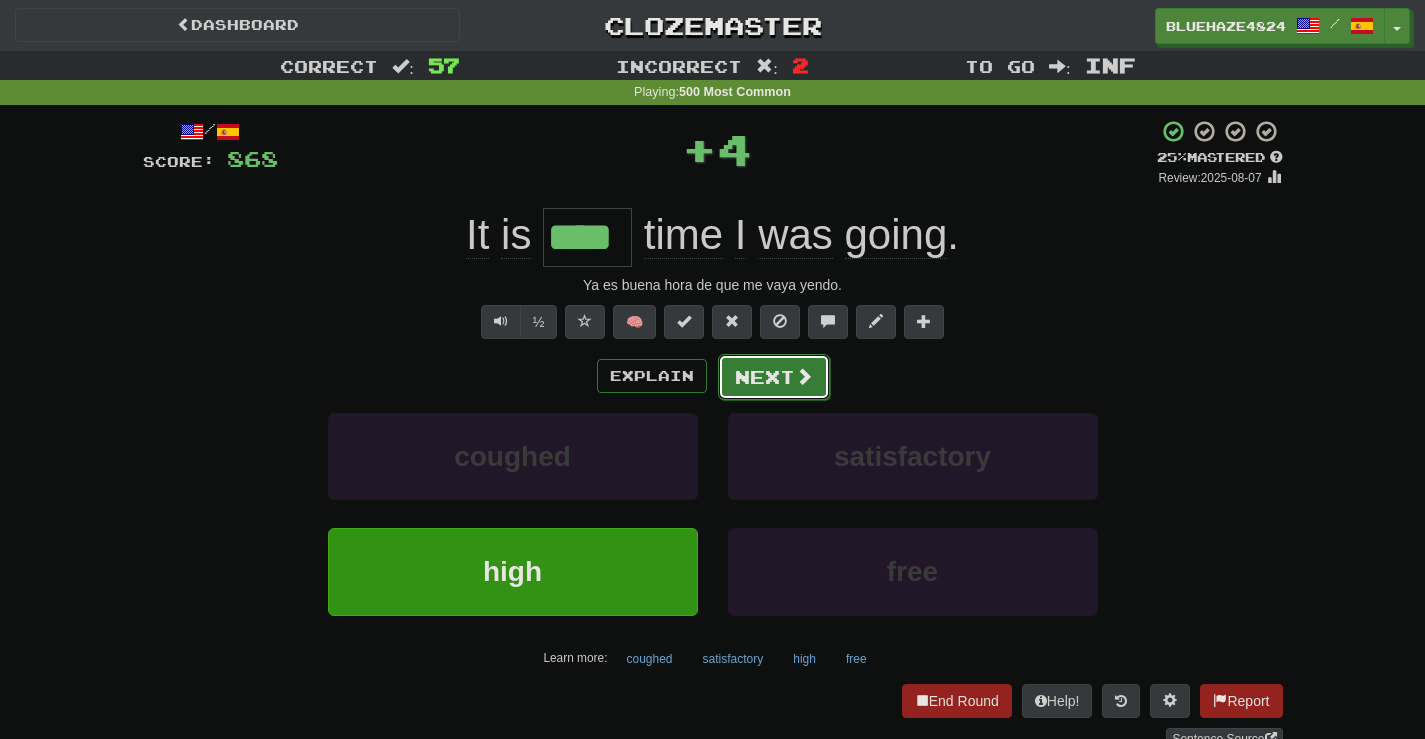 click on "Next" at bounding box center (774, 377) 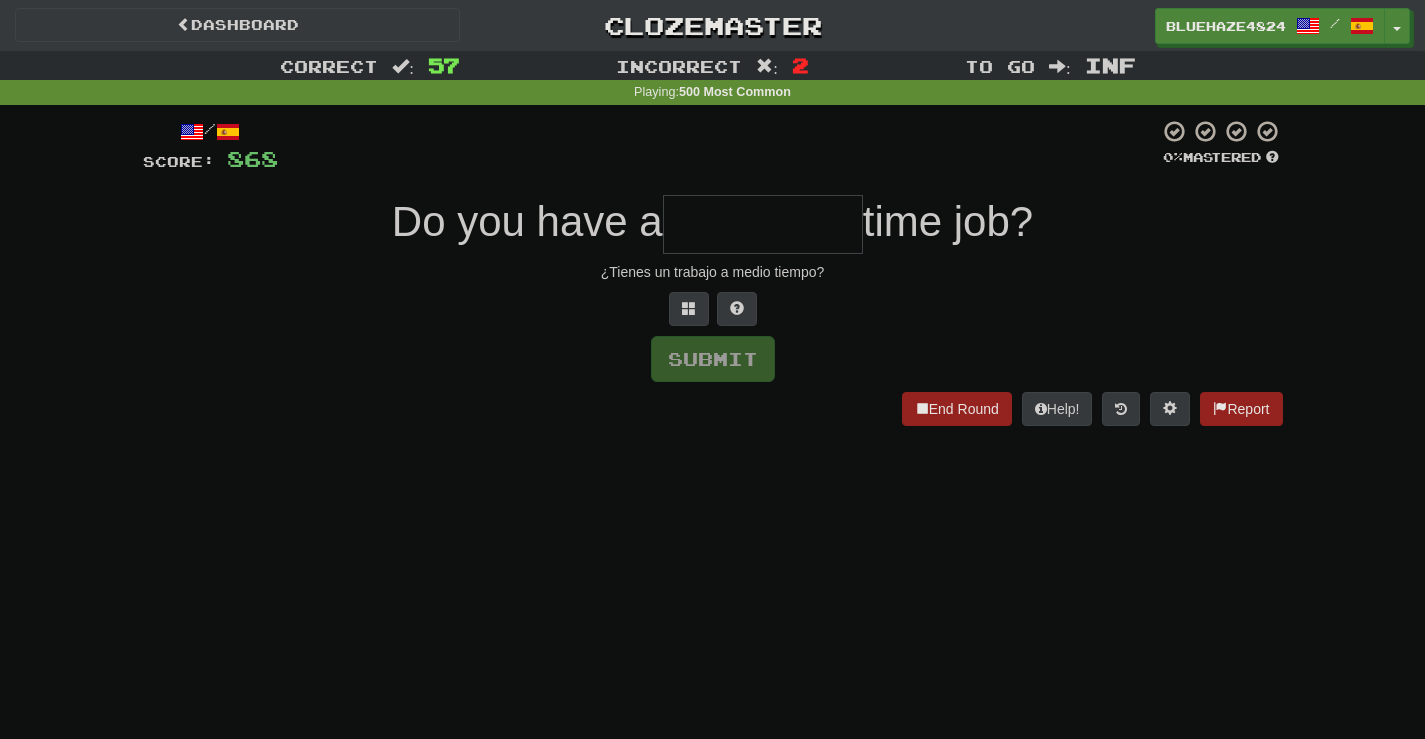 click at bounding box center [763, 224] 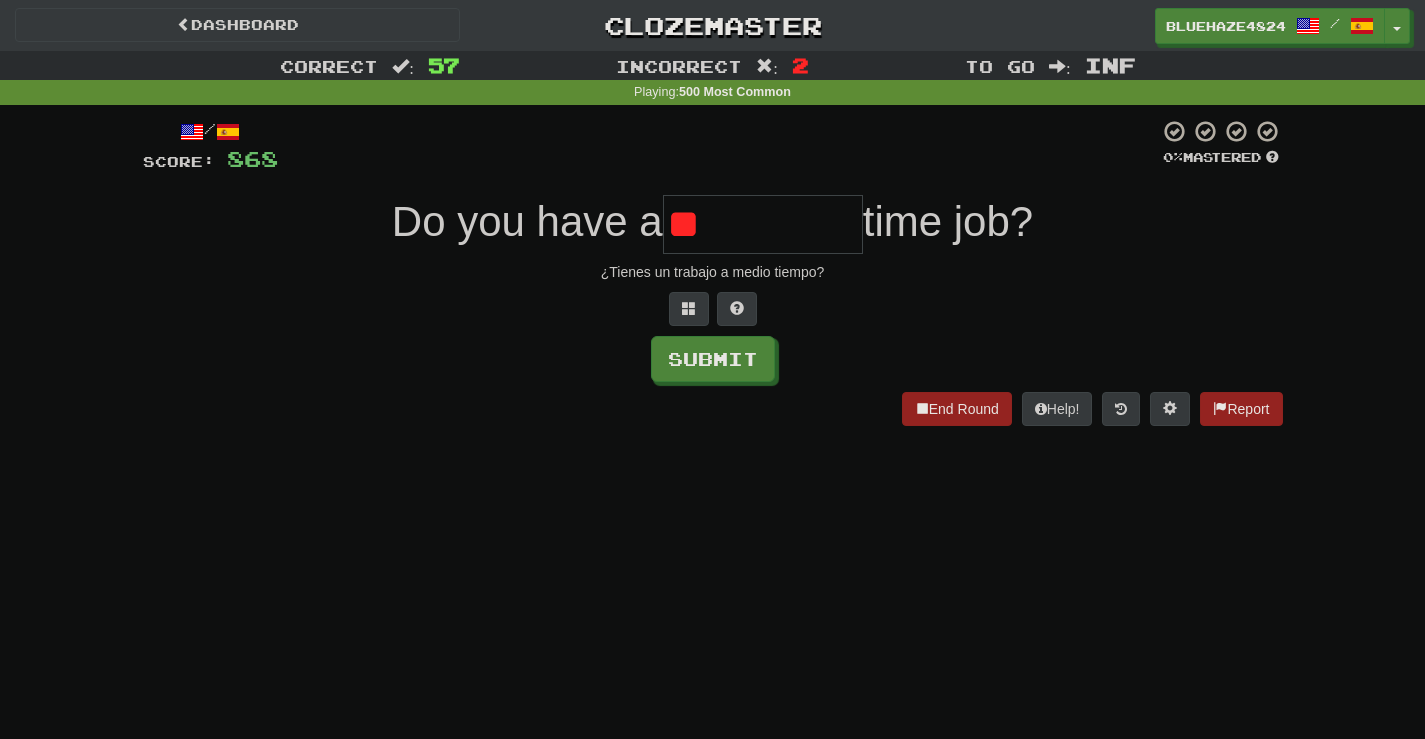 type on "*" 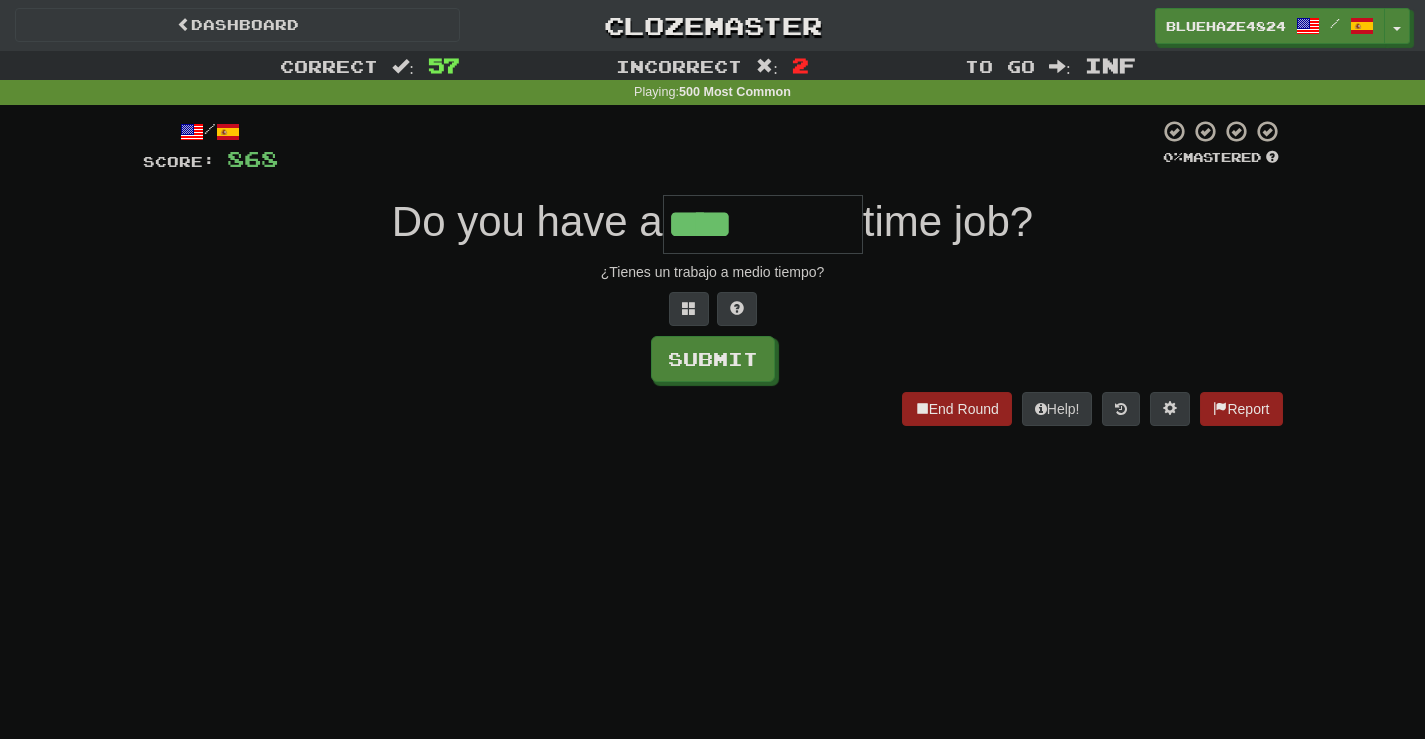 type on "****" 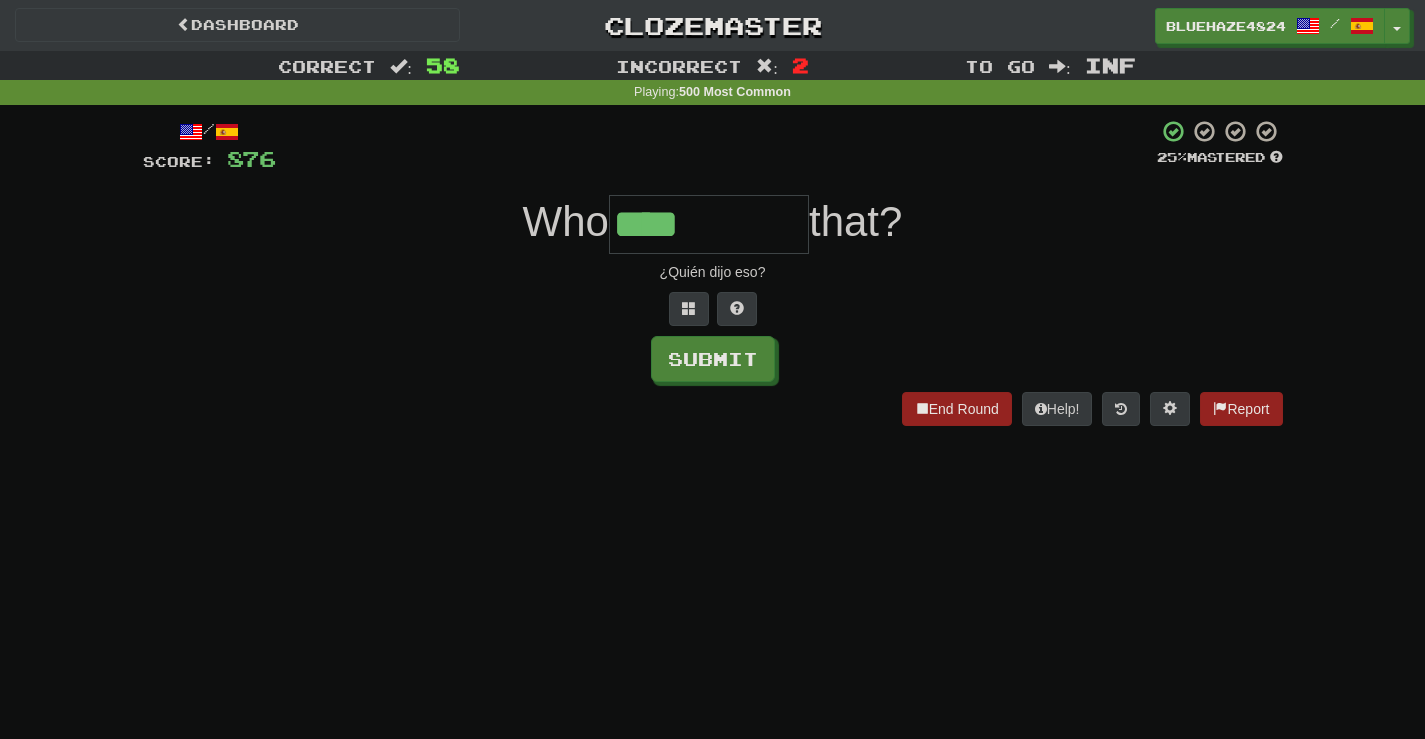type on "****" 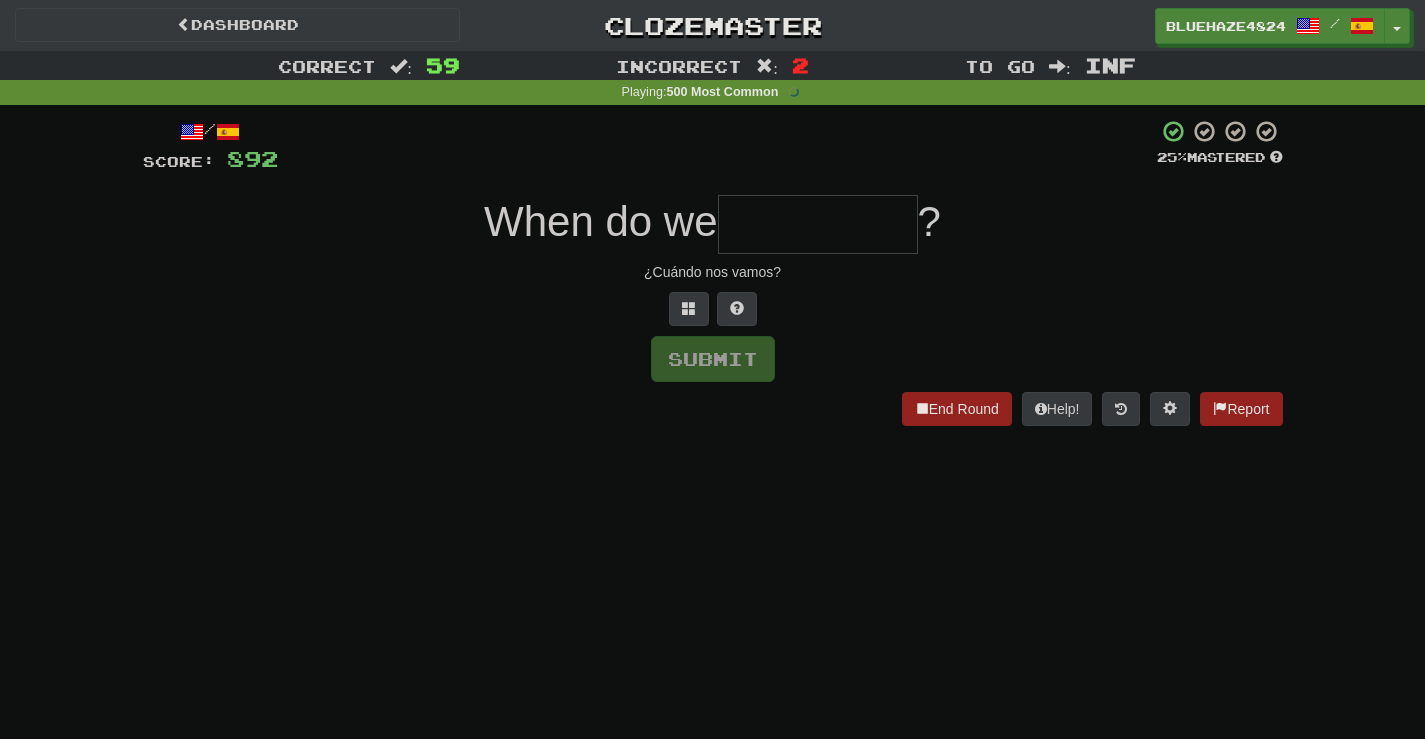type on "*" 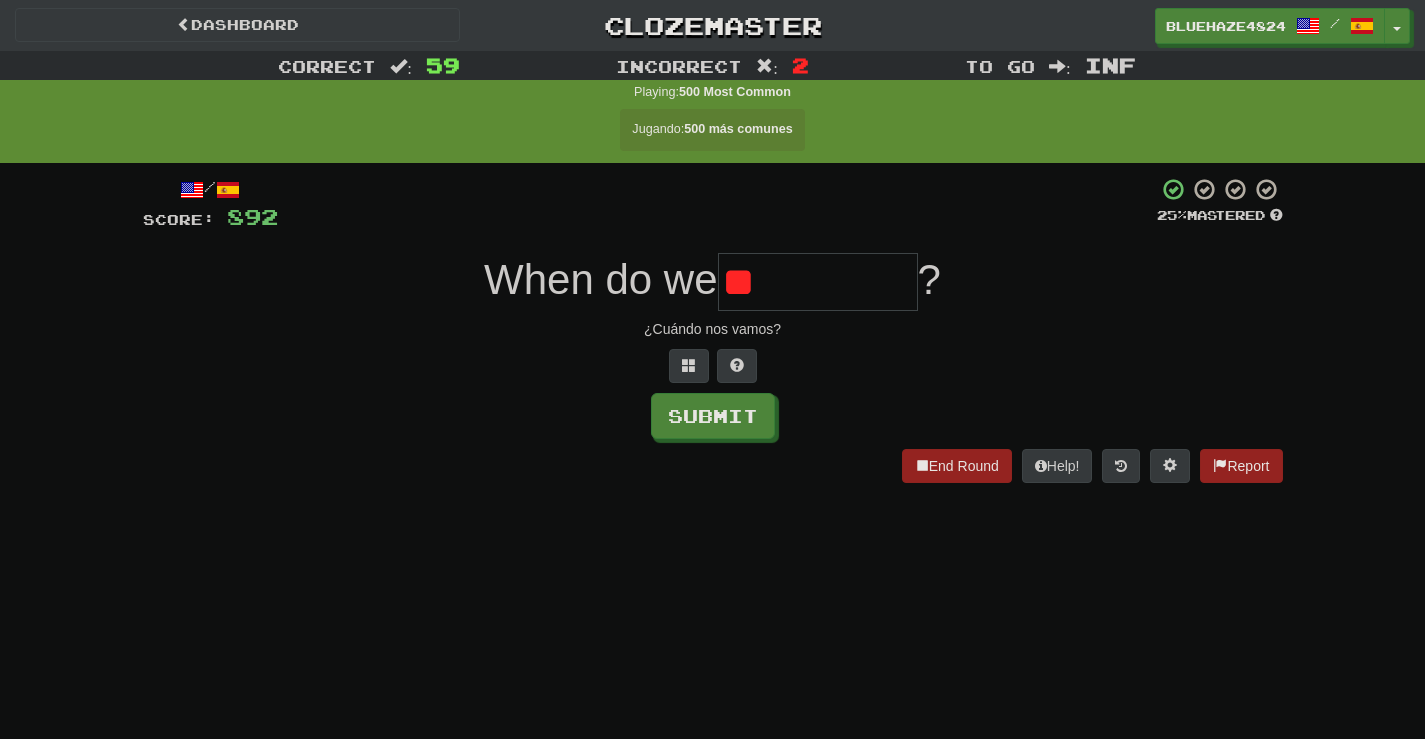 type on "*" 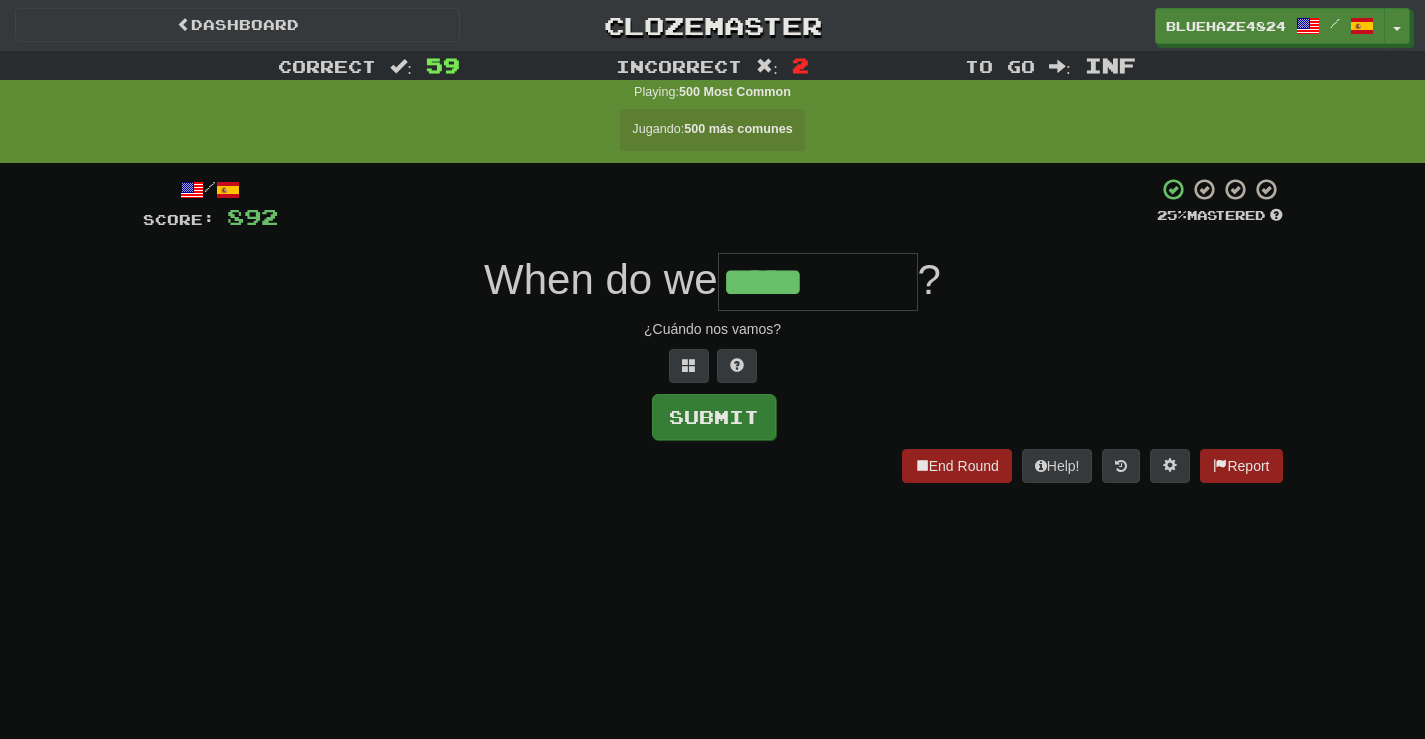 type on "*****" 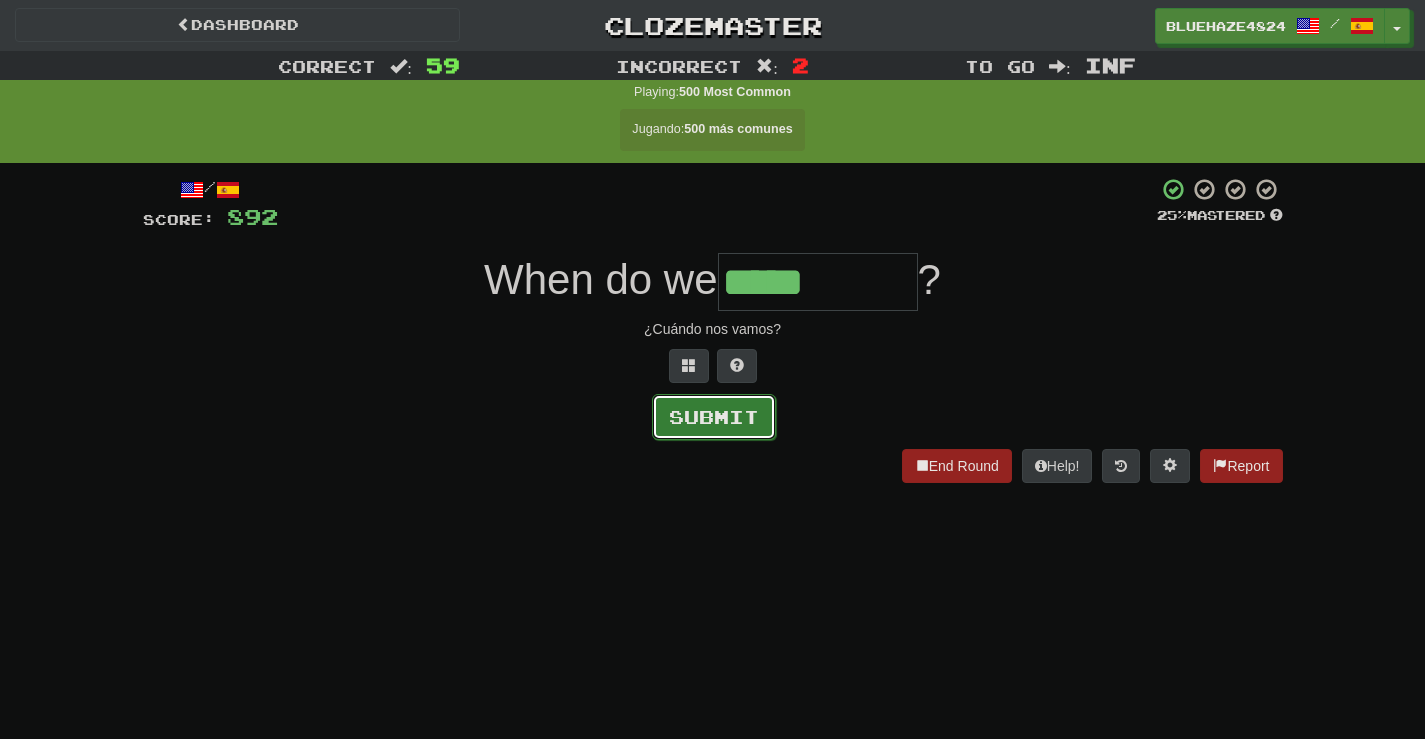click on "Submit" at bounding box center (714, 417) 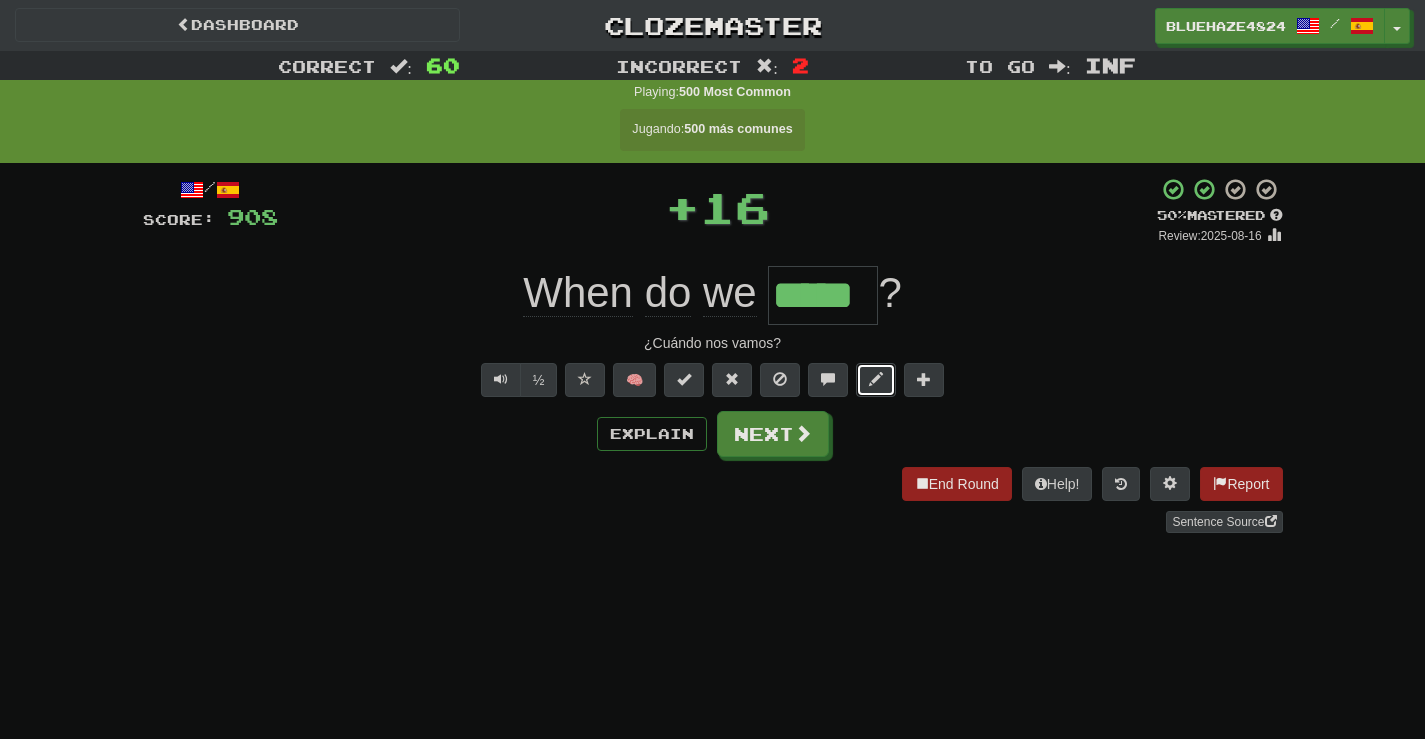 click at bounding box center (876, 379) 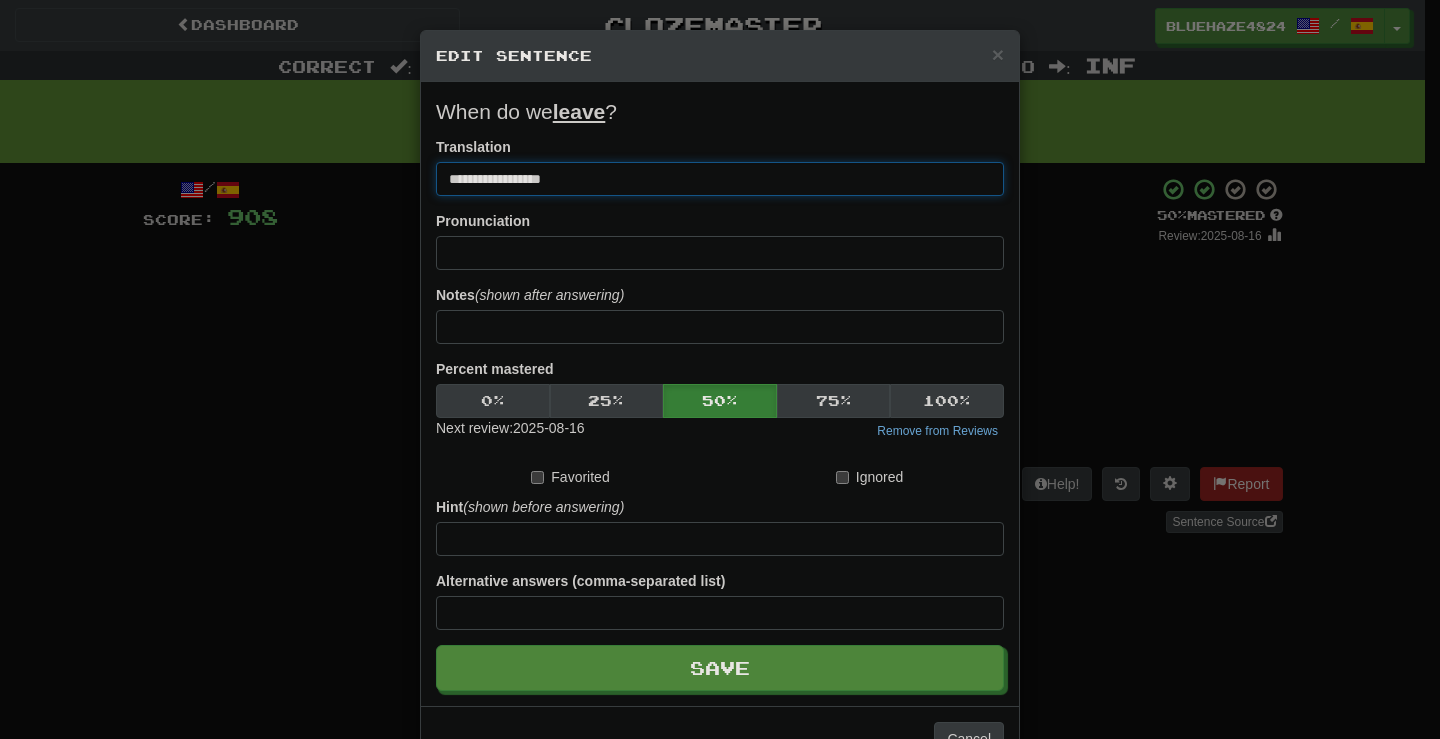 drag, startPoint x: 575, startPoint y: 178, endPoint x: 524, endPoint y: 181, distance: 51.088158 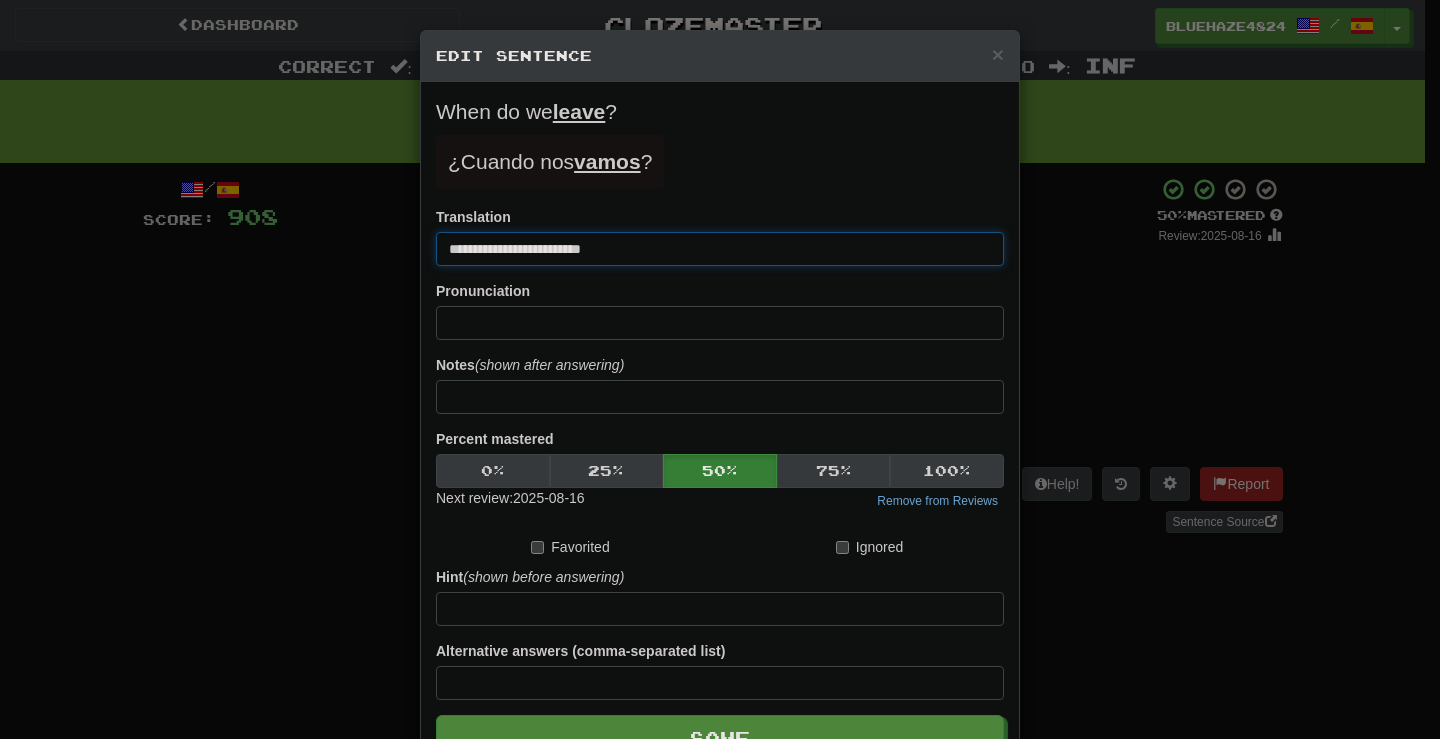 drag, startPoint x: 623, startPoint y: 250, endPoint x: 558, endPoint y: 249, distance: 65.00769 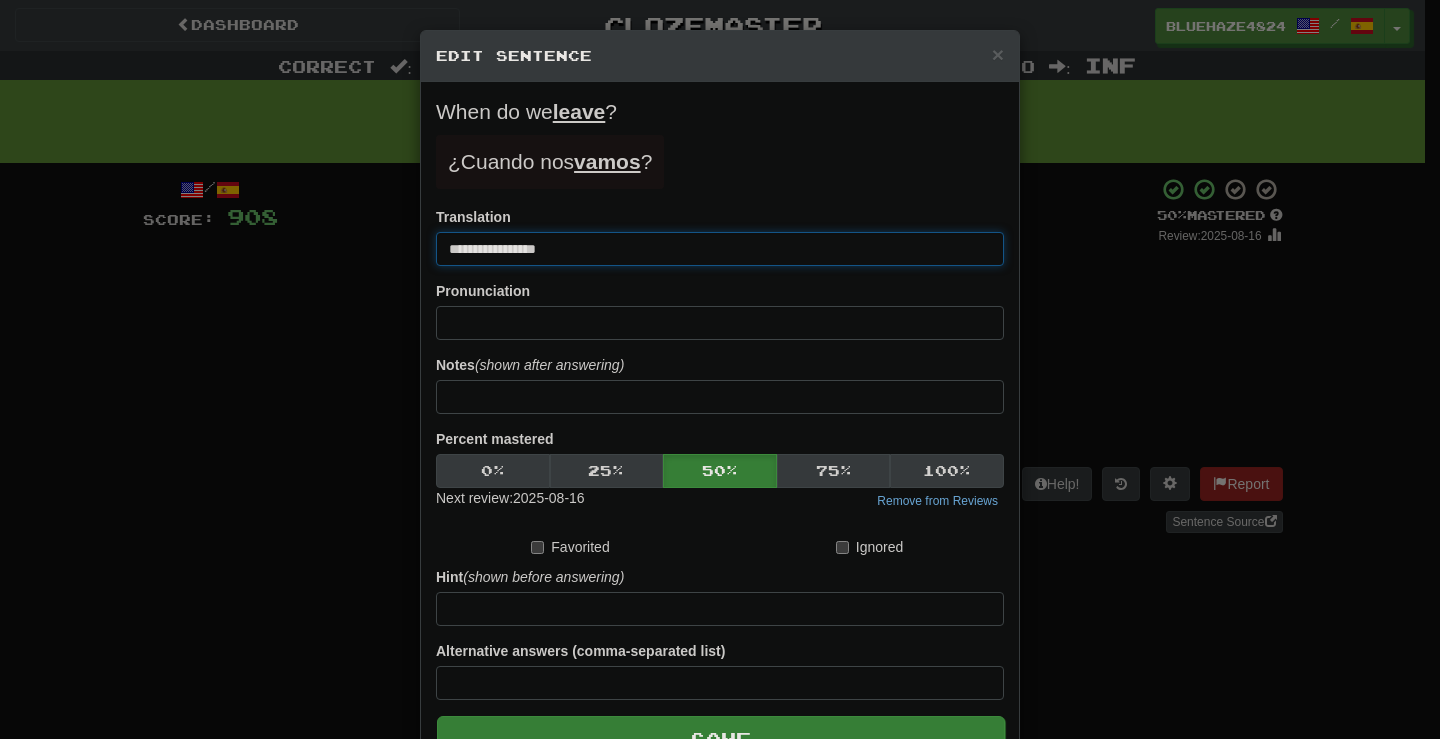 type on "**********" 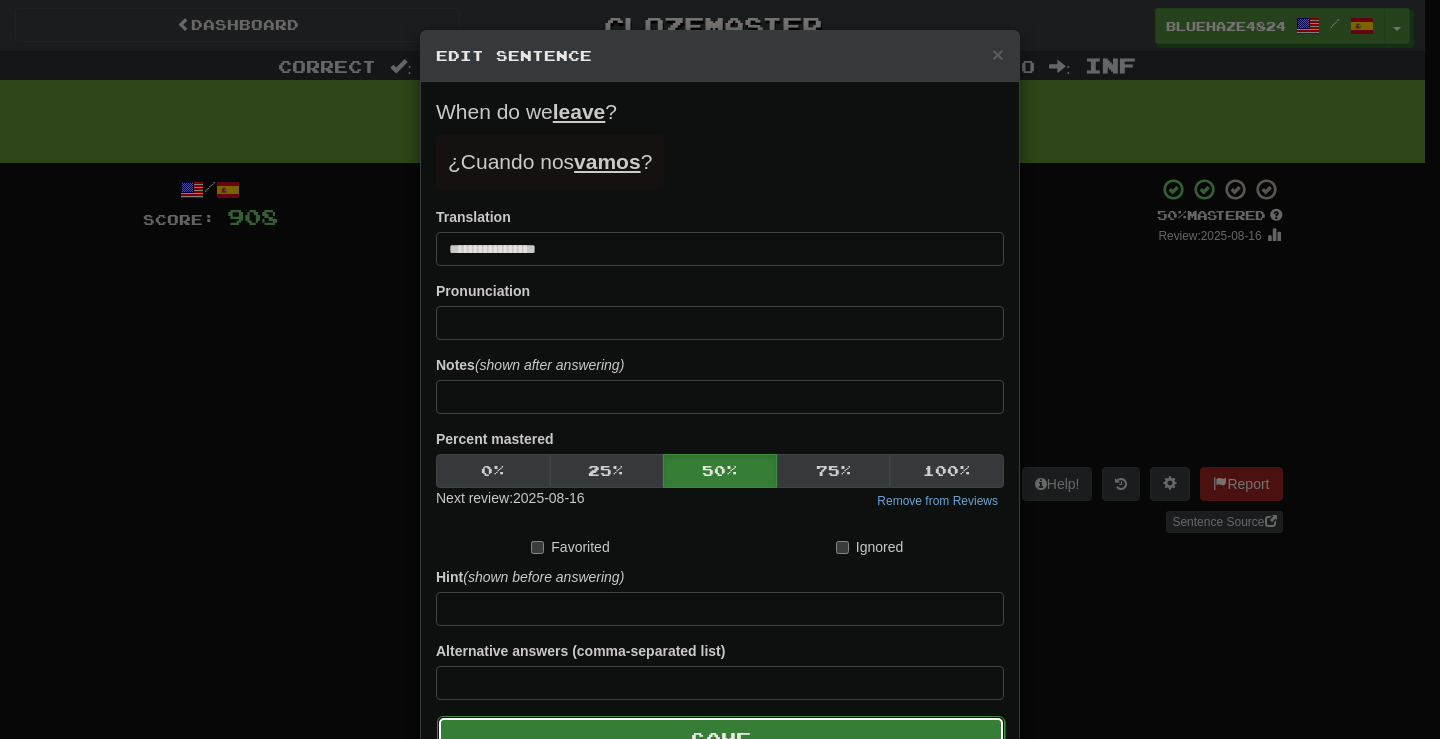 click on "Save" at bounding box center [721, 739] 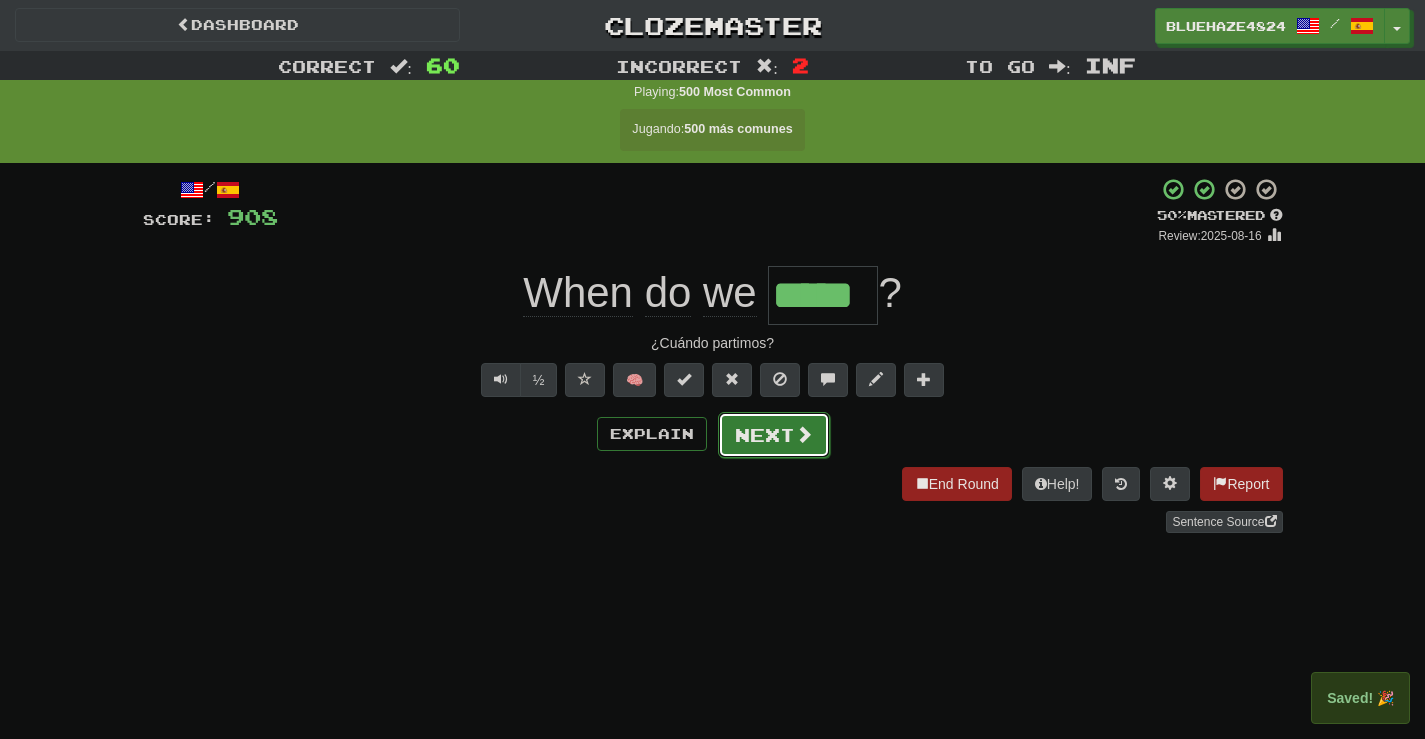click on "Next" at bounding box center [774, 435] 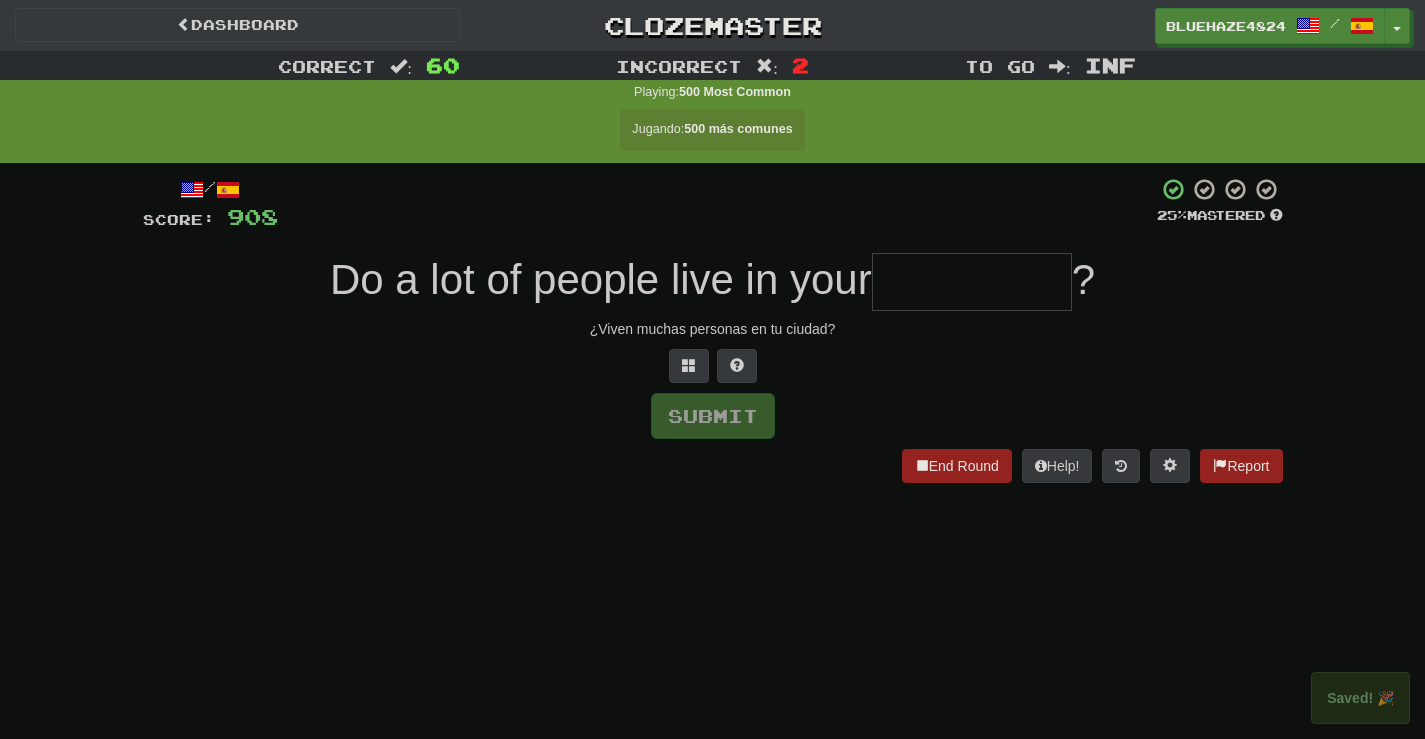 click at bounding box center (972, 282) 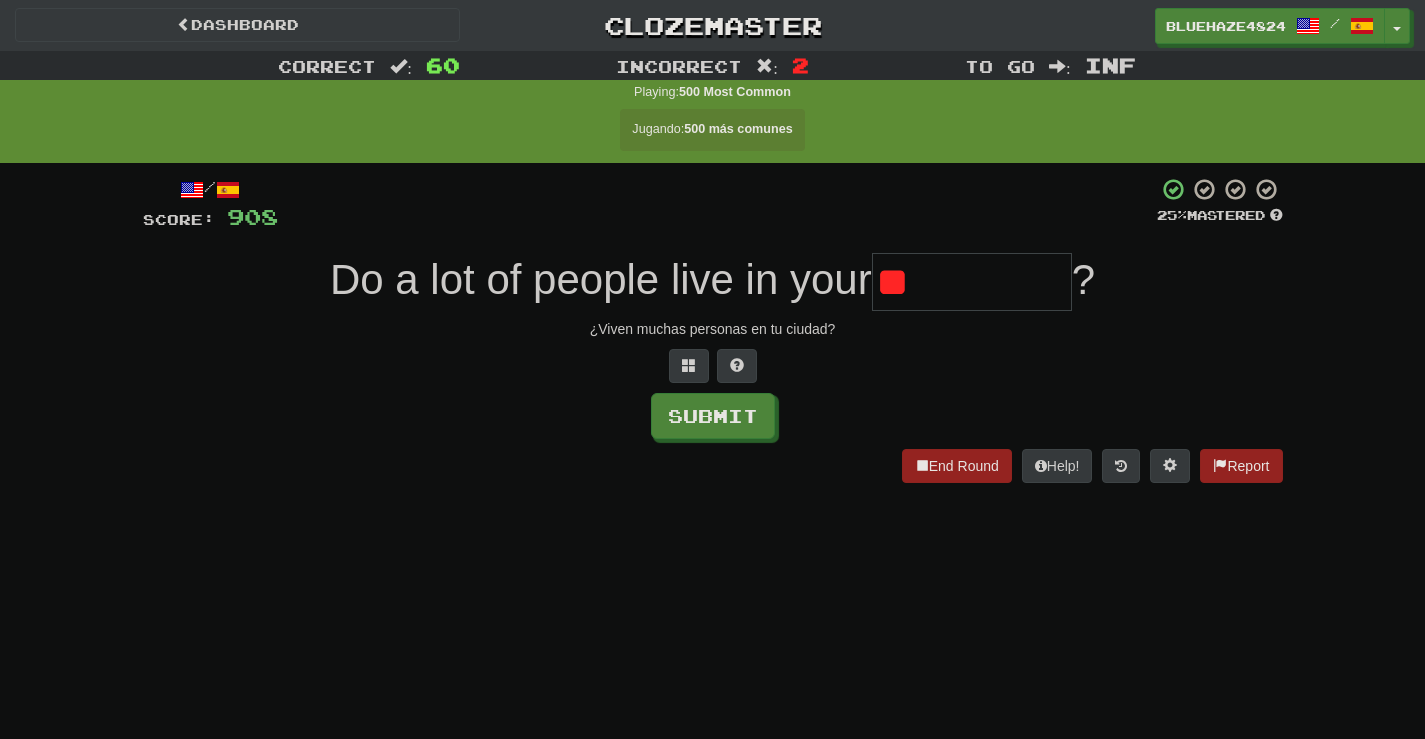 type on "*" 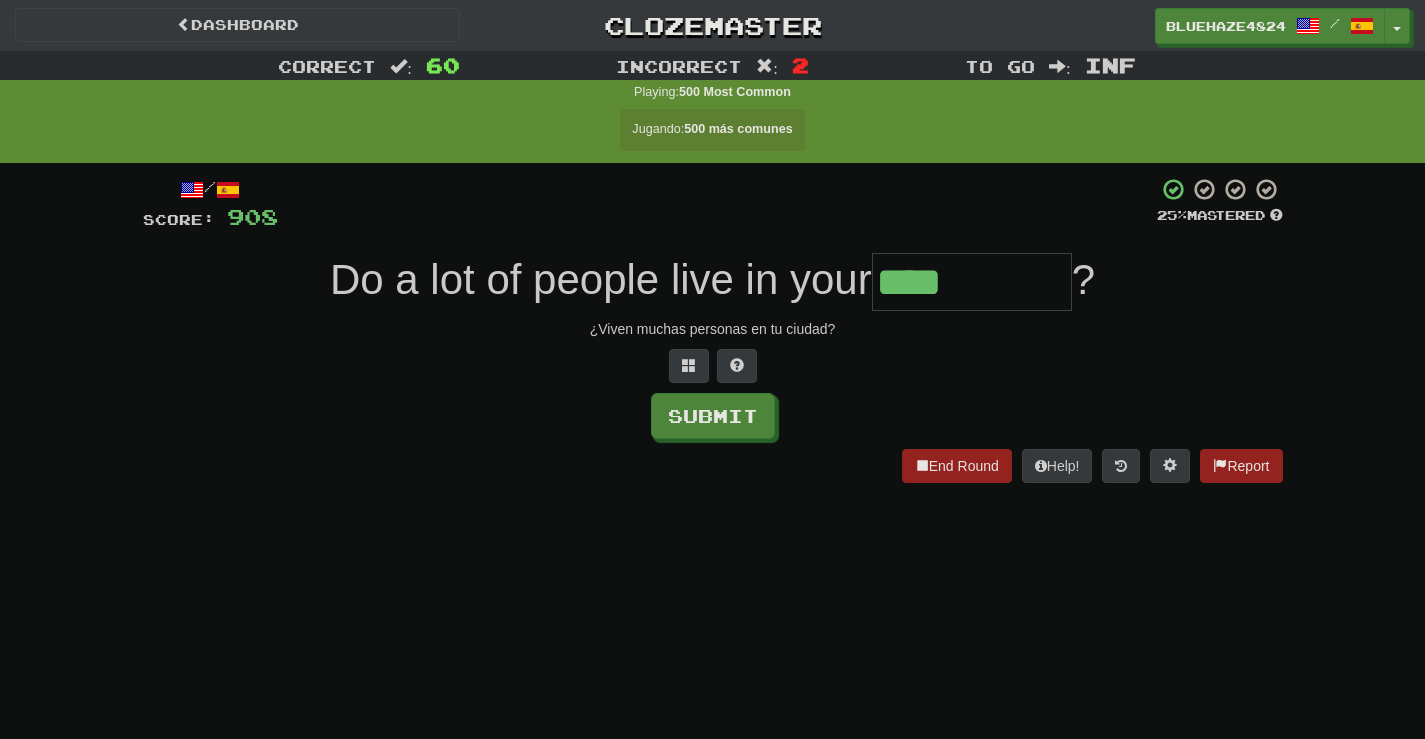 type on "****" 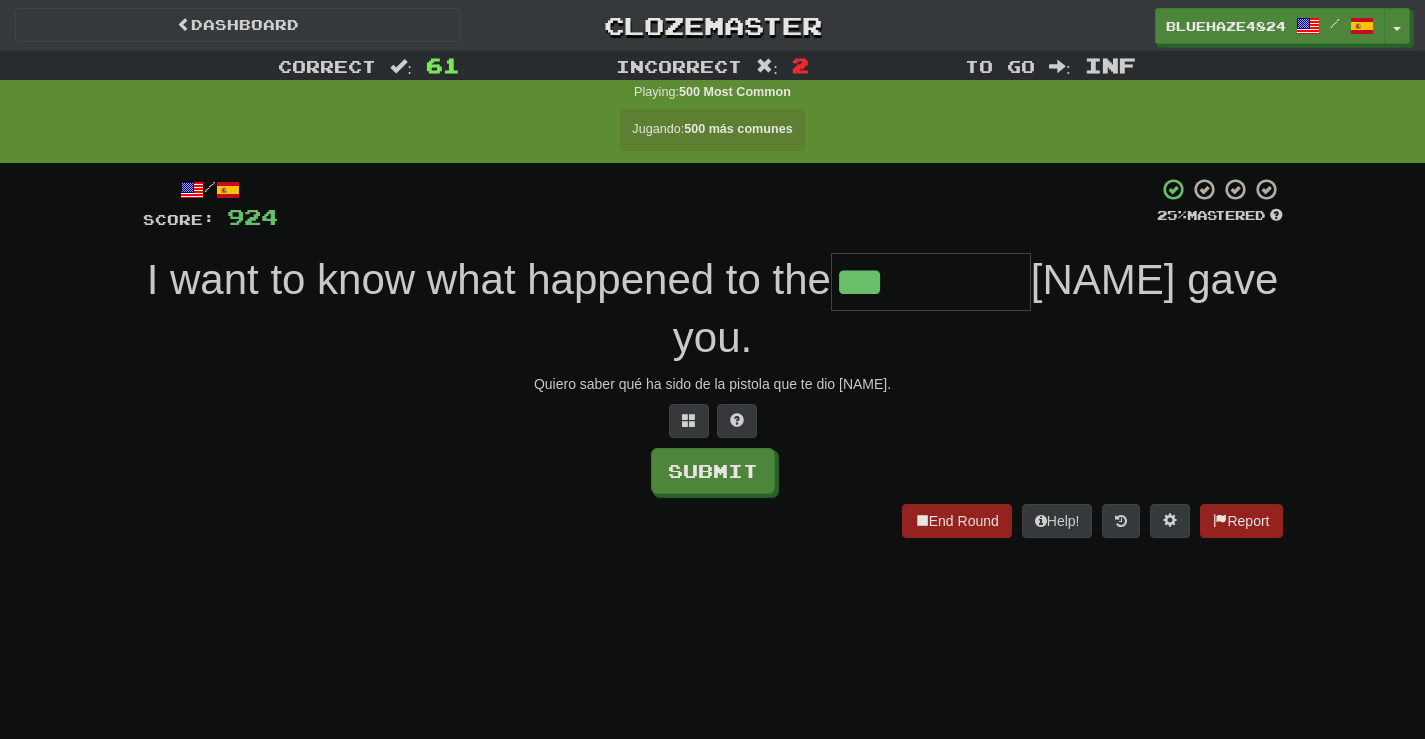 type on "***" 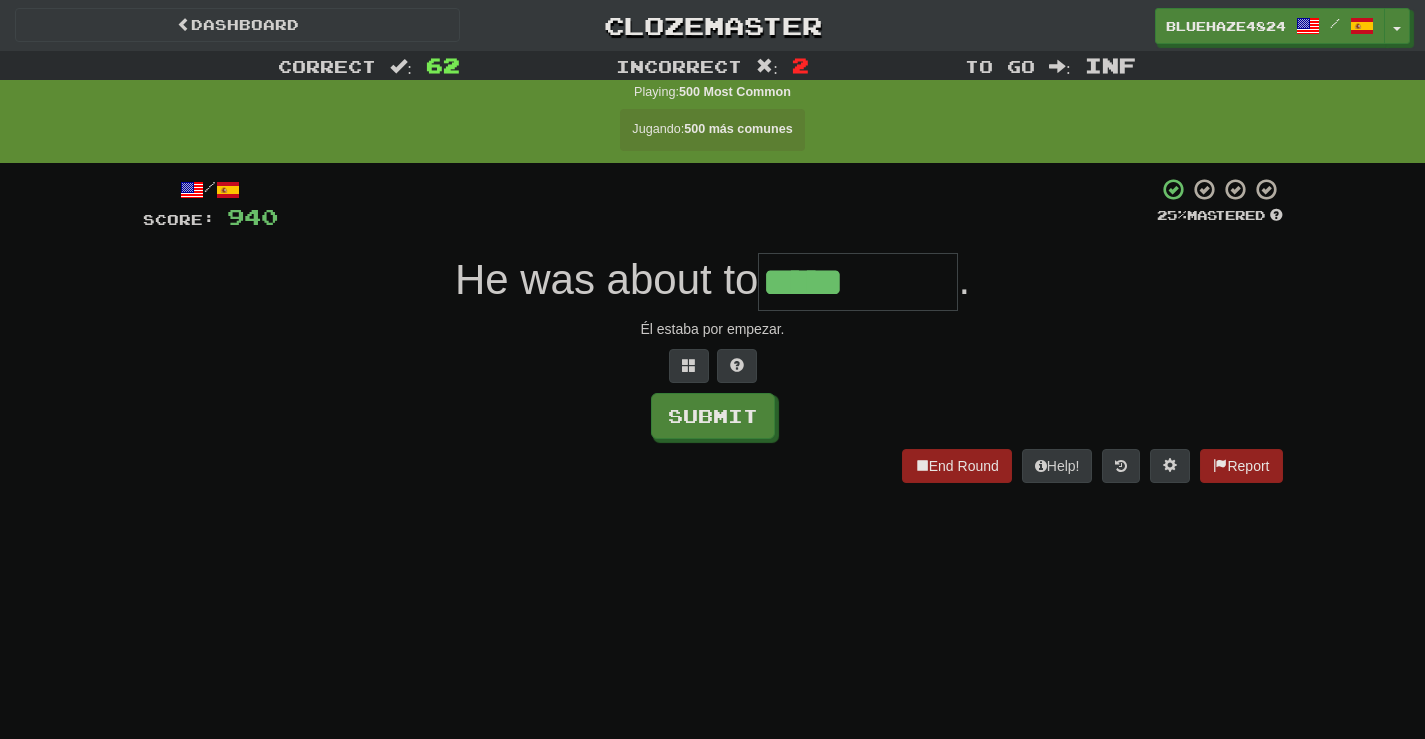 type on "*****" 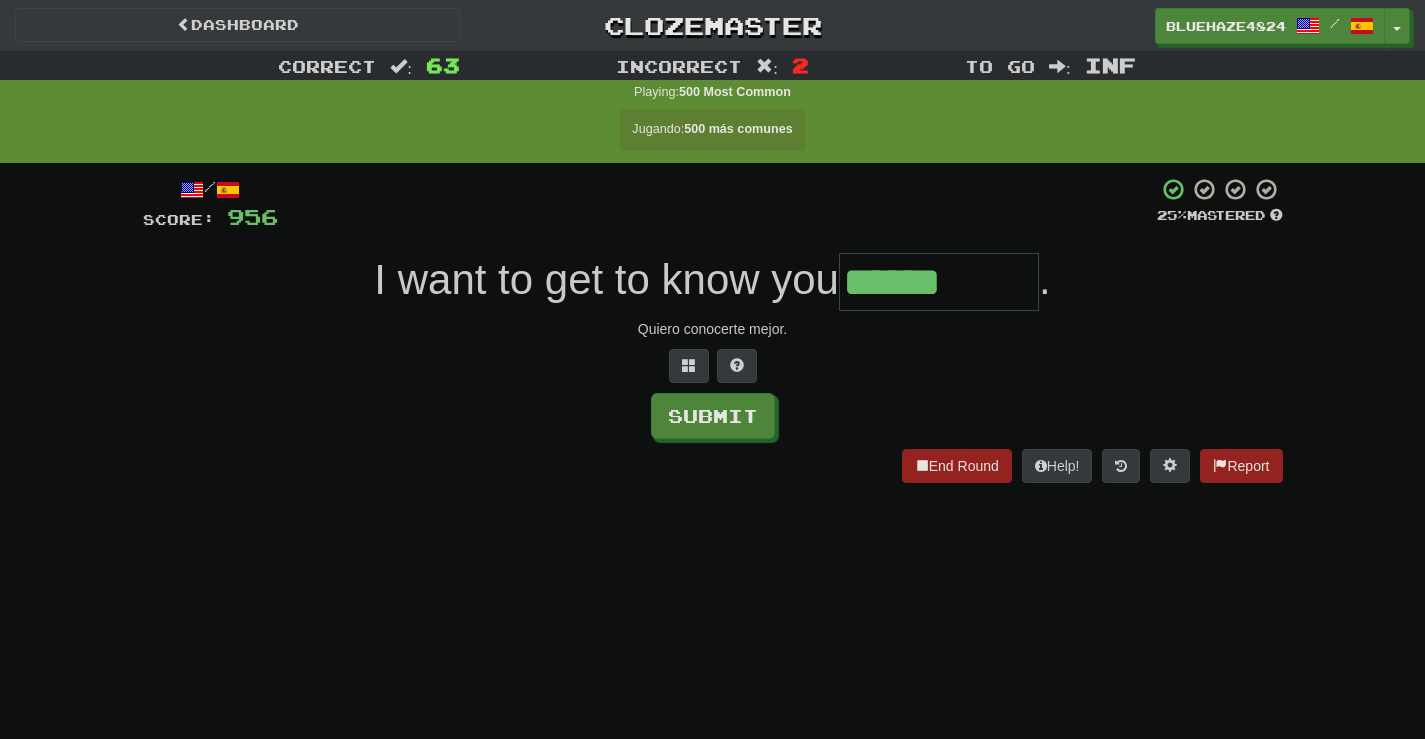 type on "******" 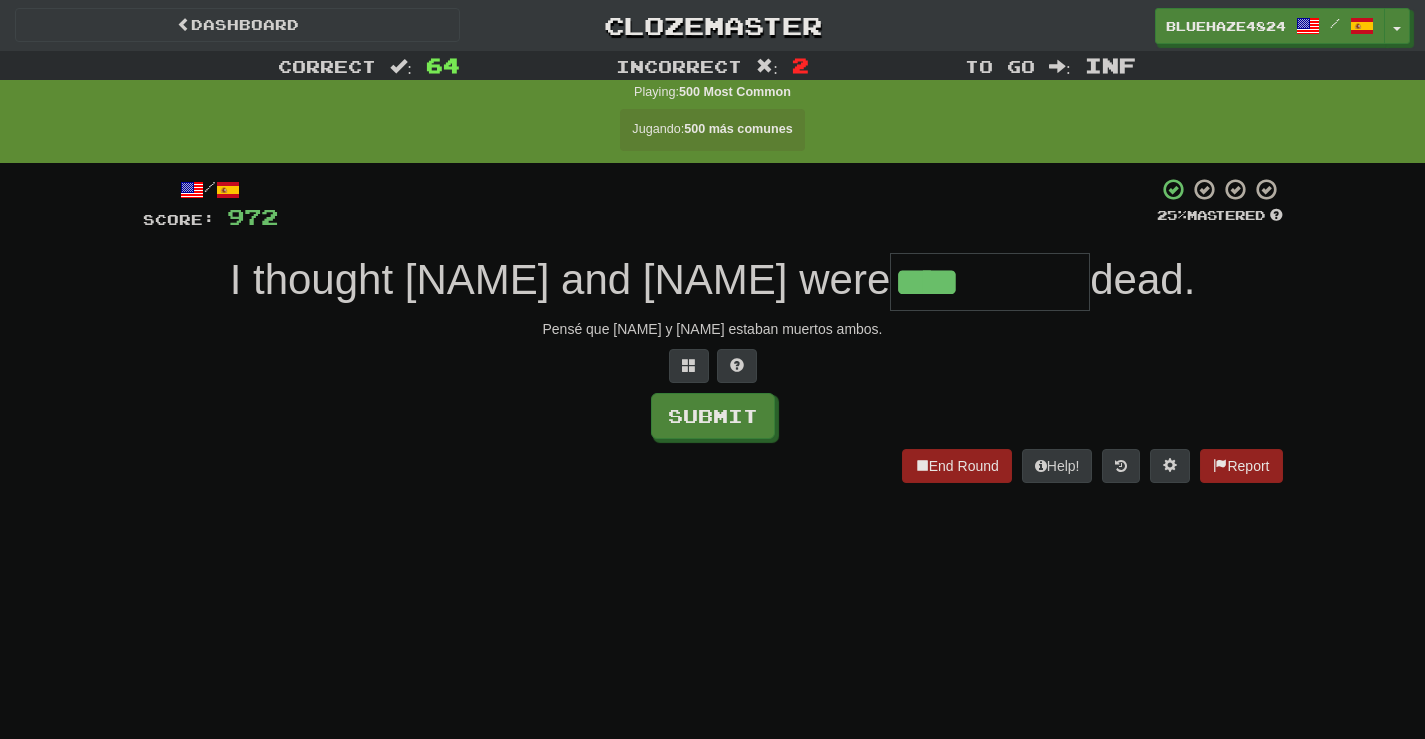 type on "****" 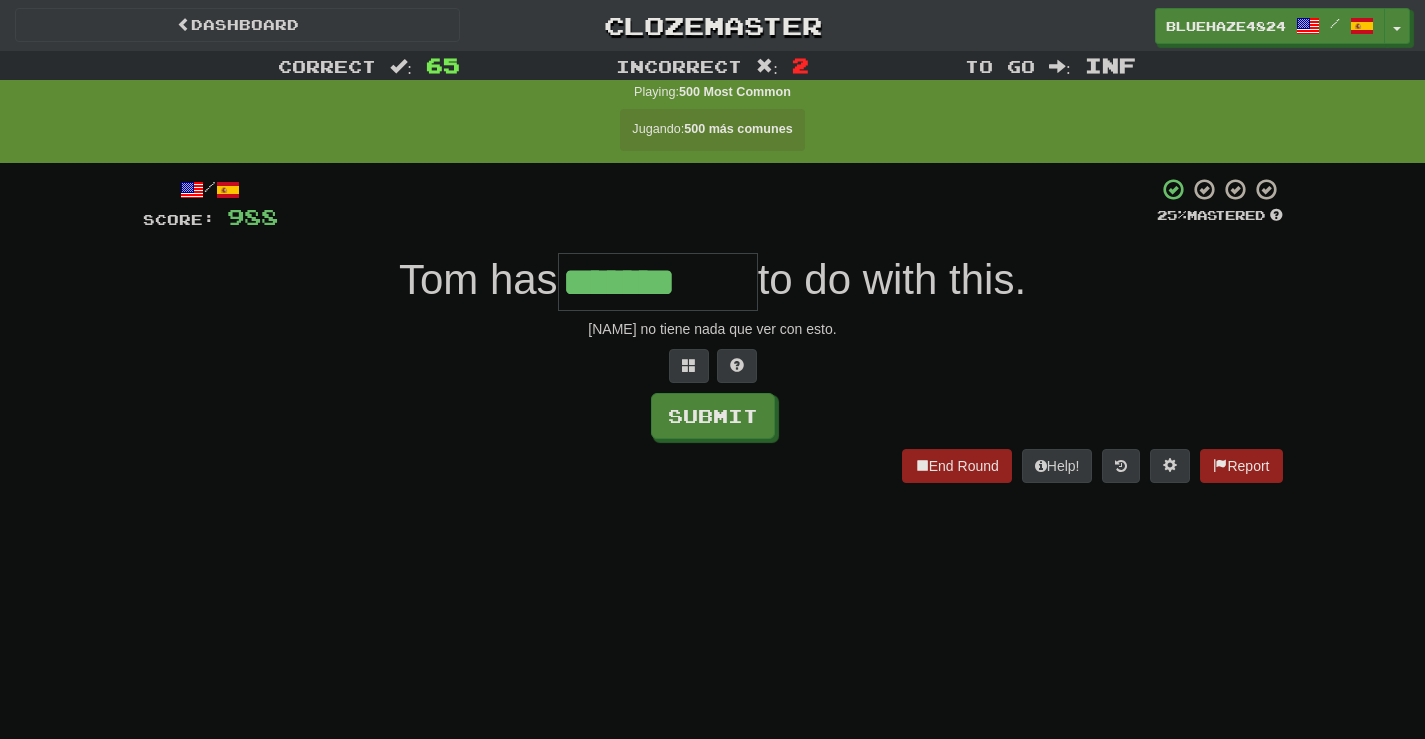 type on "*******" 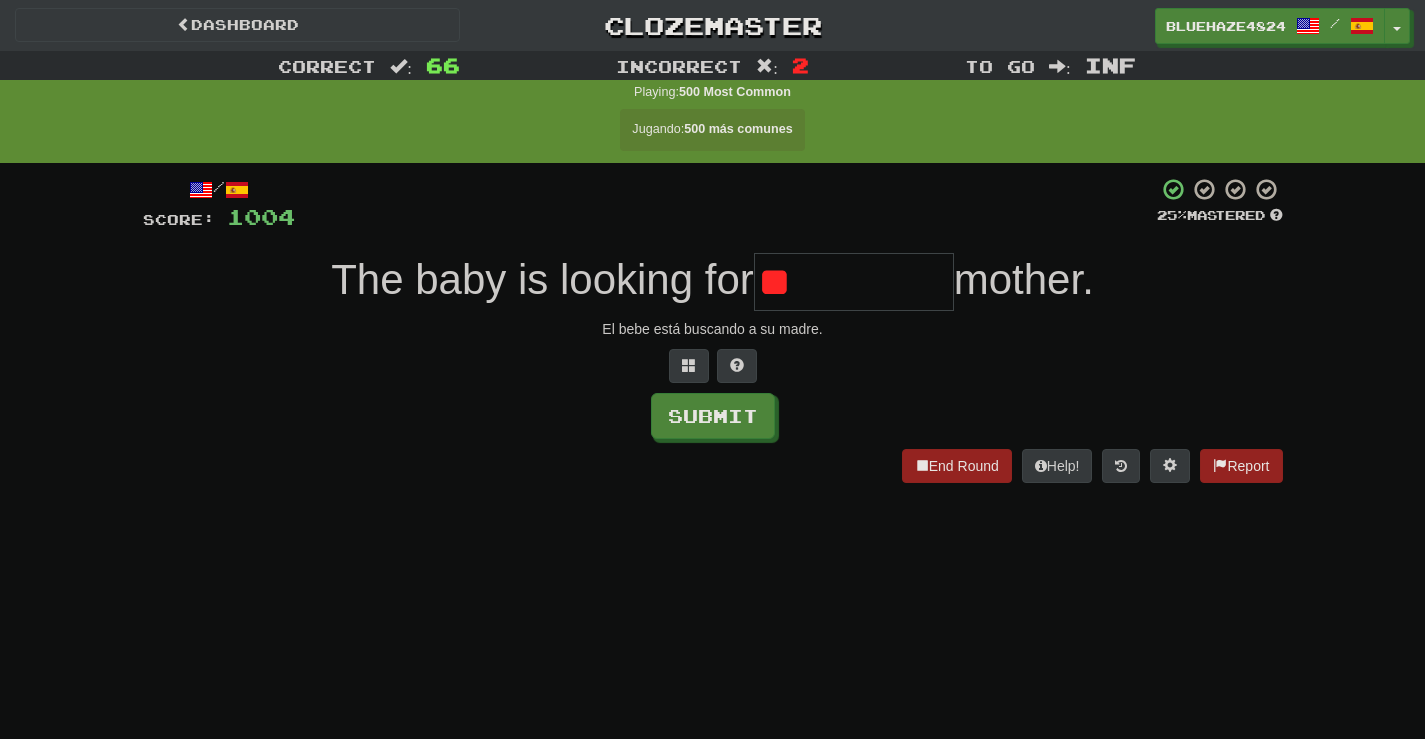 type on "*" 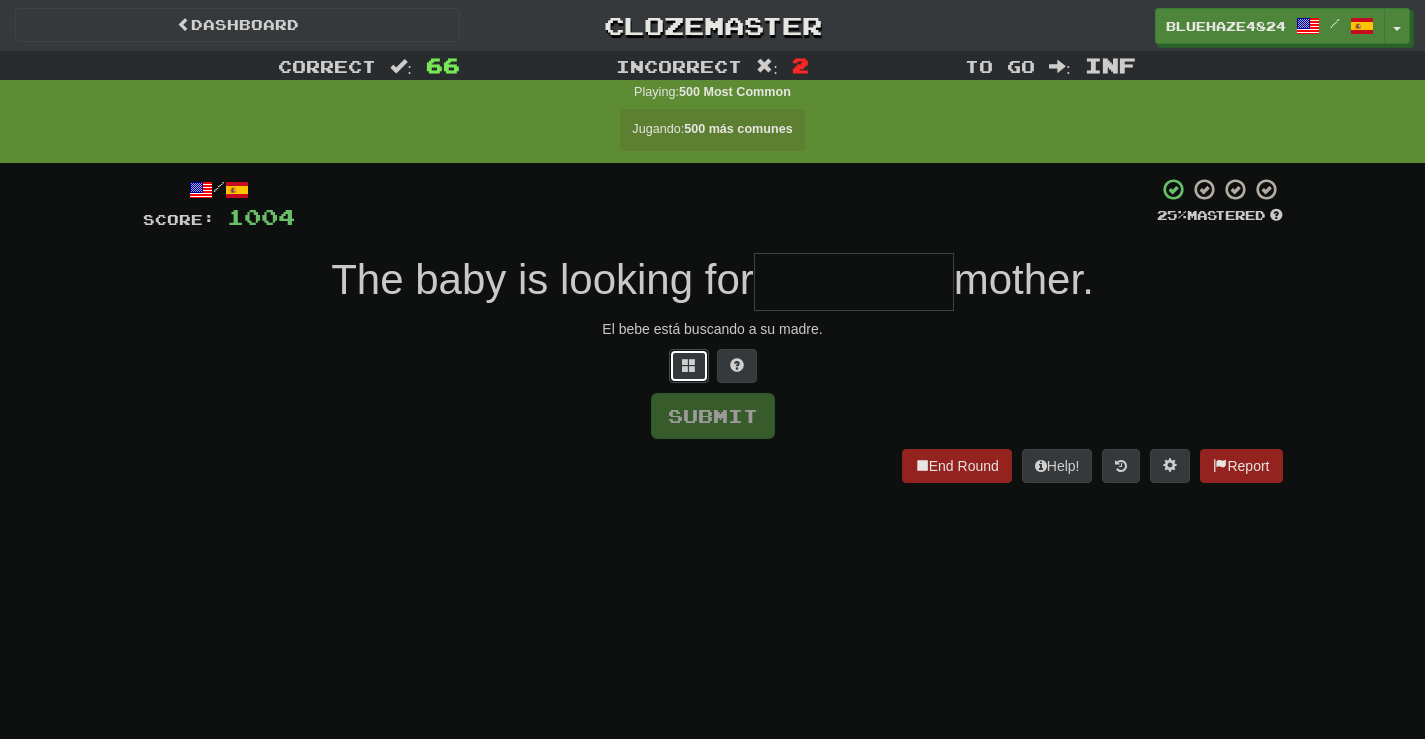 click at bounding box center (689, 366) 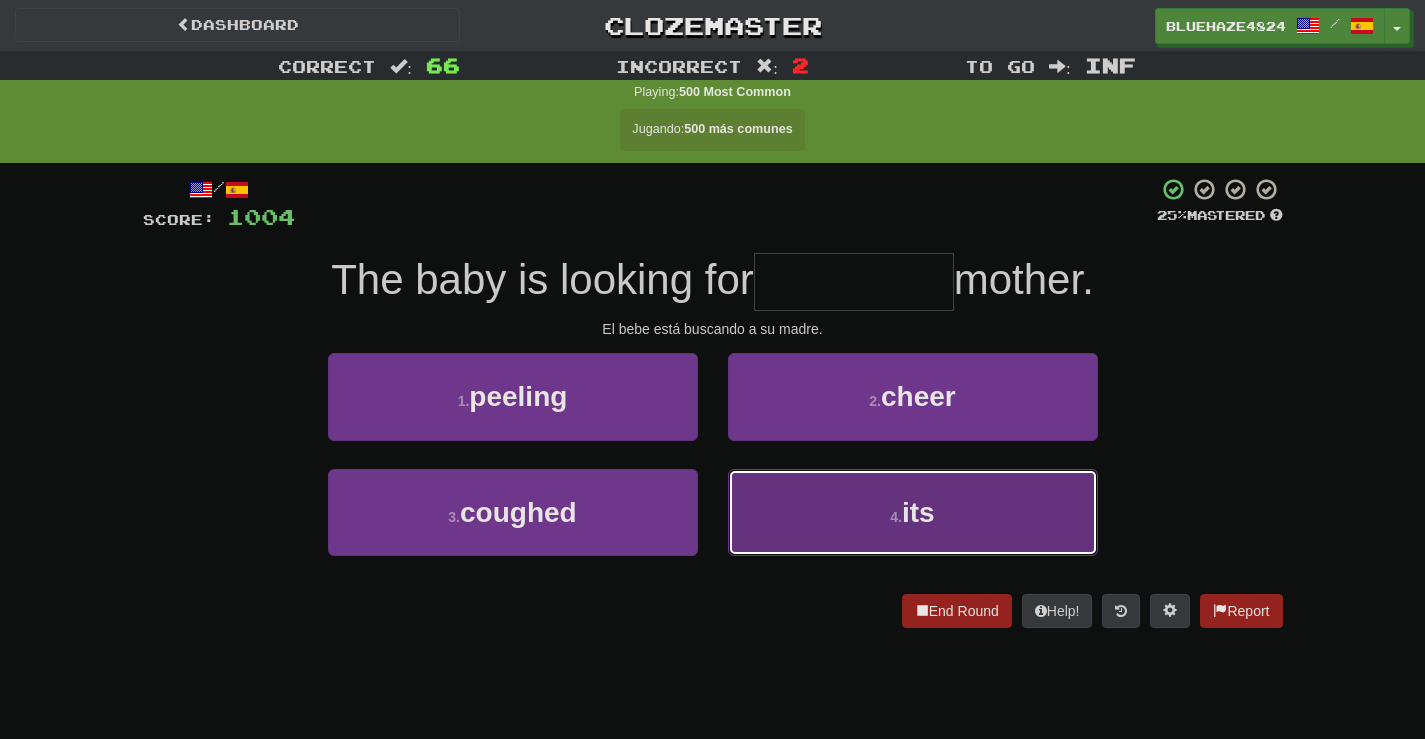 click on "4 ." at bounding box center (896, 517) 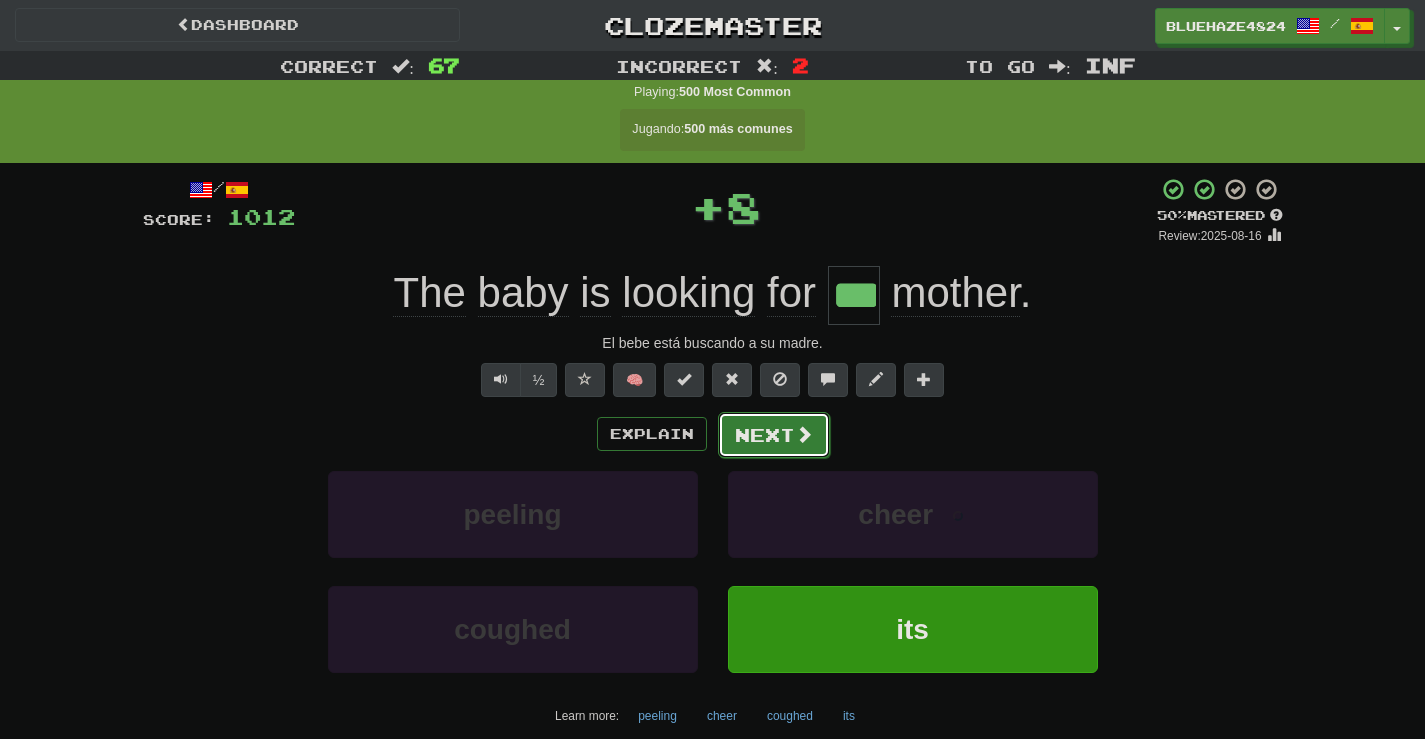 click on "Next" at bounding box center (774, 435) 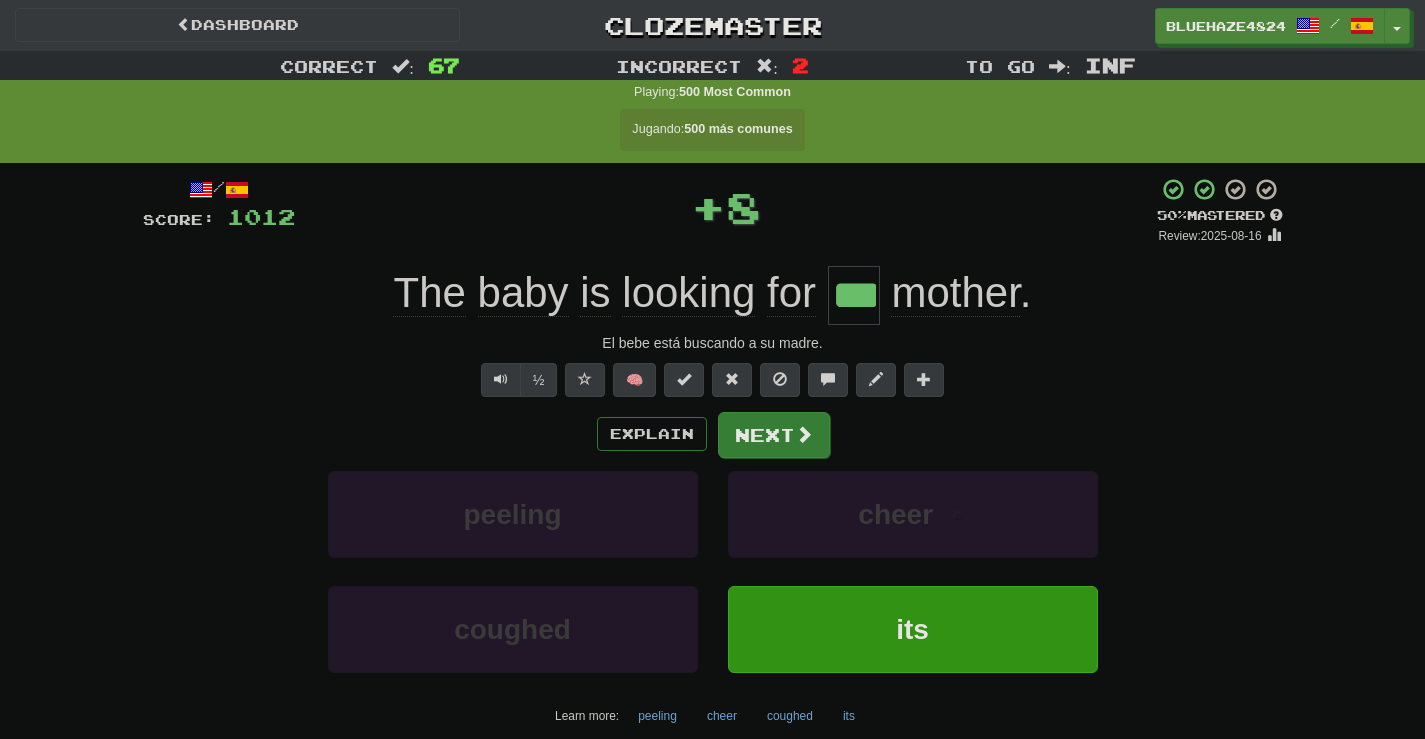 type 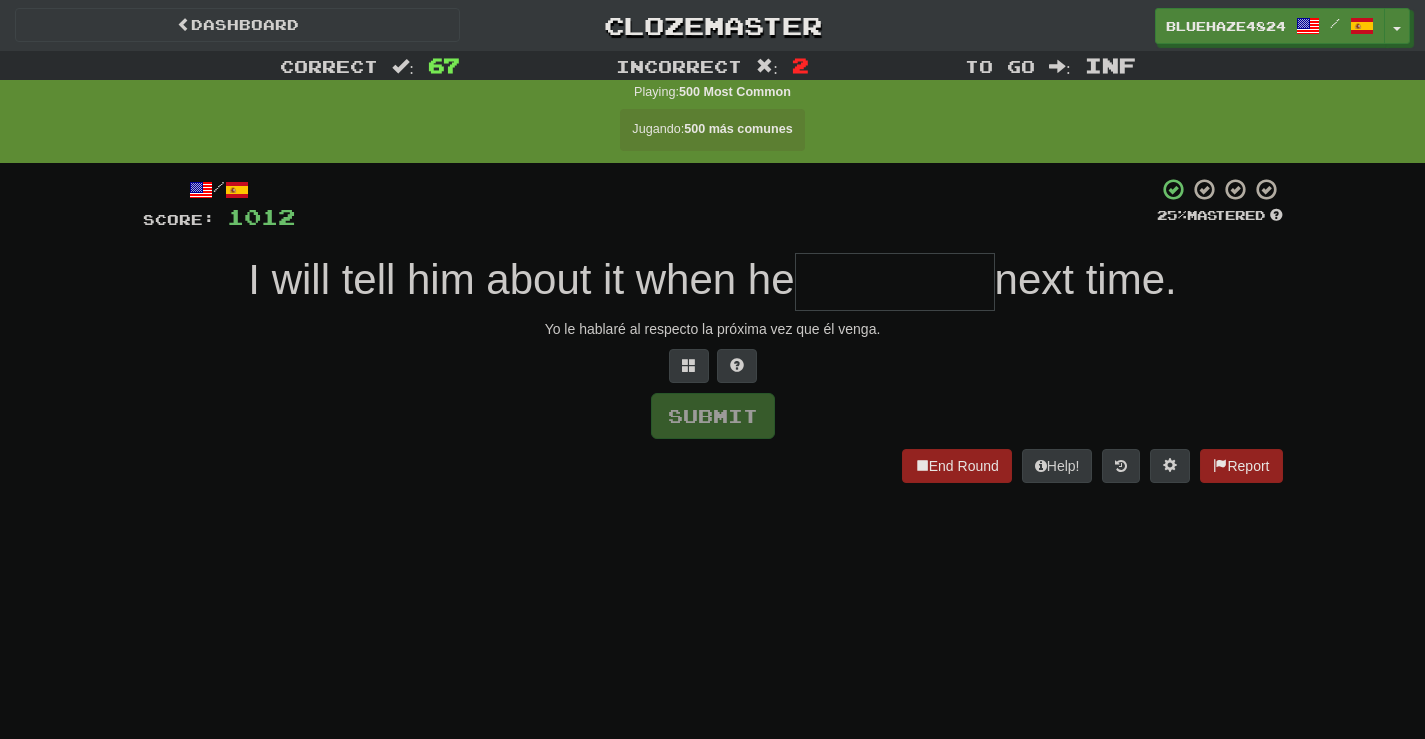 click at bounding box center [895, 282] 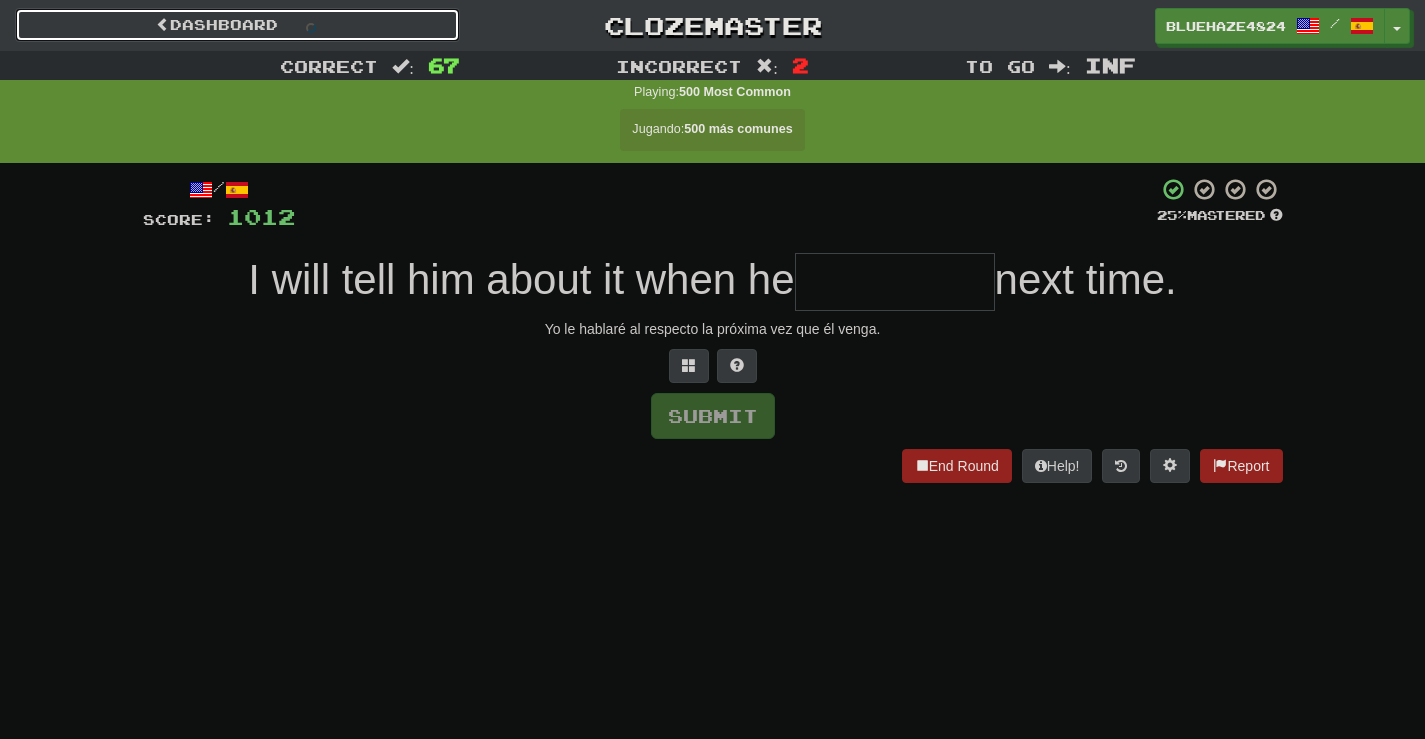 click on "Dashboard" at bounding box center [237, 25] 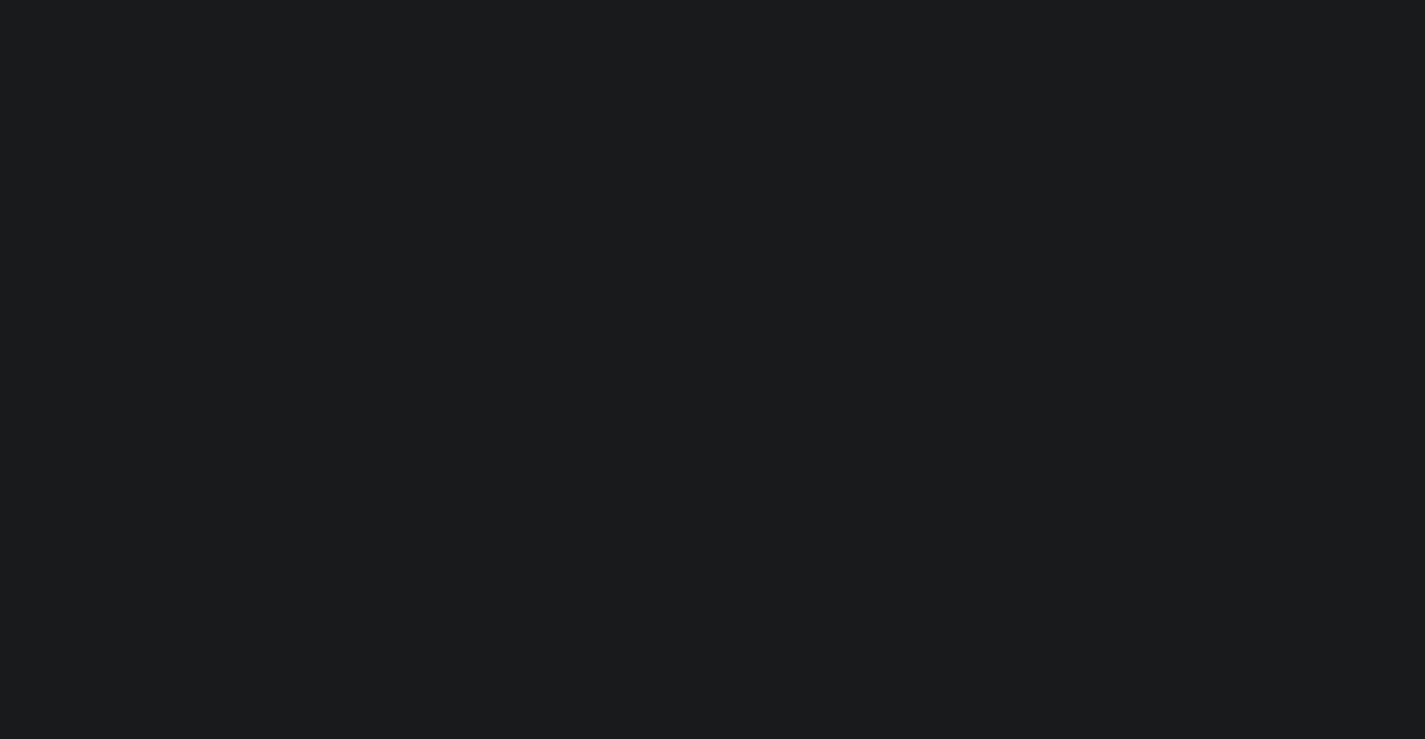 scroll, scrollTop: 0, scrollLeft: 0, axis: both 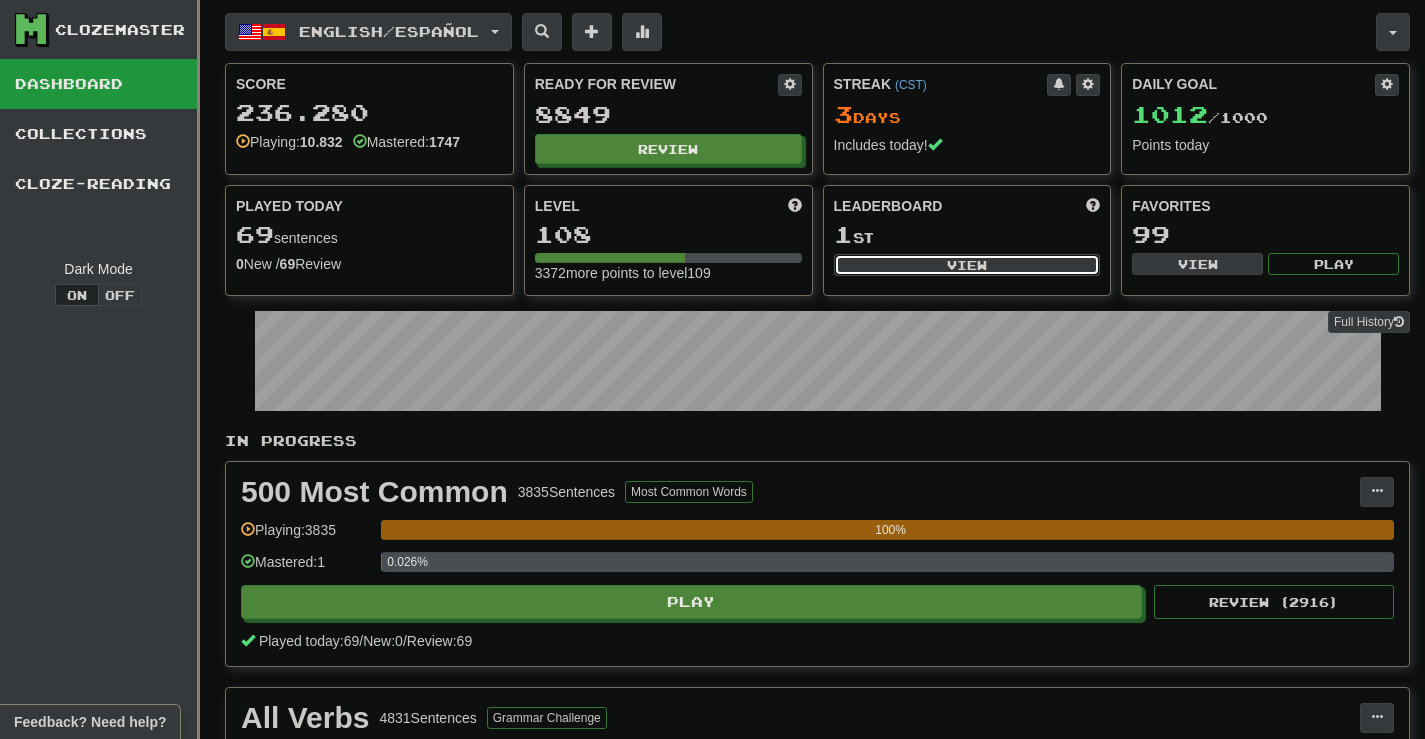 click on "View" at bounding box center (967, 265) 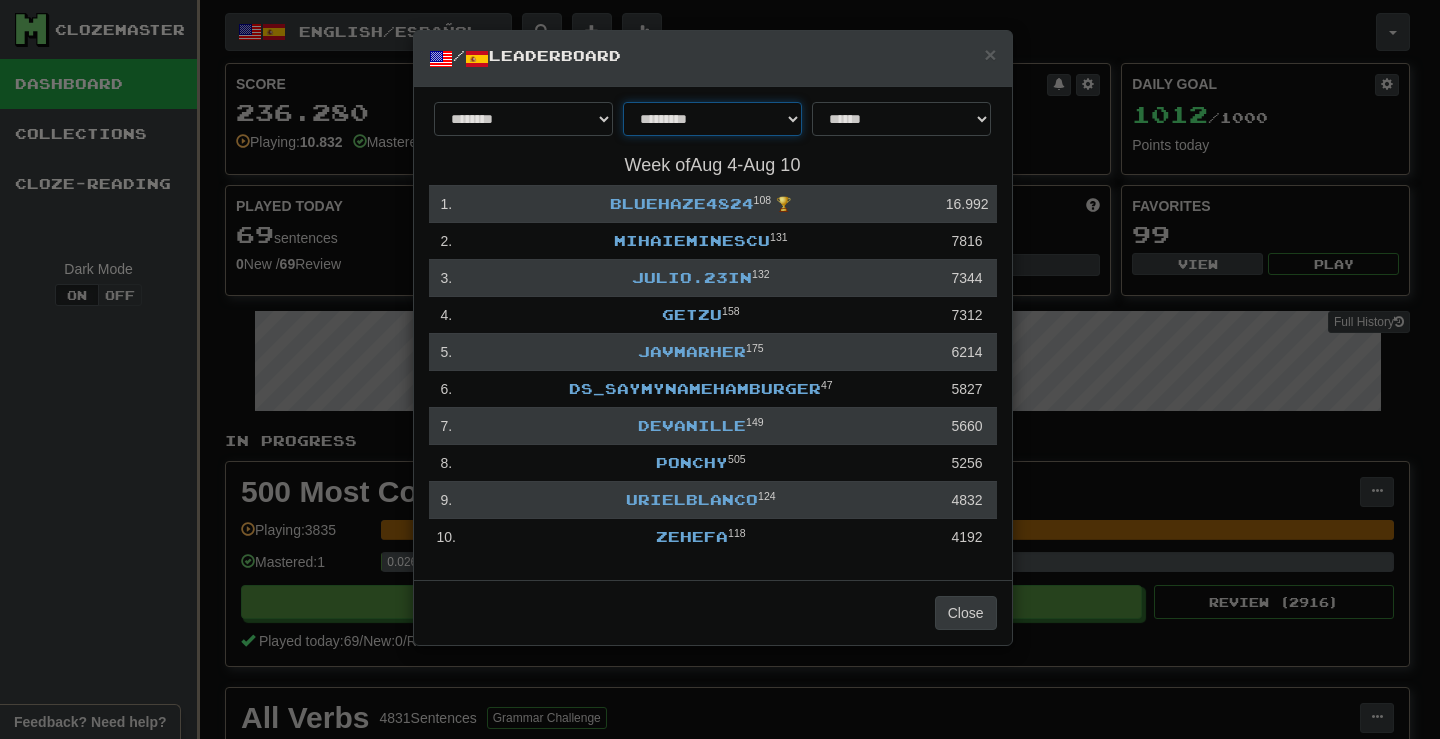 click on "**********" at bounding box center (712, 119) 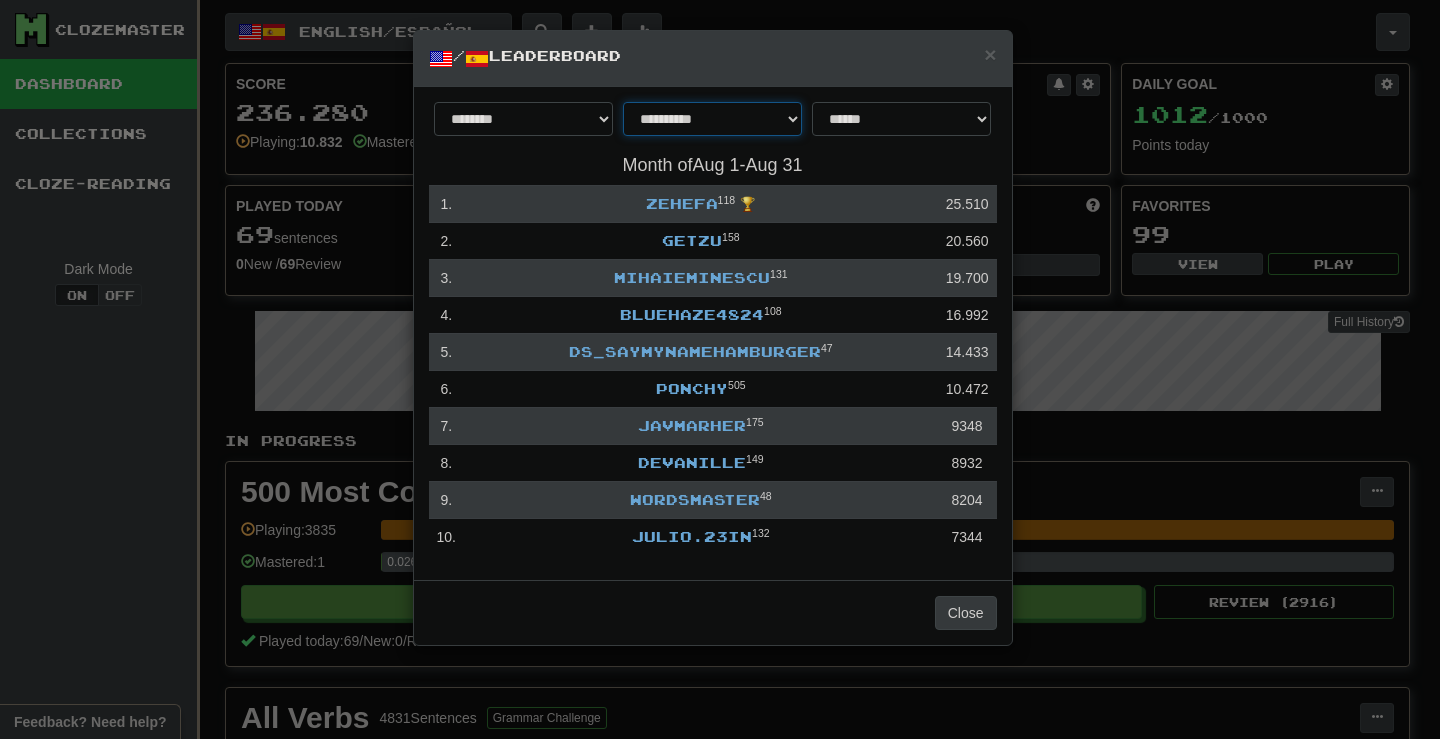 click on "**********" at bounding box center (712, 119) 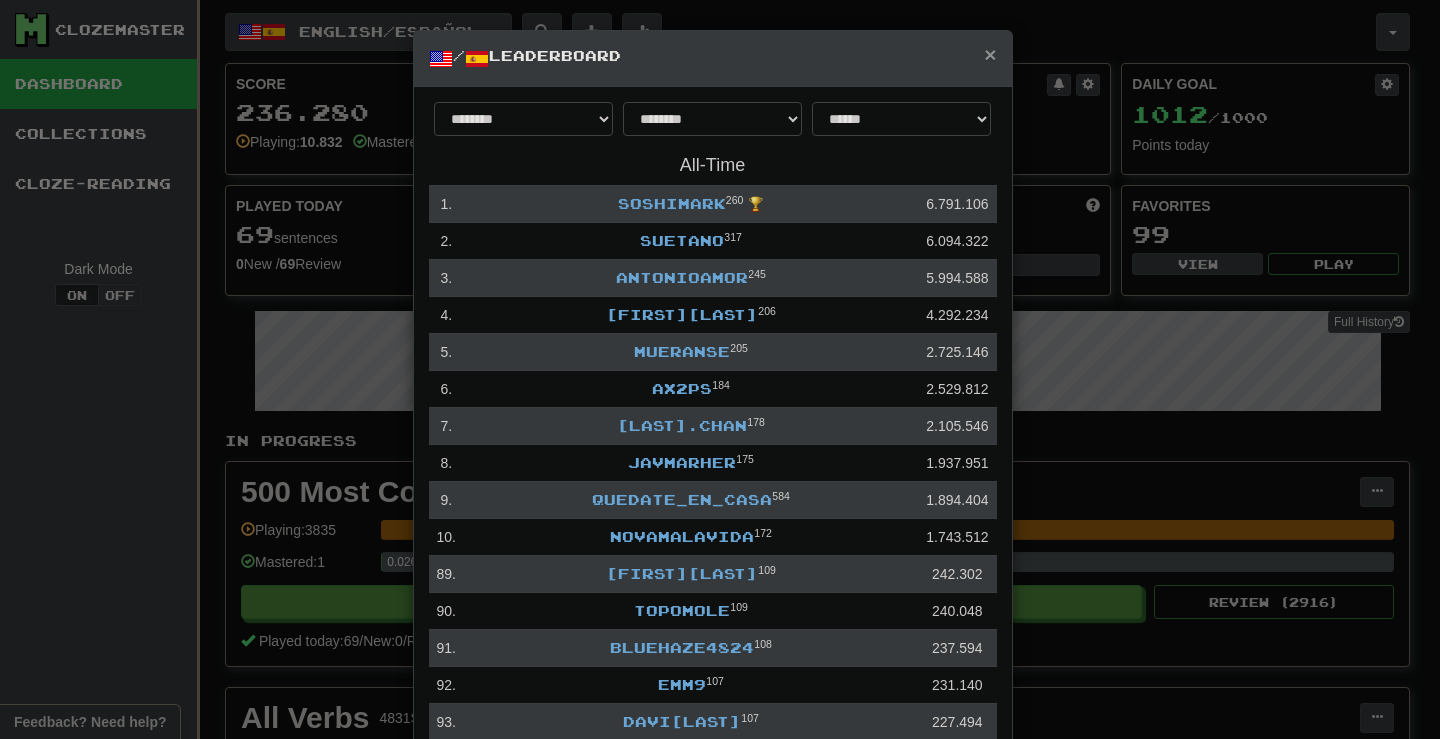 click on "×" at bounding box center (990, 54) 